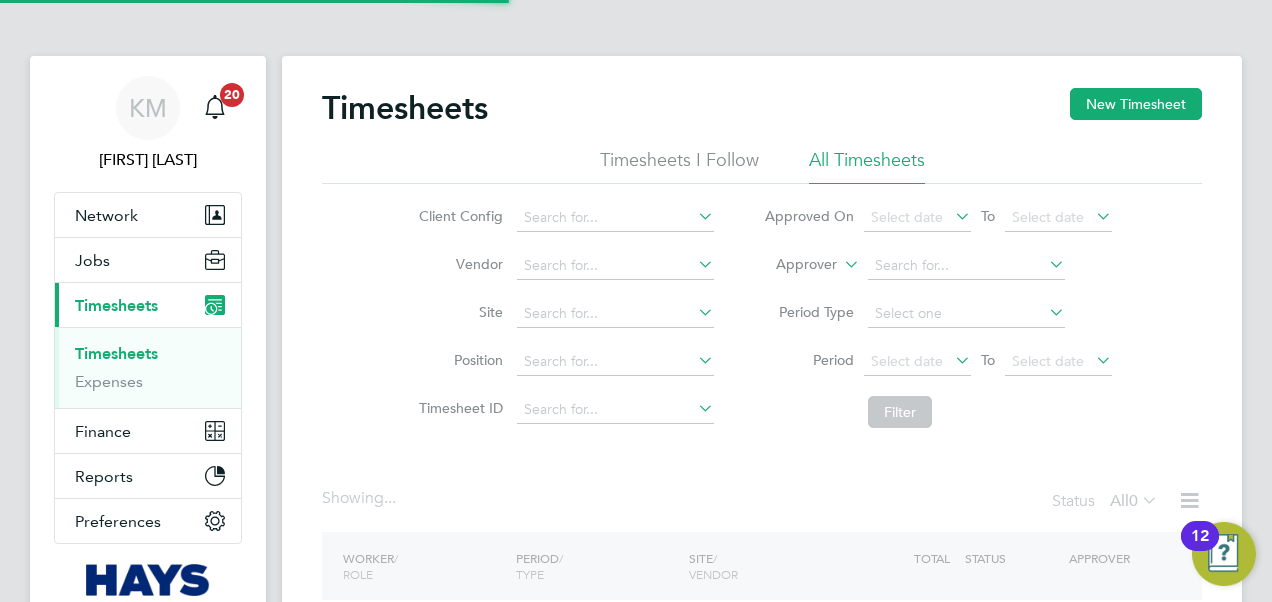 scroll, scrollTop: 0, scrollLeft: 0, axis: both 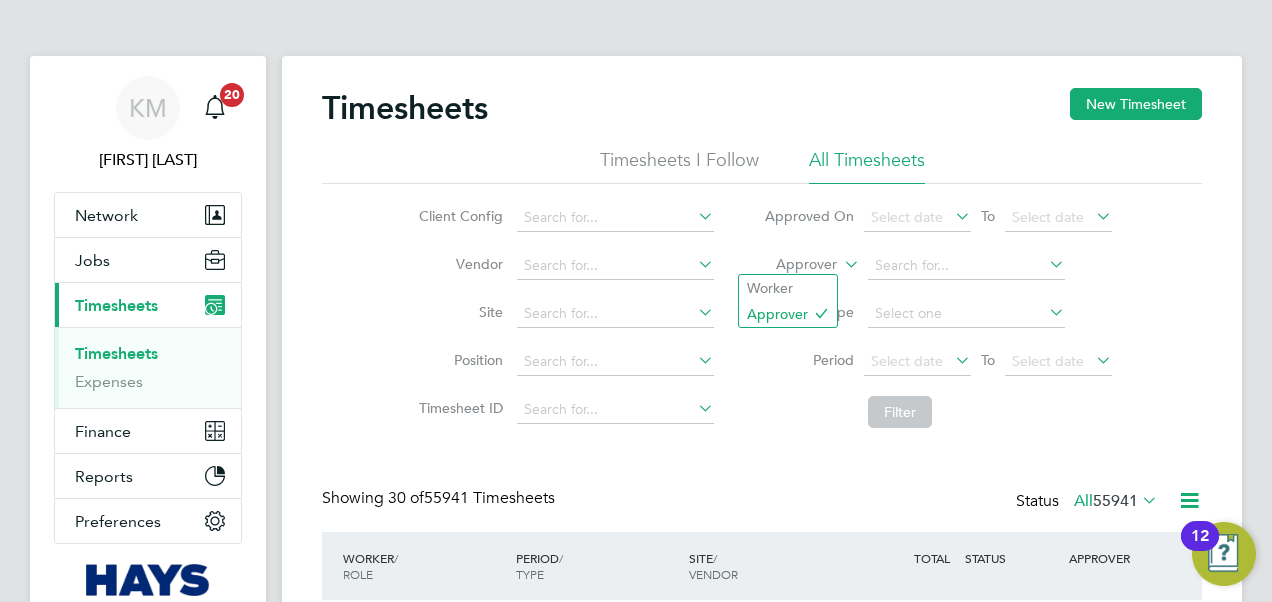 click 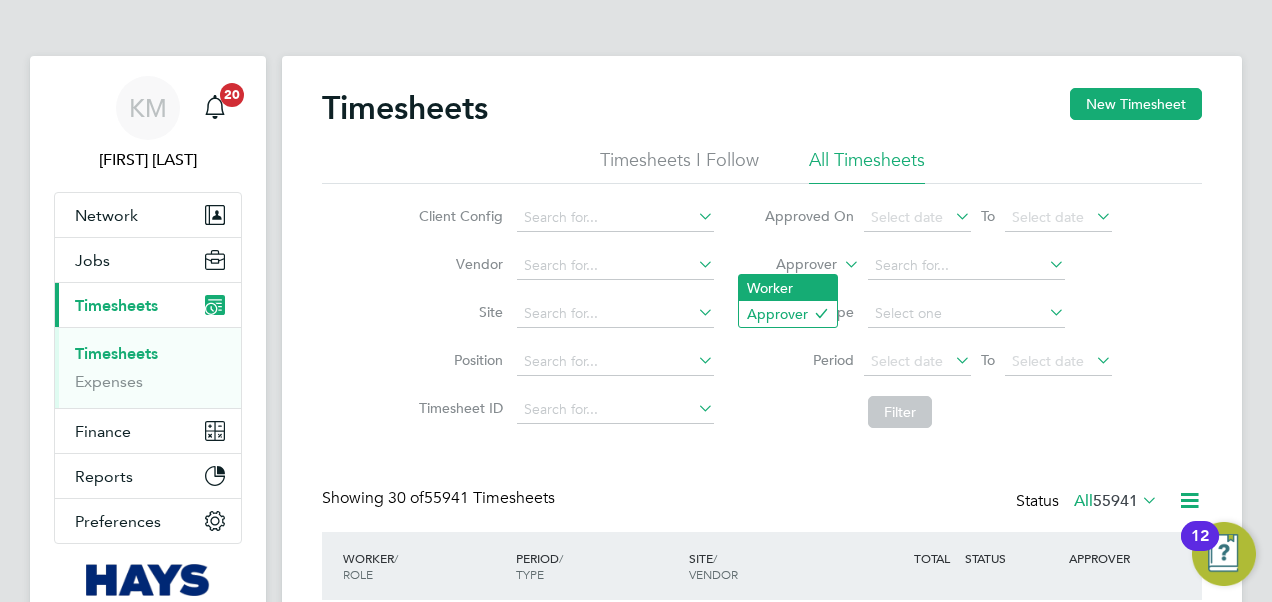 click on "Worker" 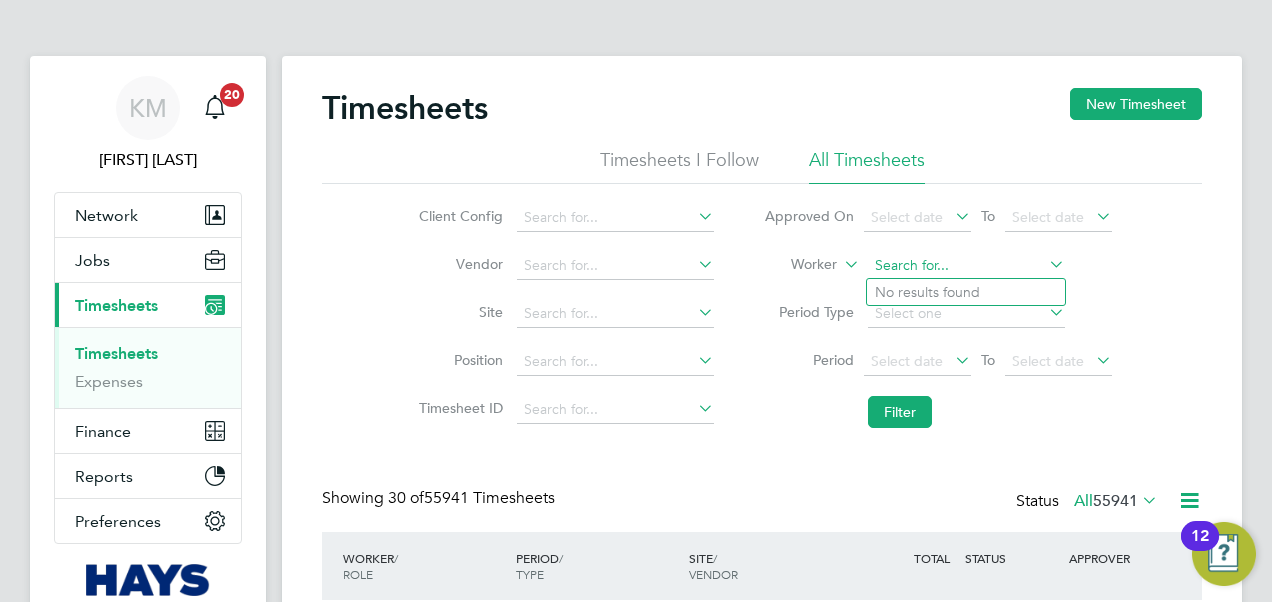 click 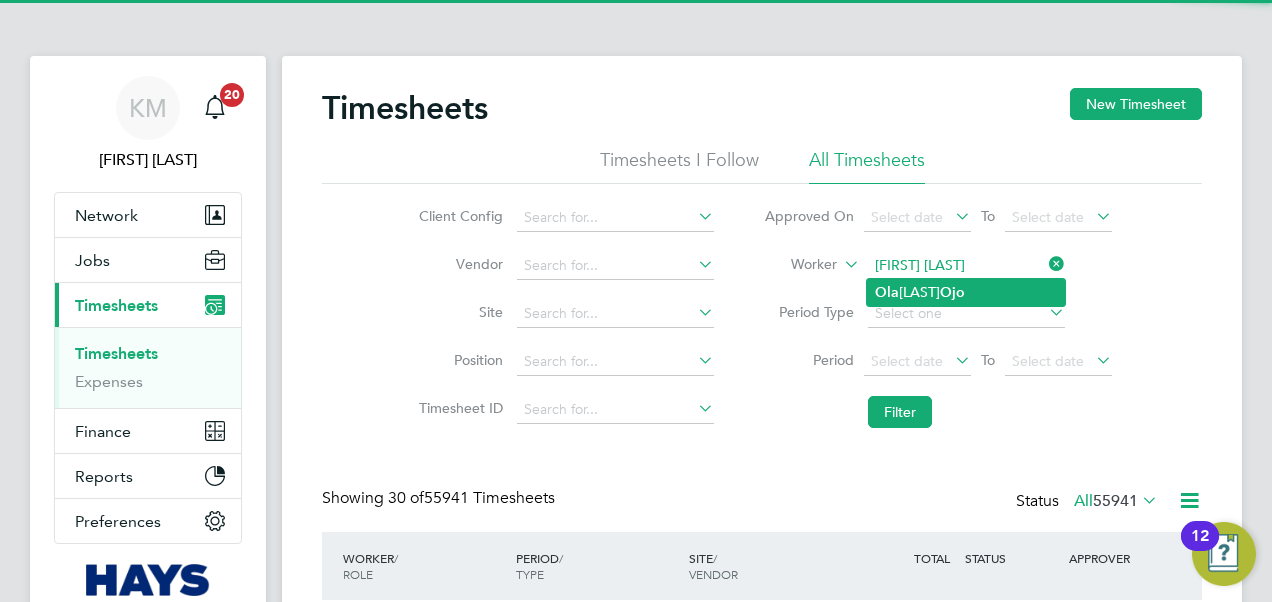 click on "[FIRST]  [LAST]  [LAST]" 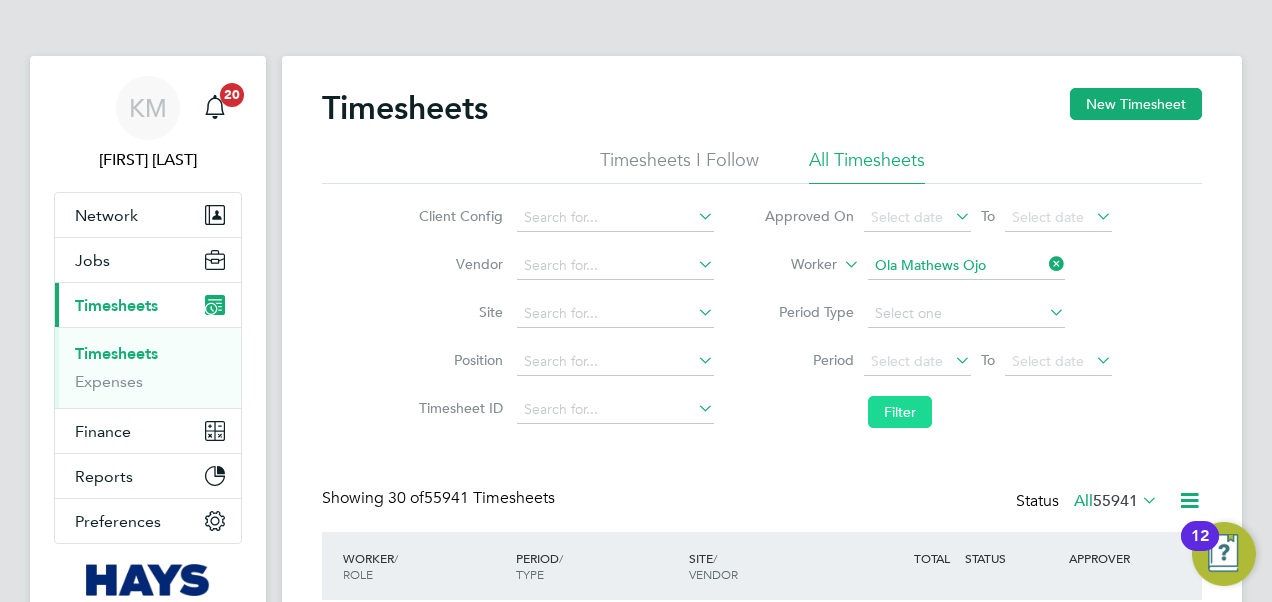 click on "Filter" 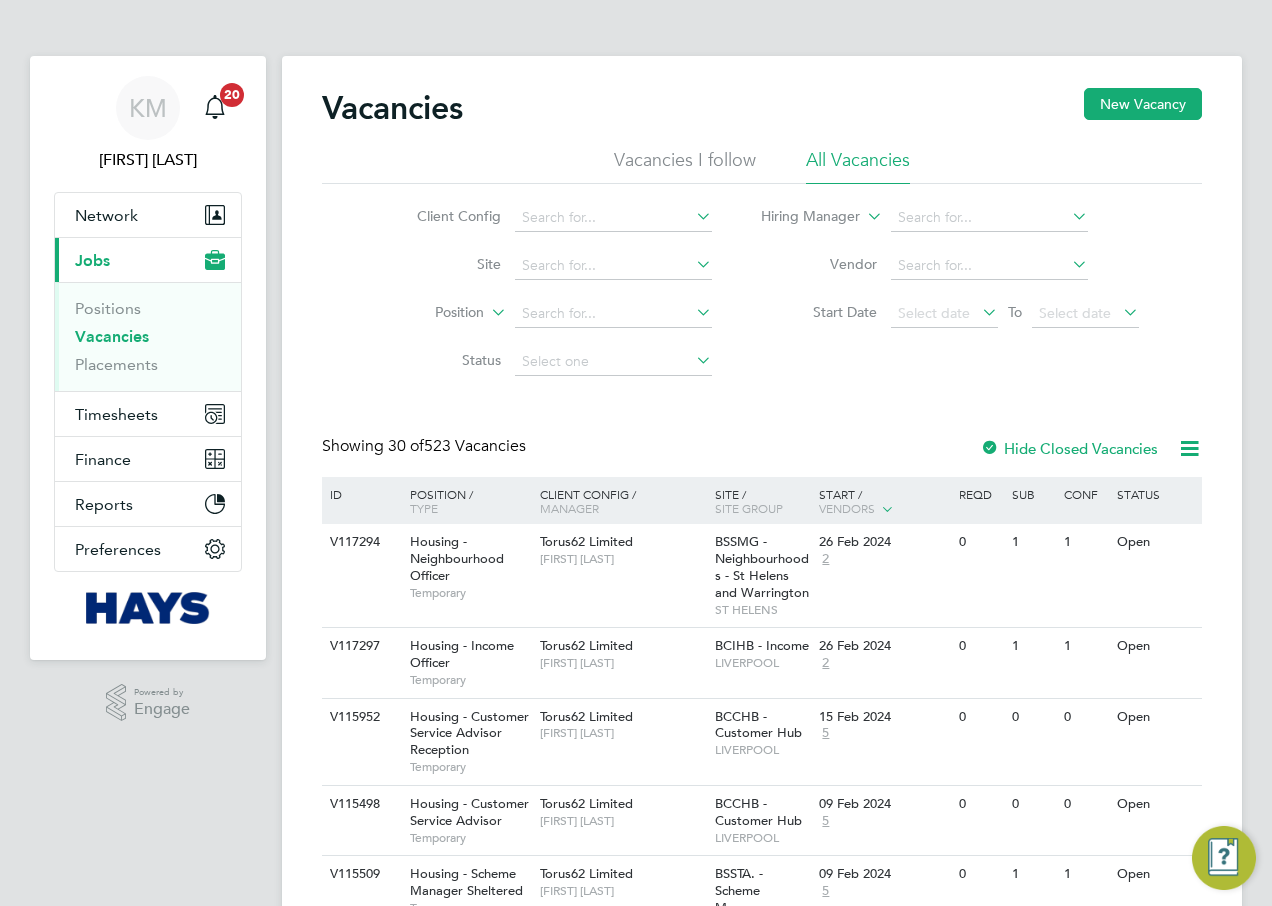 scroll, scrollTop: 0, scrollLeft: 0, axis: both 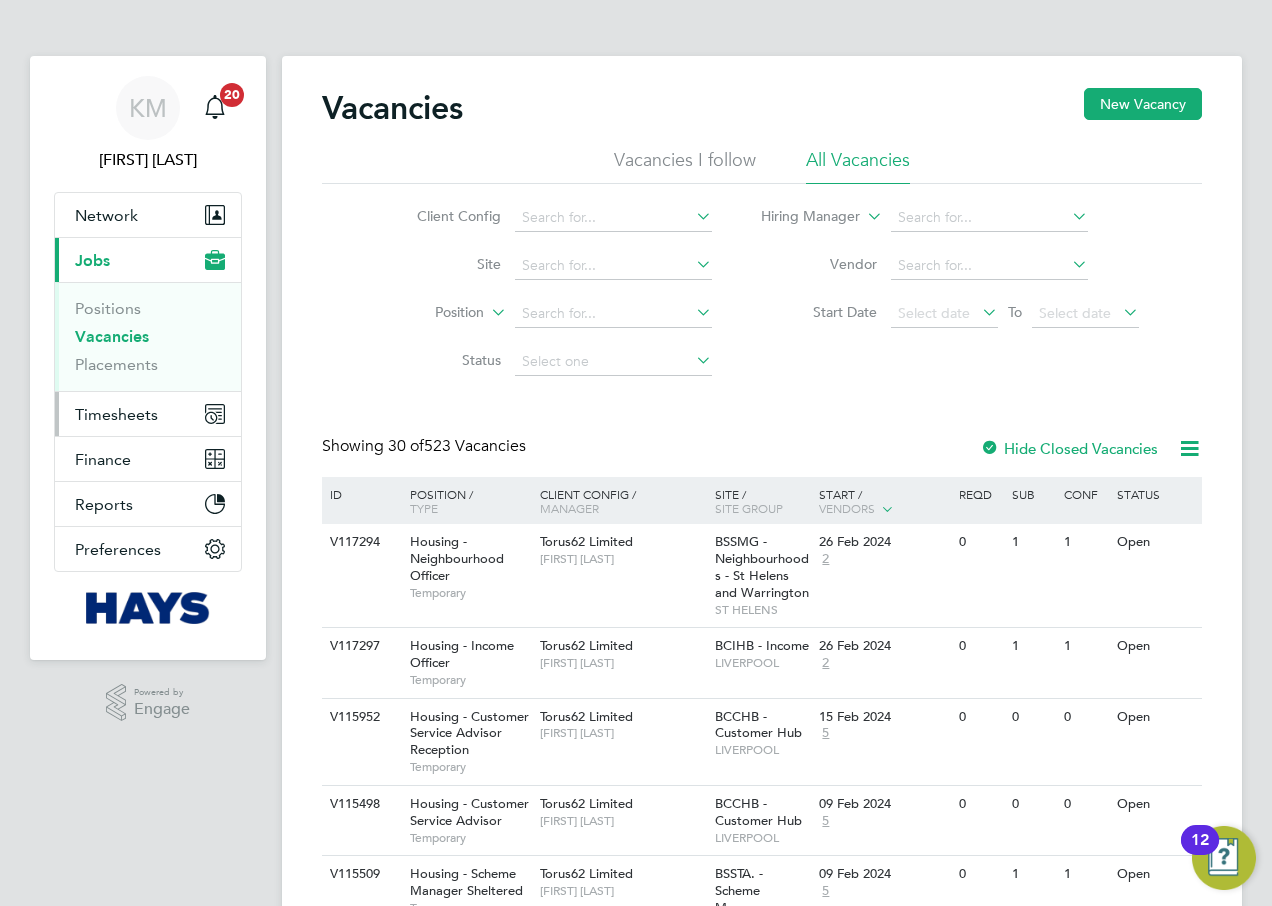 click on "Timesheets" at bounding box center (116, 414) 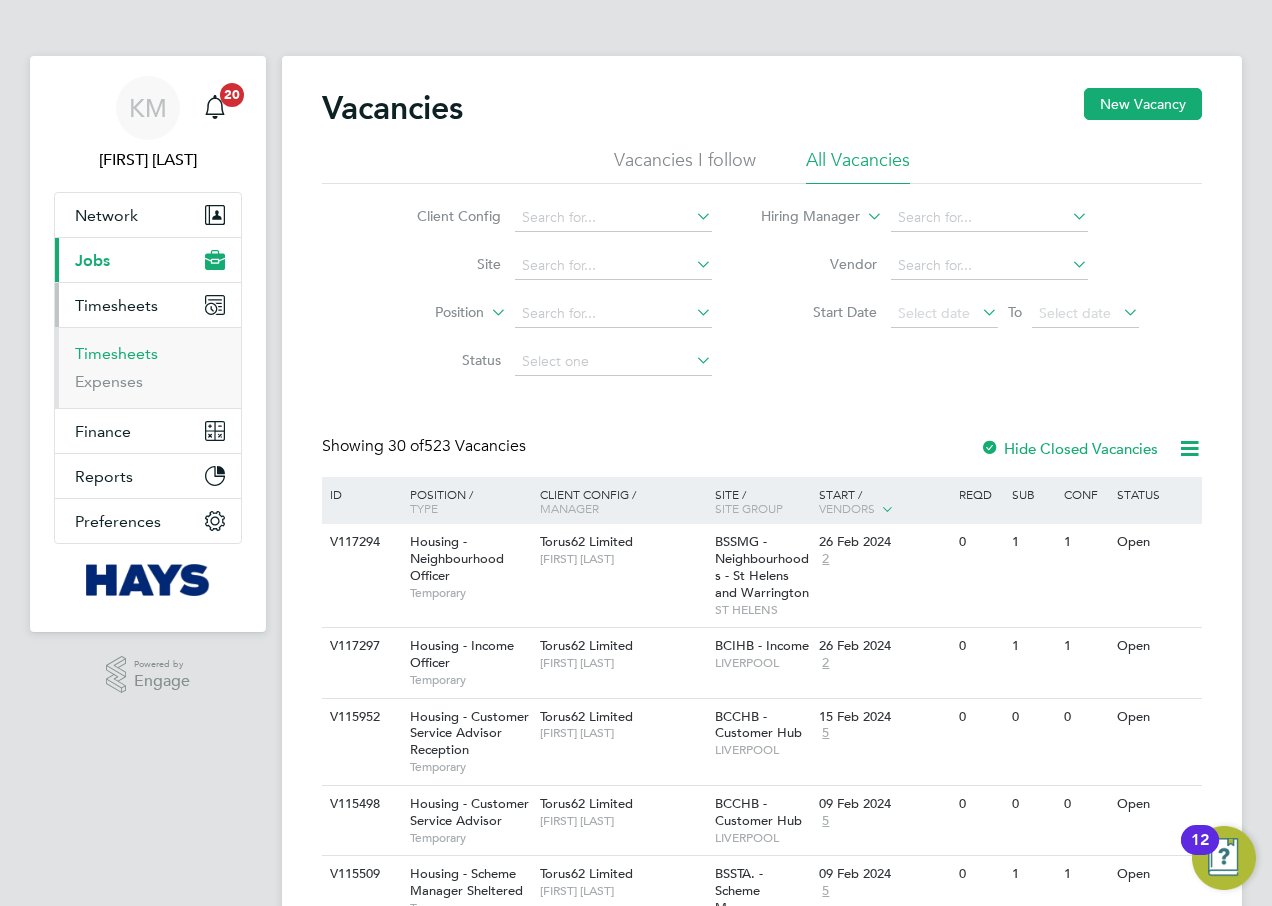 click on "Timesheets" at bounding box center [116, 353] 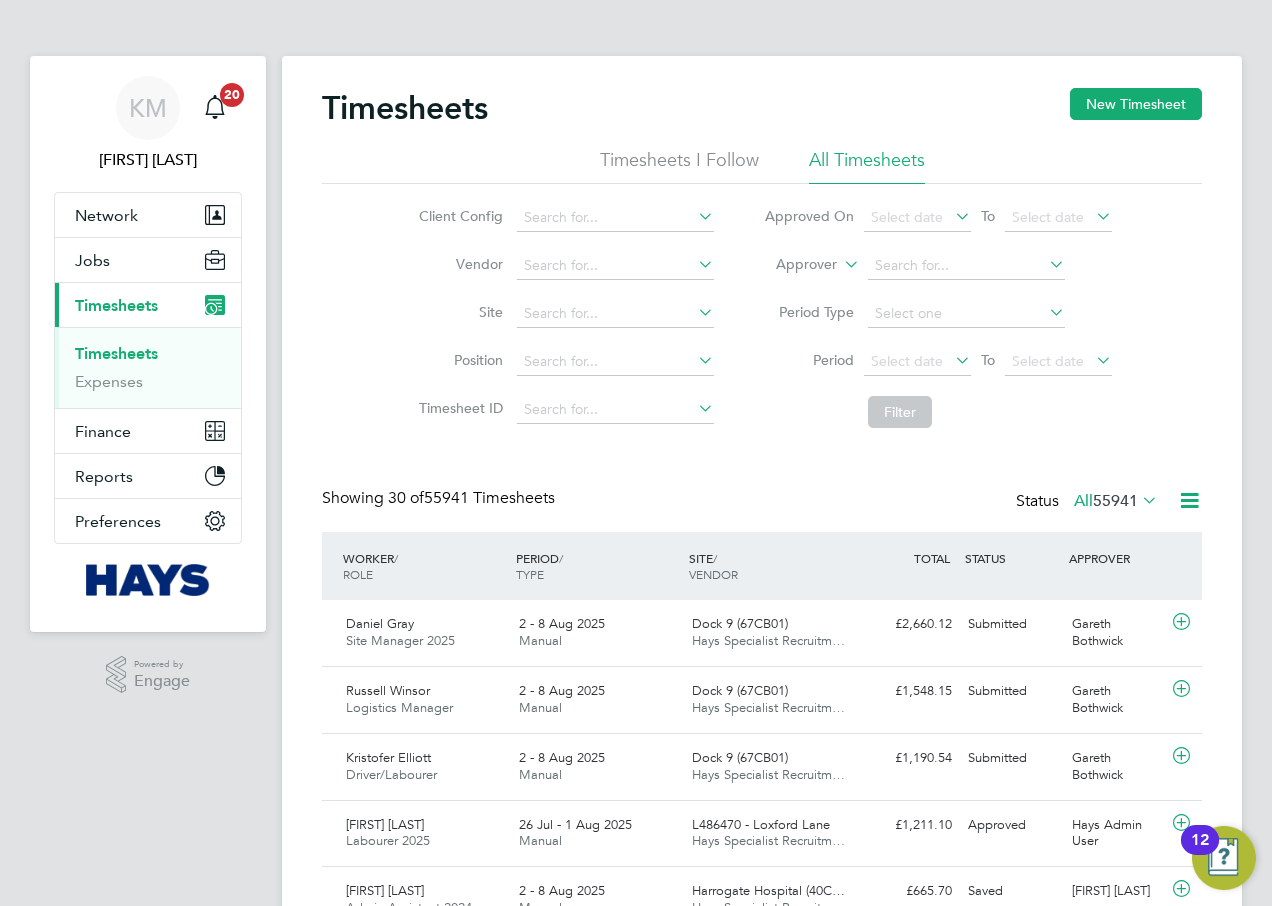 scroll, scrollTop: 10, scrollLeft: 10, axis: both 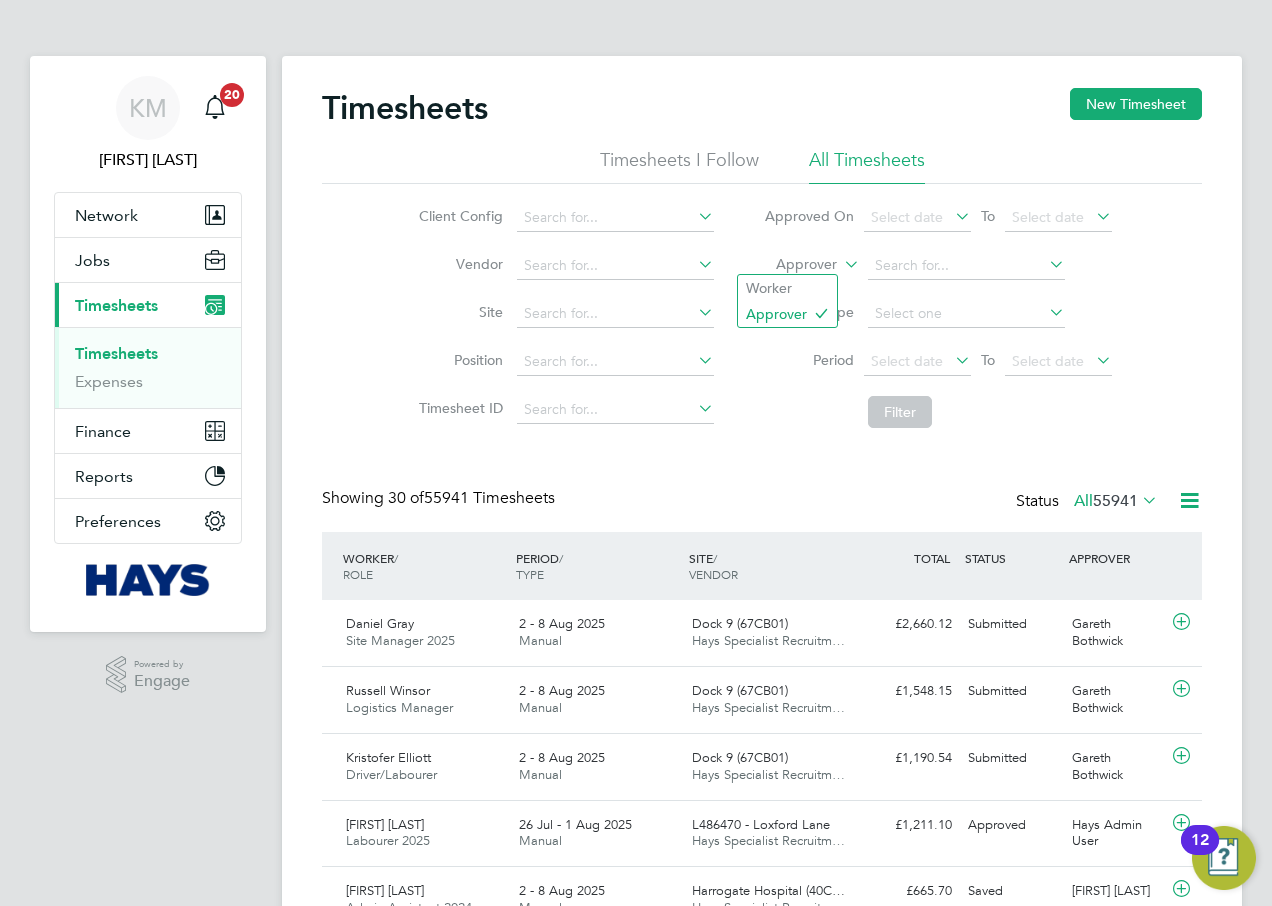 click 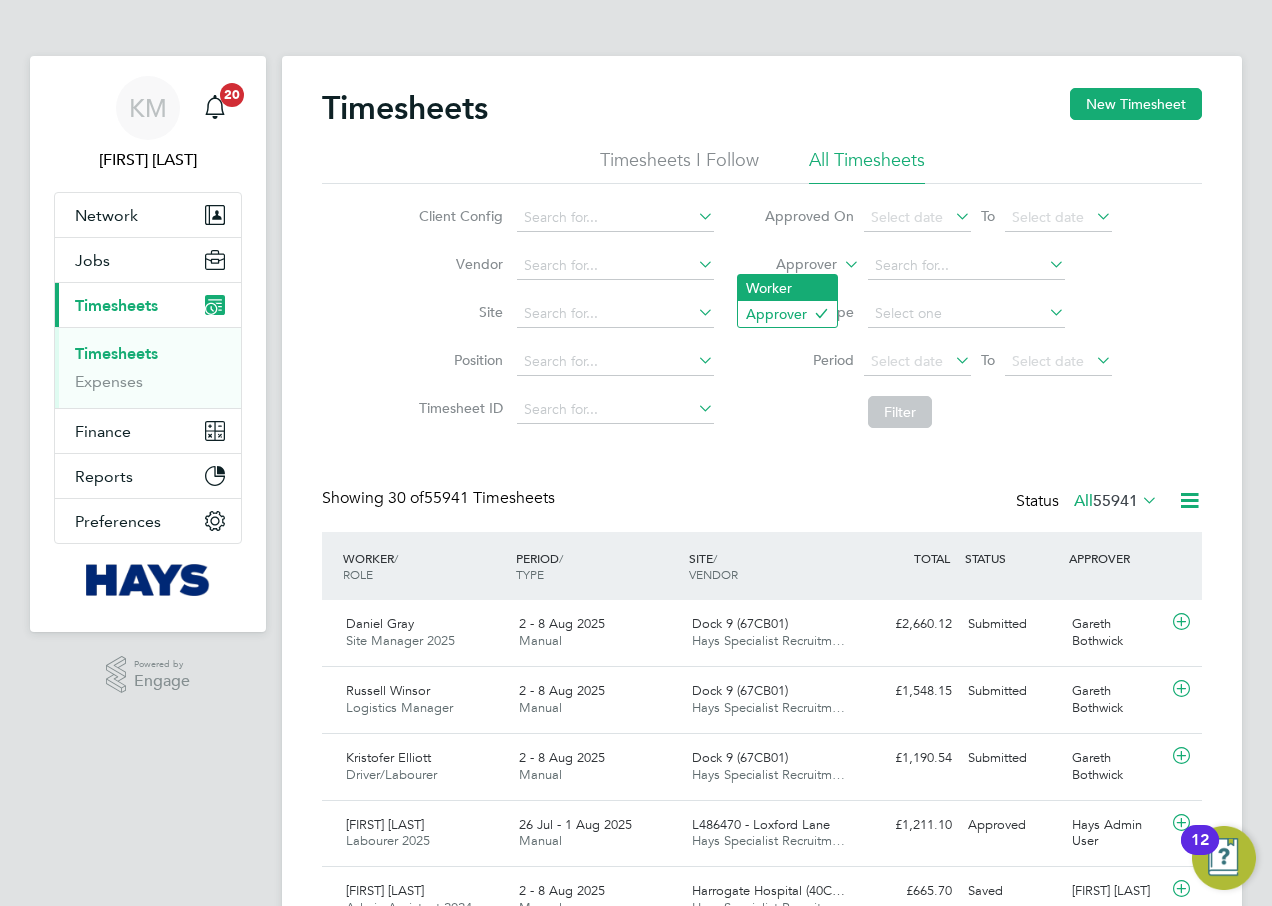 click on "Worker" 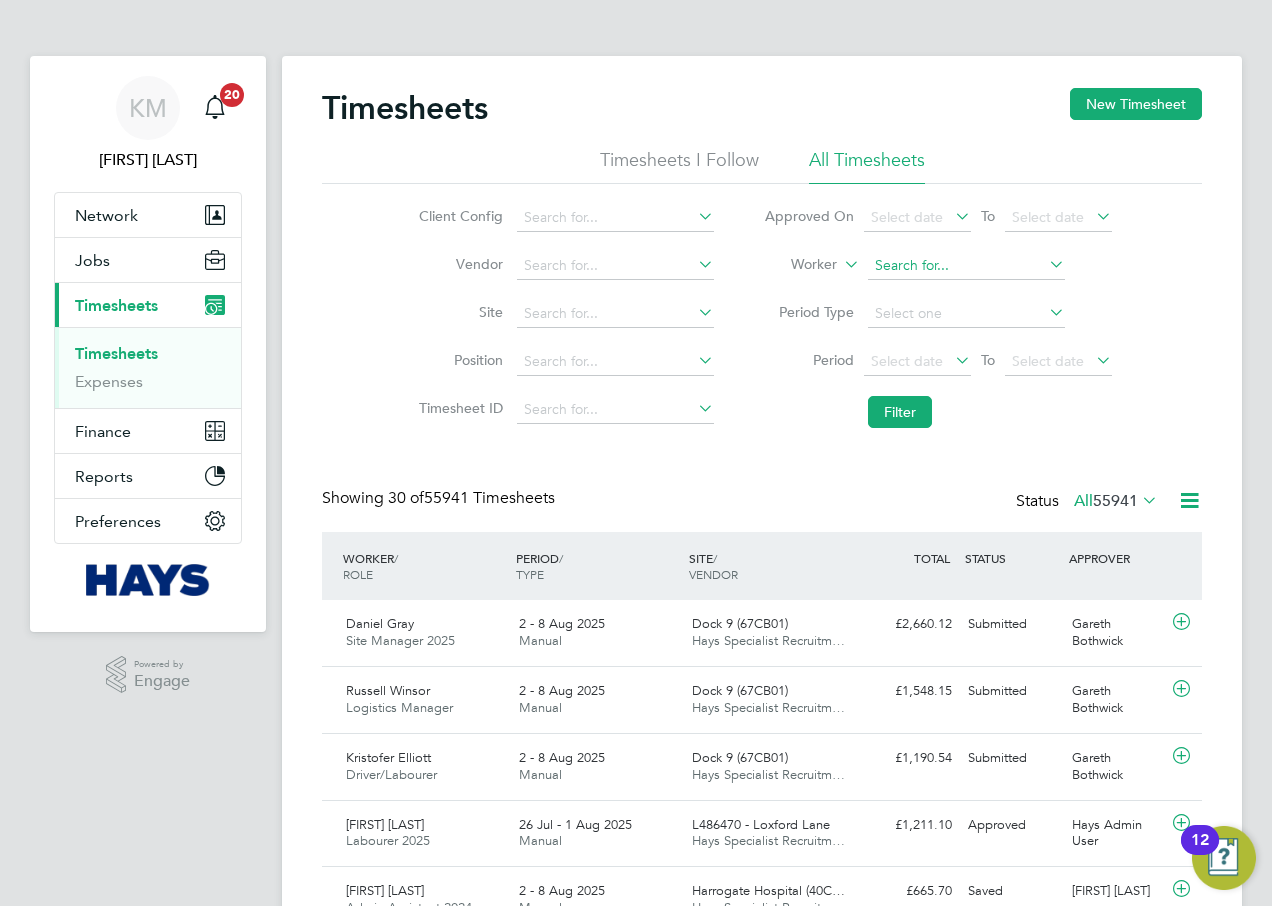 click 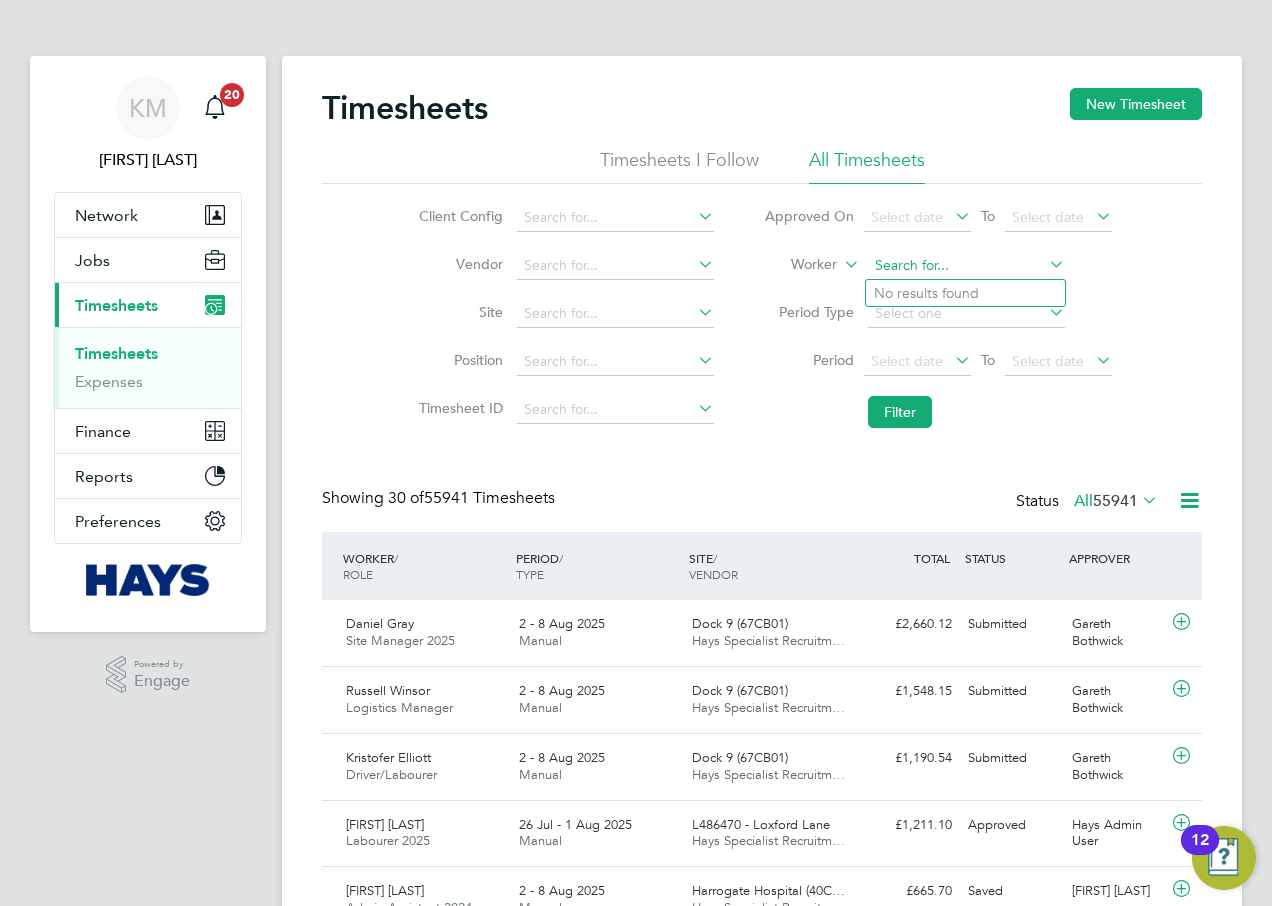 type on "l" 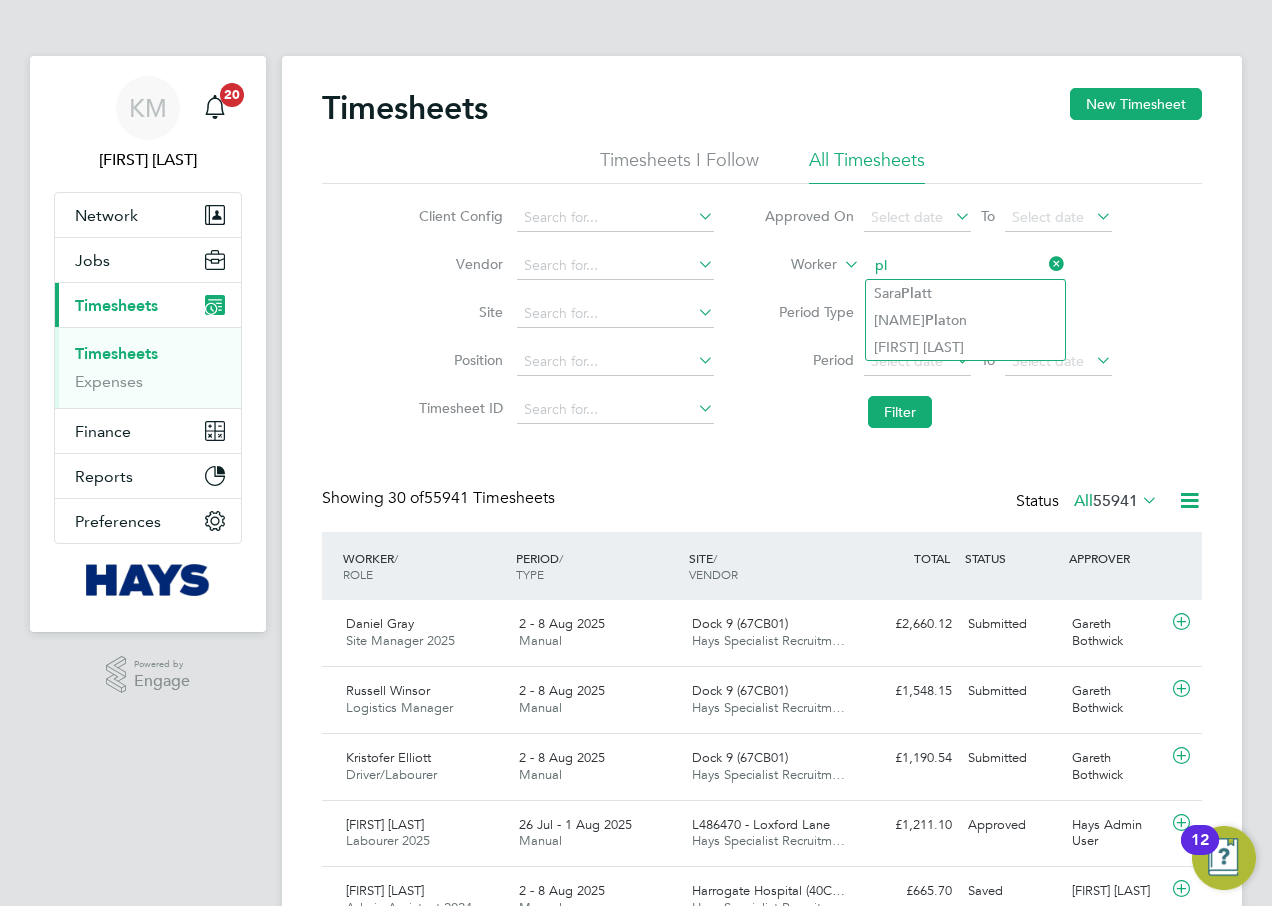 type on "p" 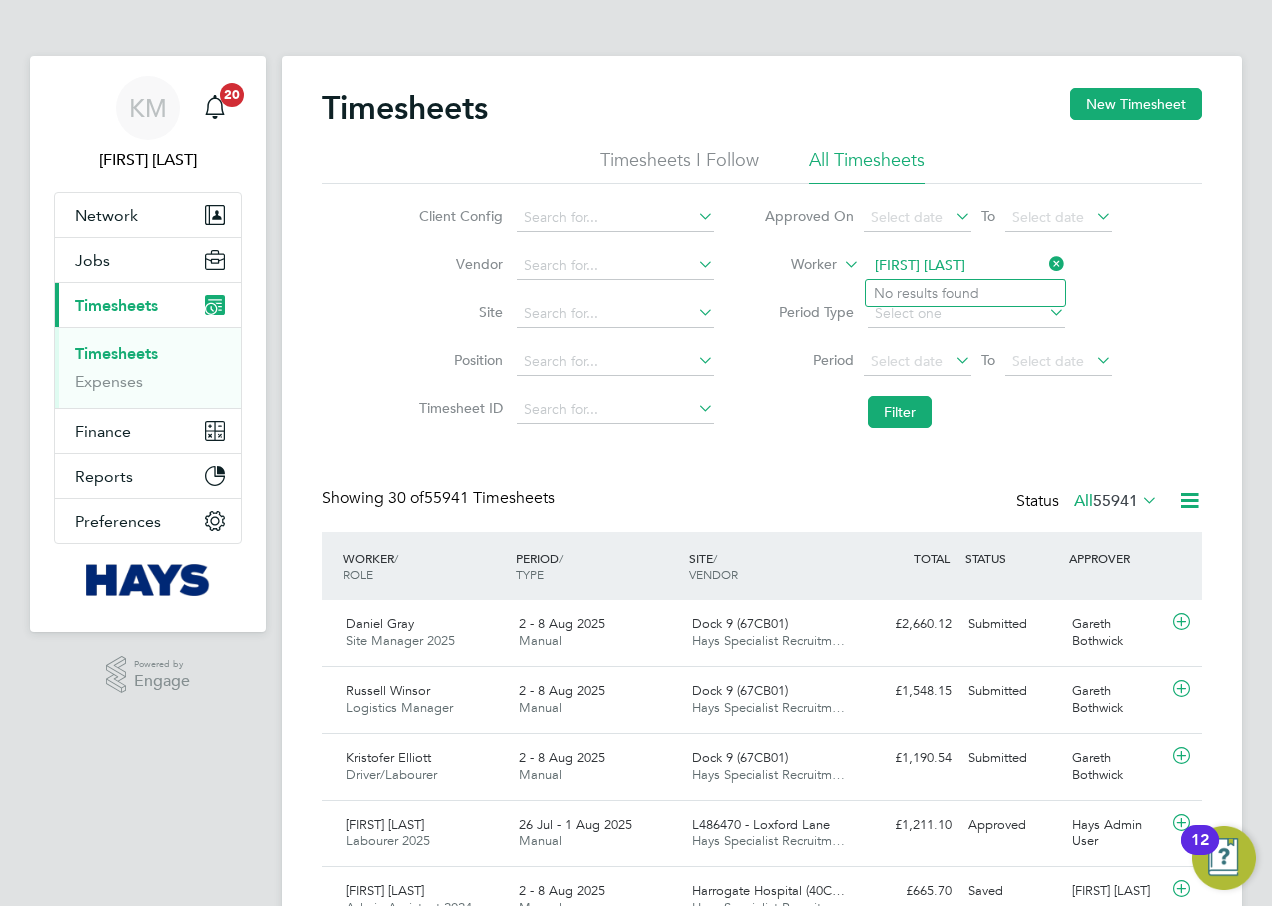 click on "pla ojo" 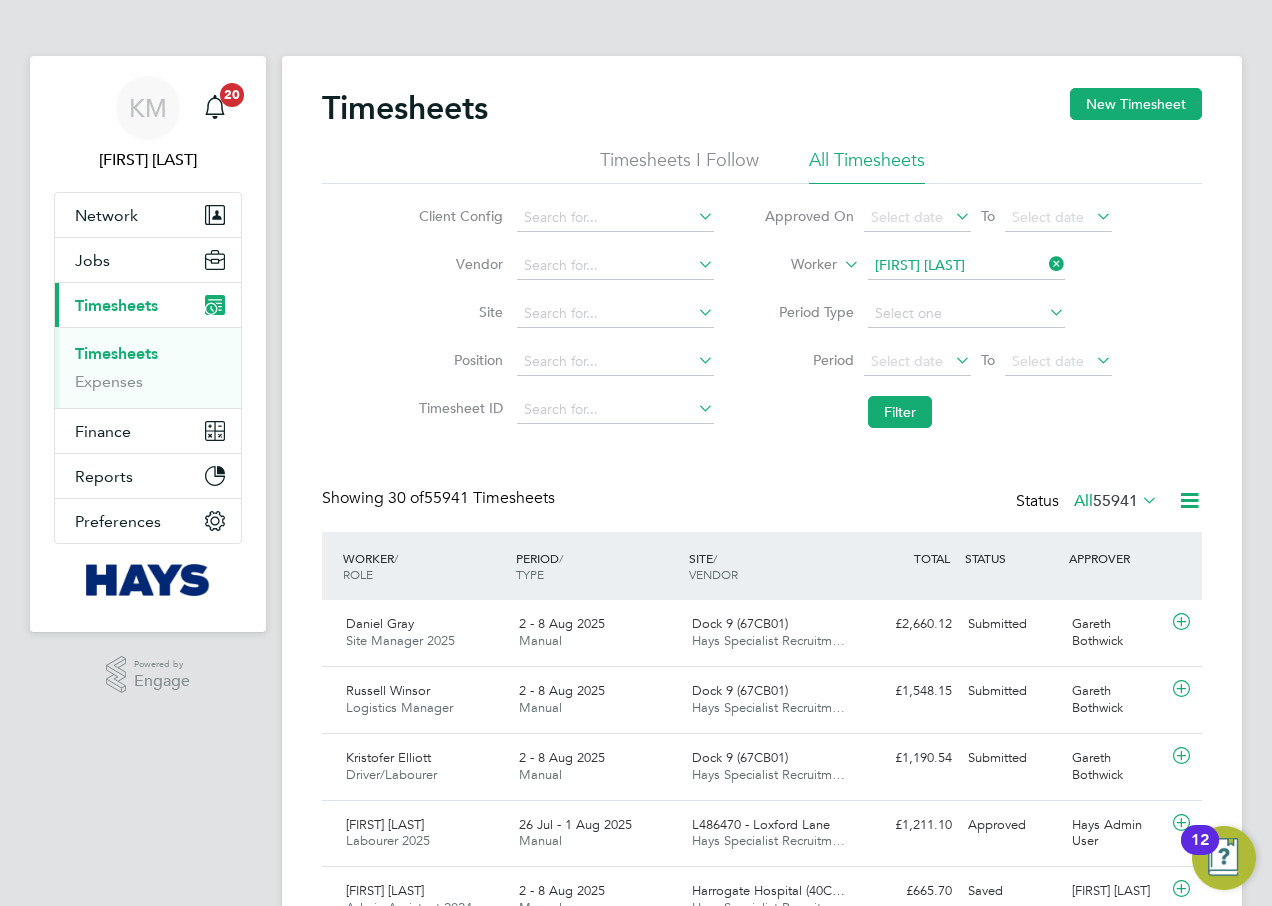 click on "[FIRST]  [LAST]  [LAST]" 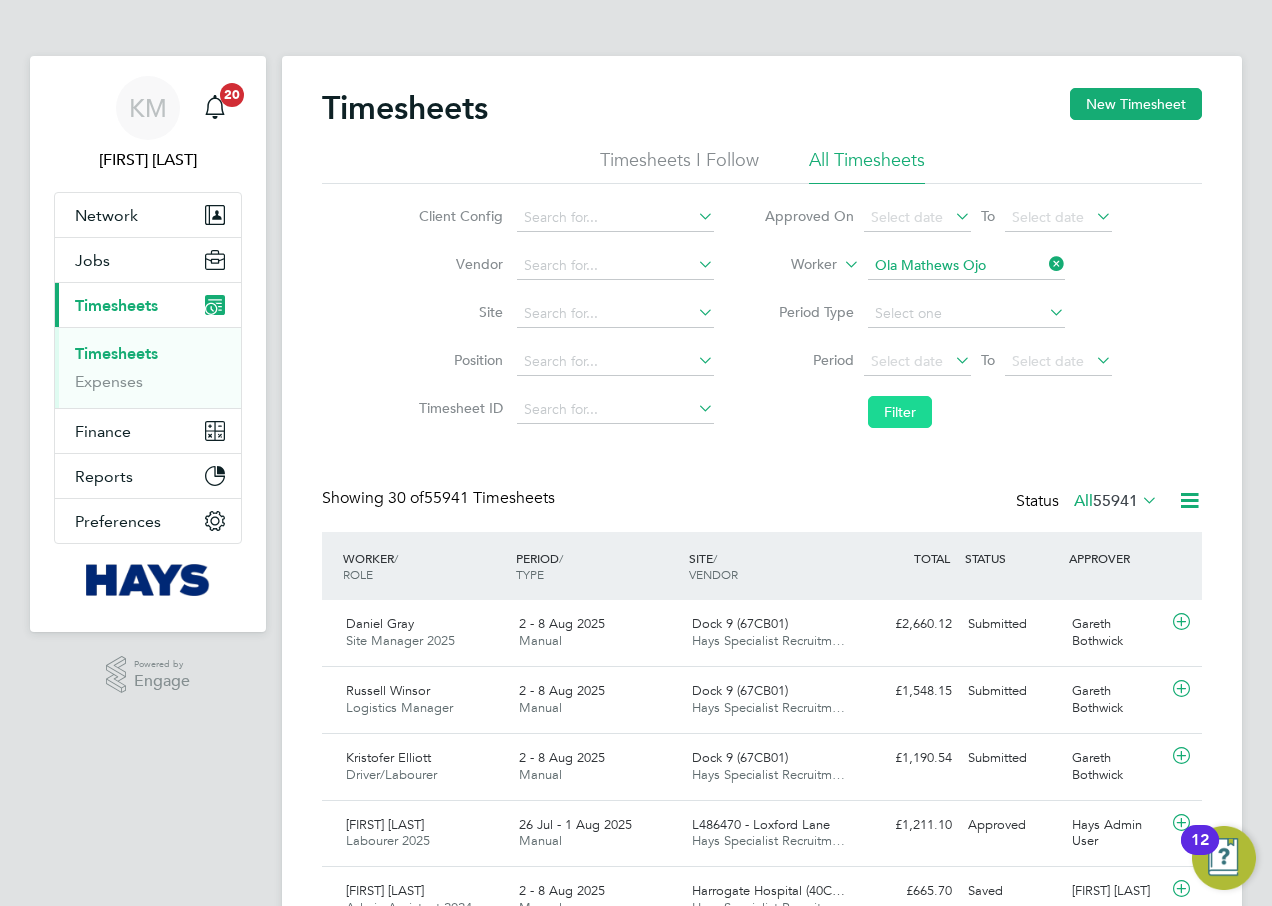 click on "Filter" 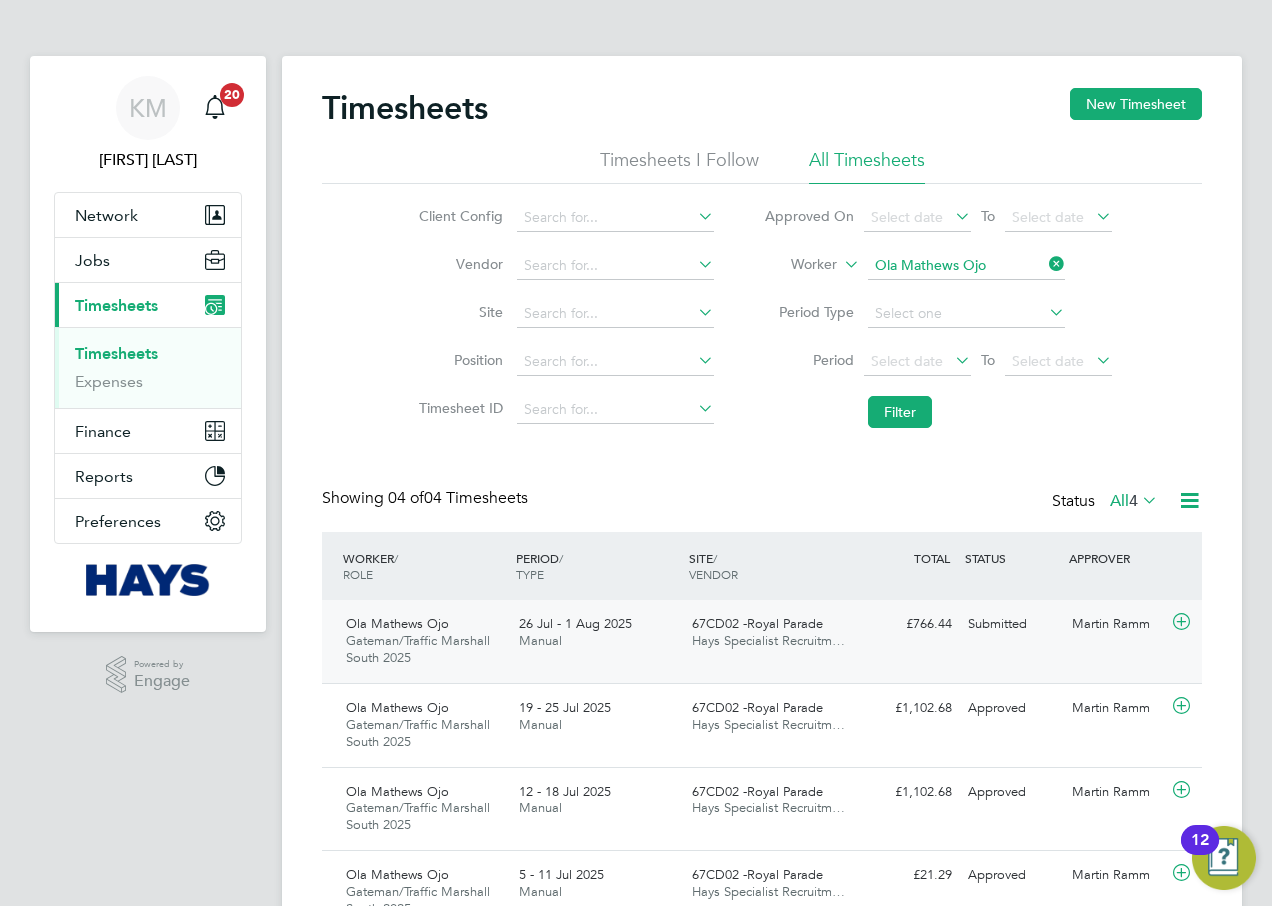 click on "Manual" 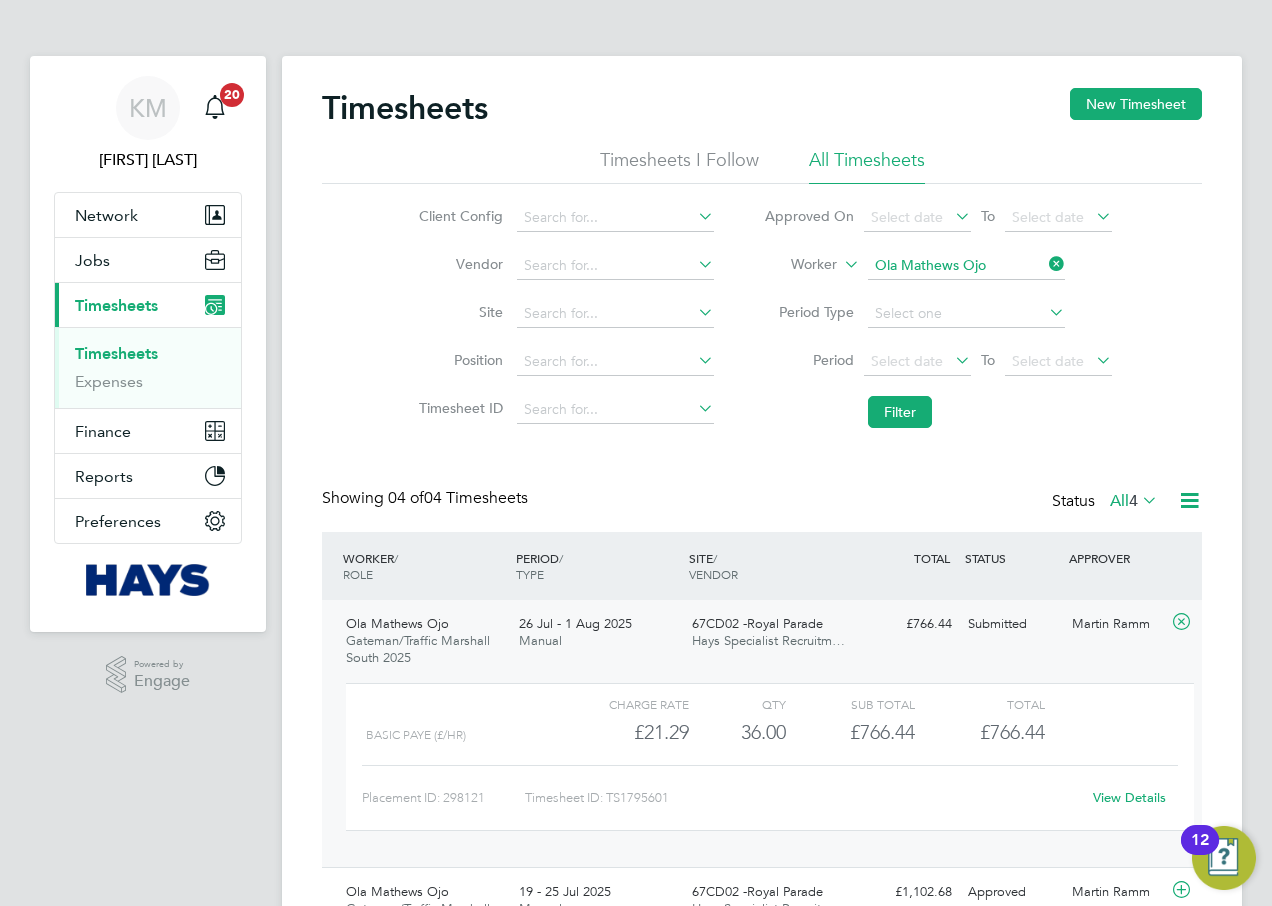 click on "View Details" 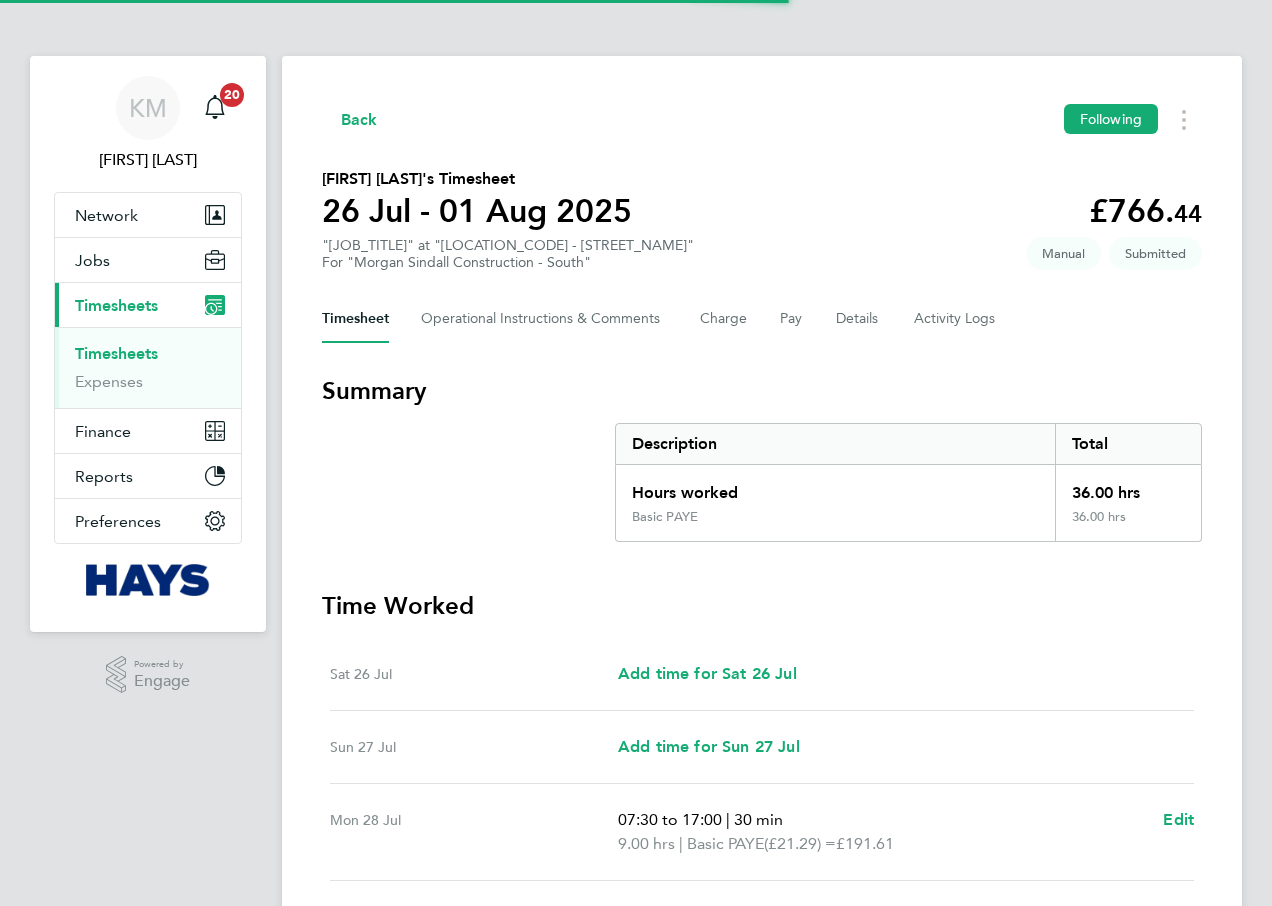 scroll, scrollTop: 0, scrollLeft: 0, axis: both 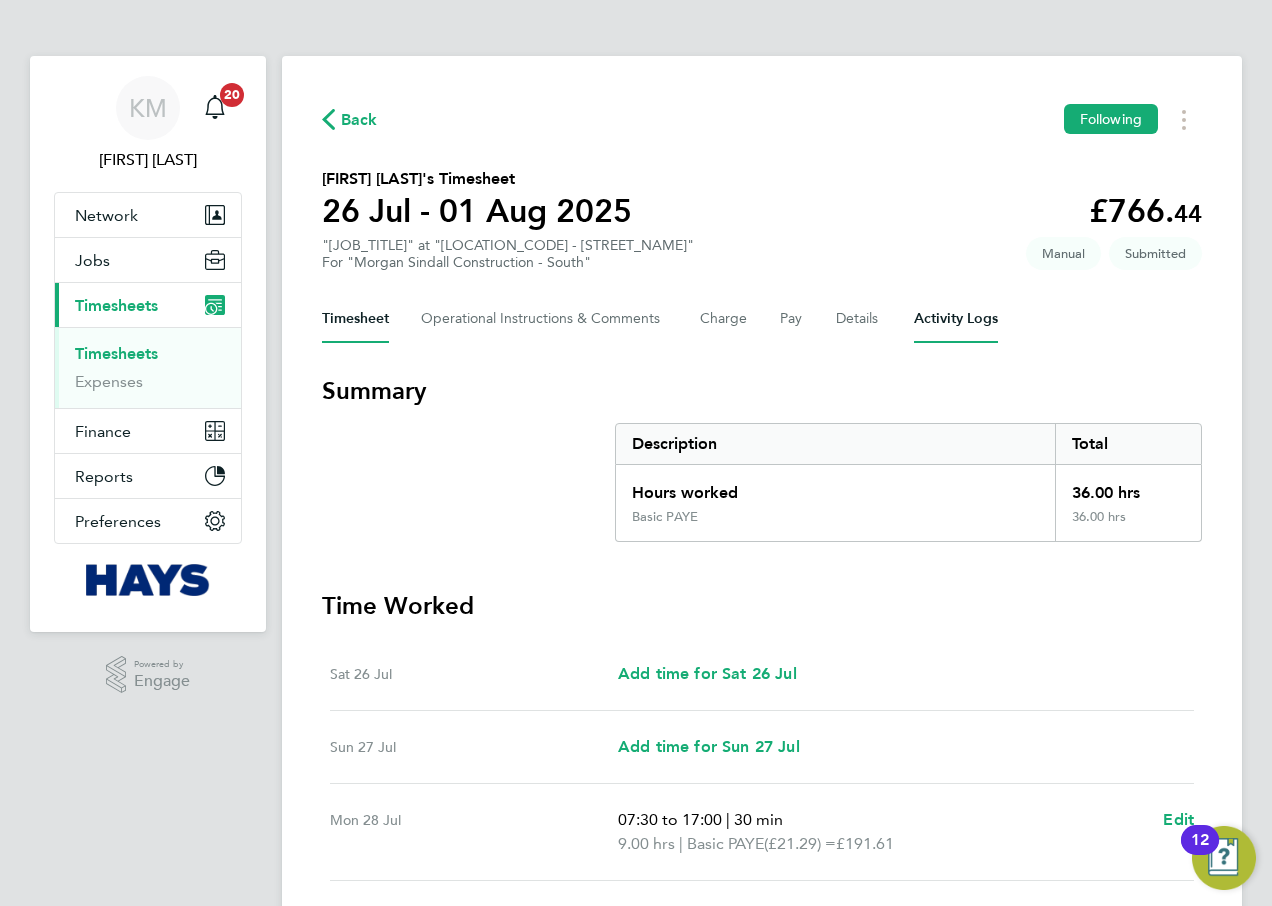click on "Activity Logs" at bounding box center (956, 319) 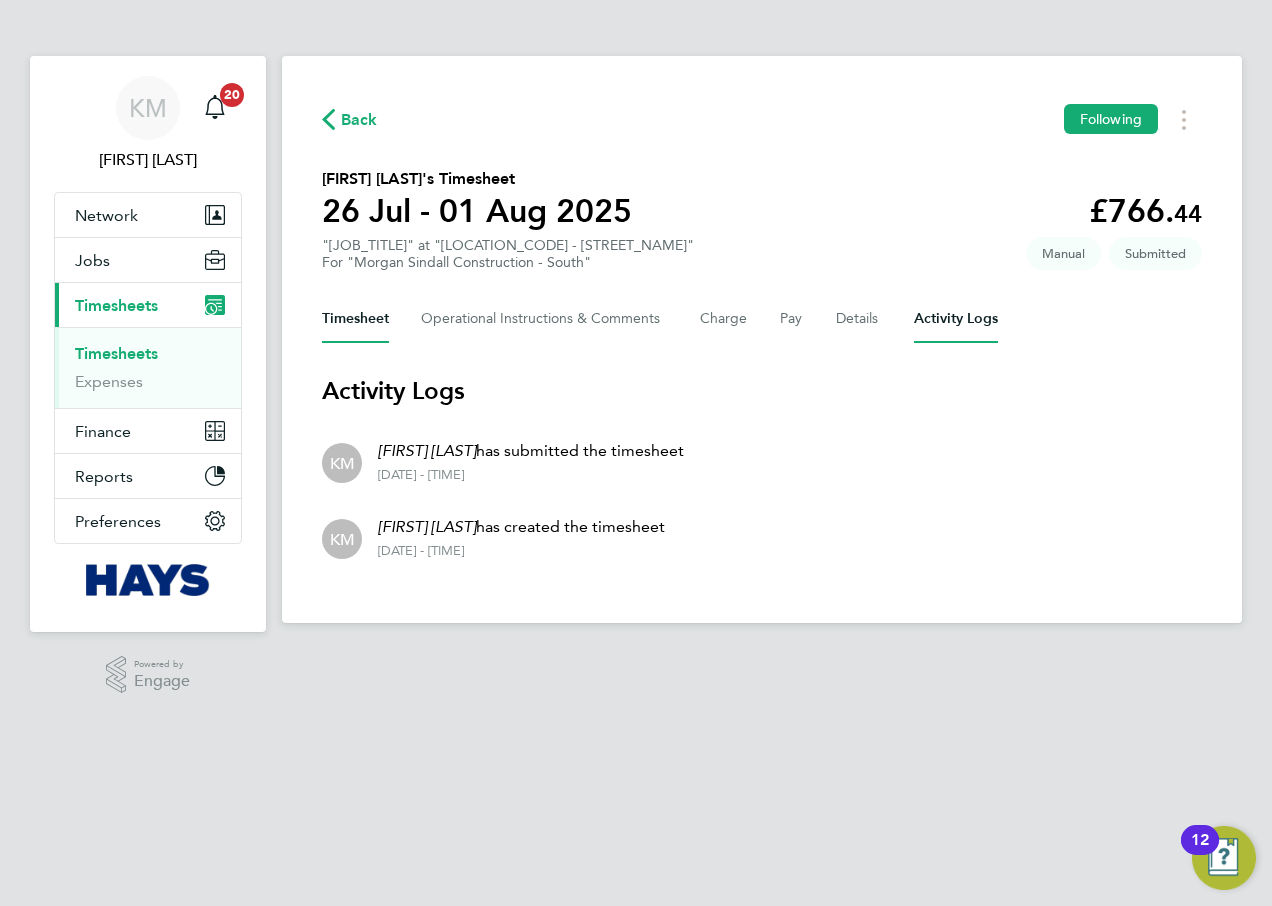click on "Timesheet" at bounding box center (355, 319) 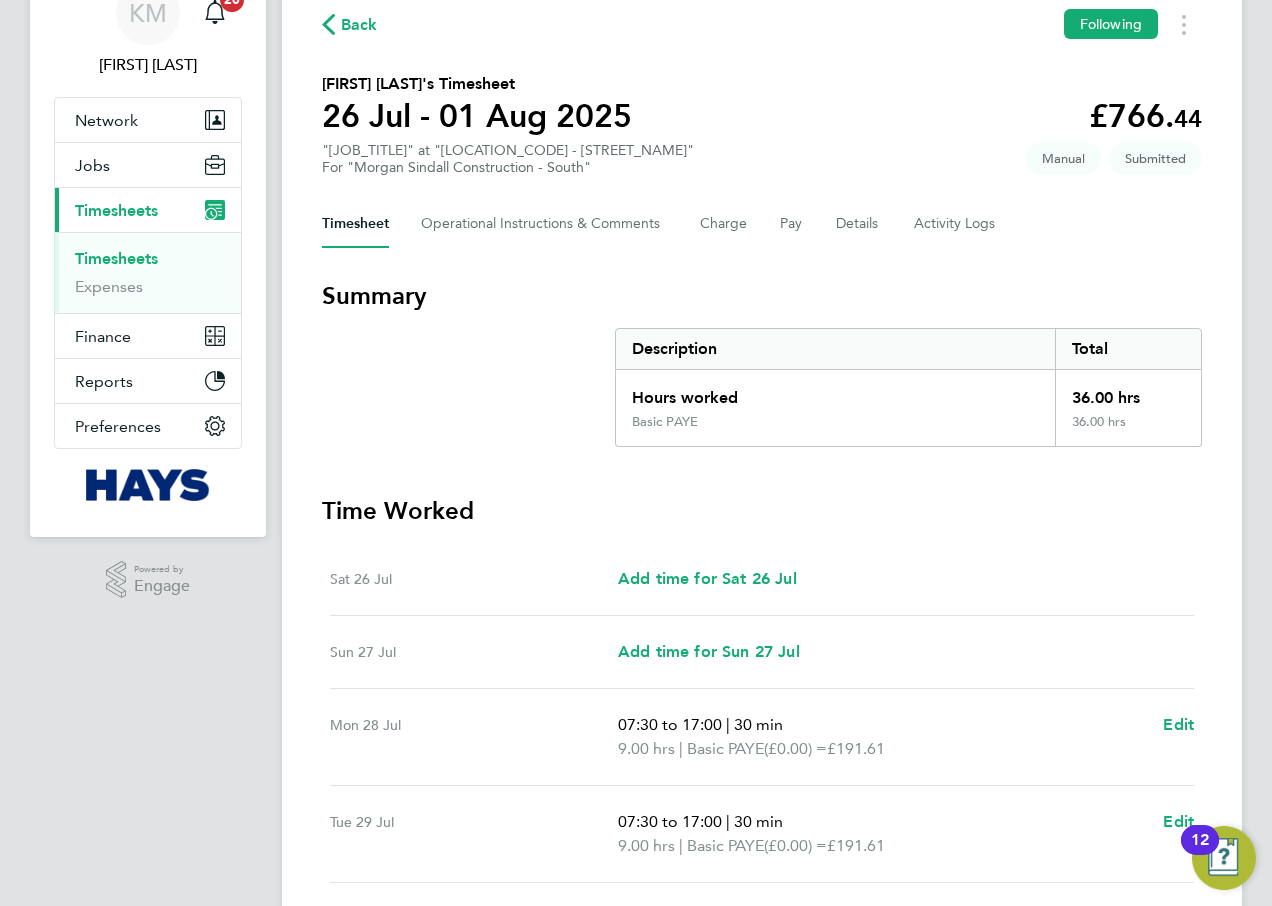 scroll, scrollTop: 100, scrollLeft: 0, axis: vertical 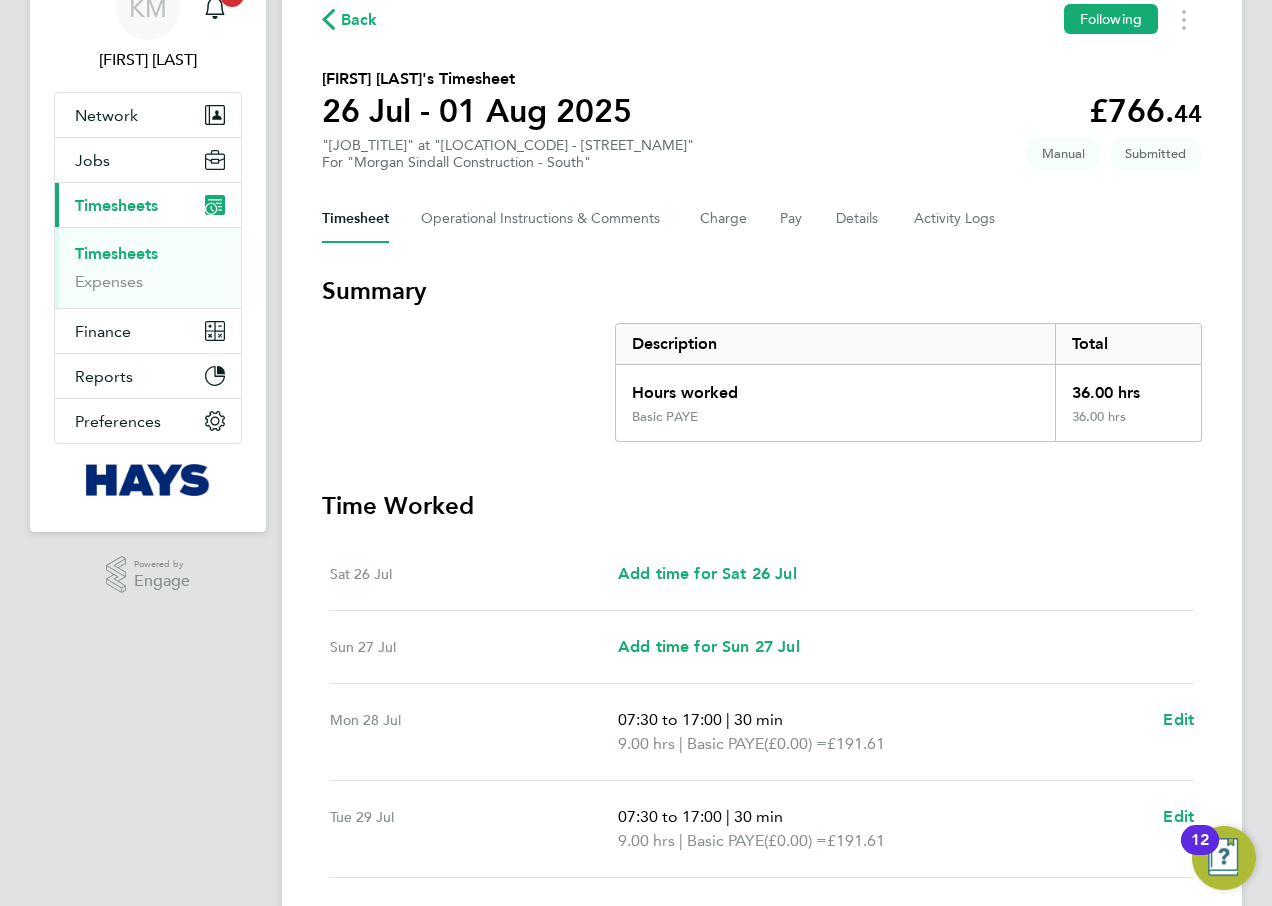 click on "Timesheets" at bounding box center [116, 253] 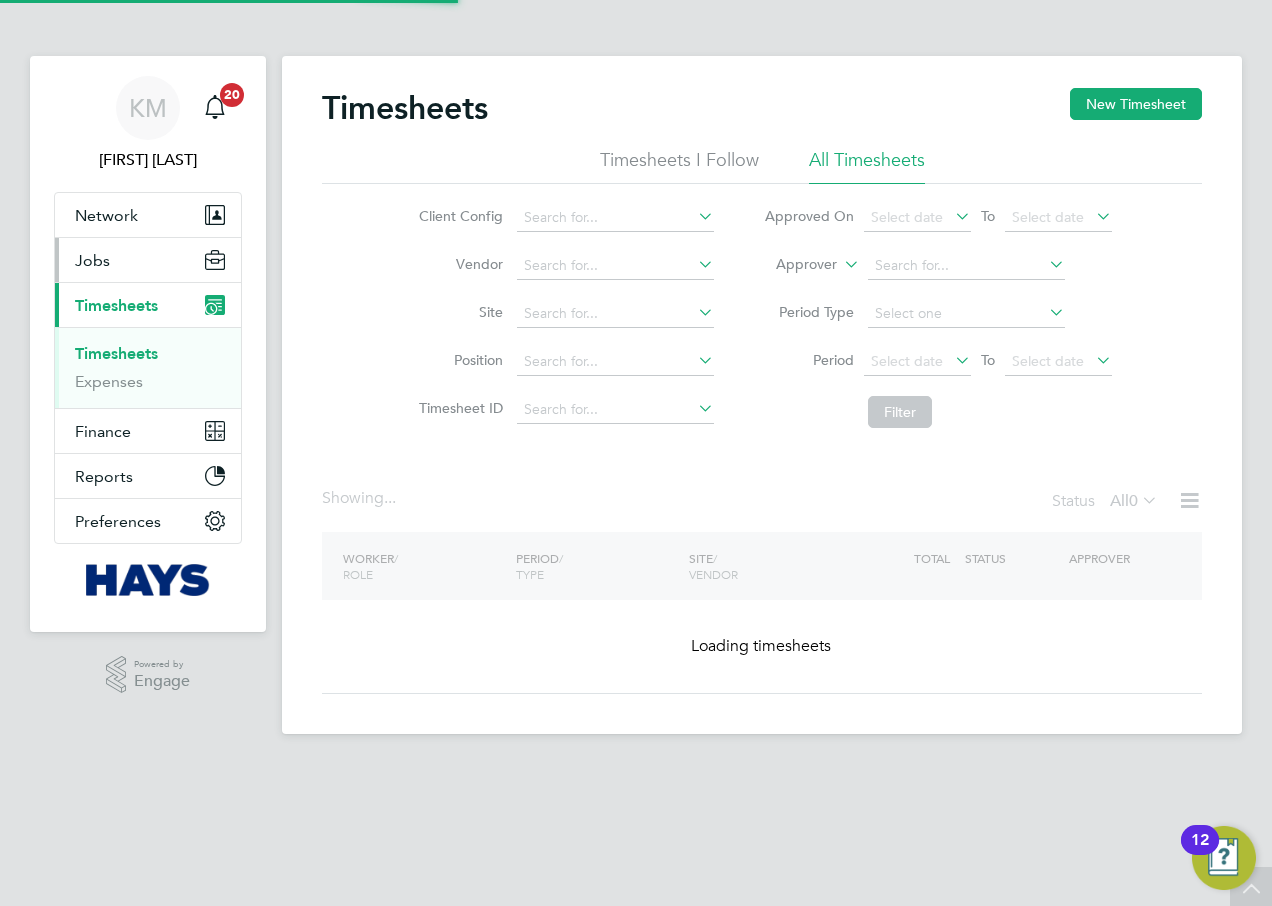 scroll, scrollTop: 0, scrollLeft: 0, axis: both 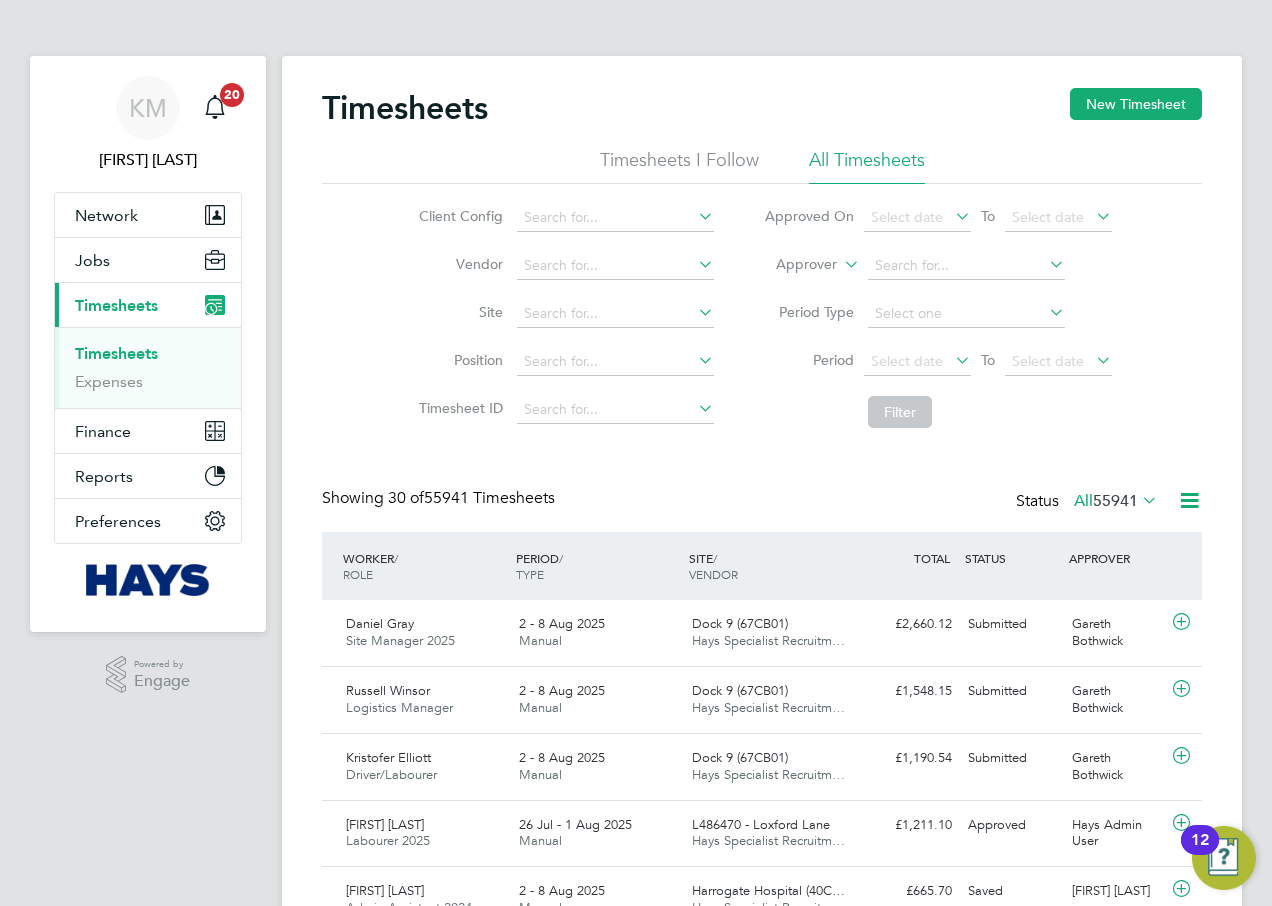 click 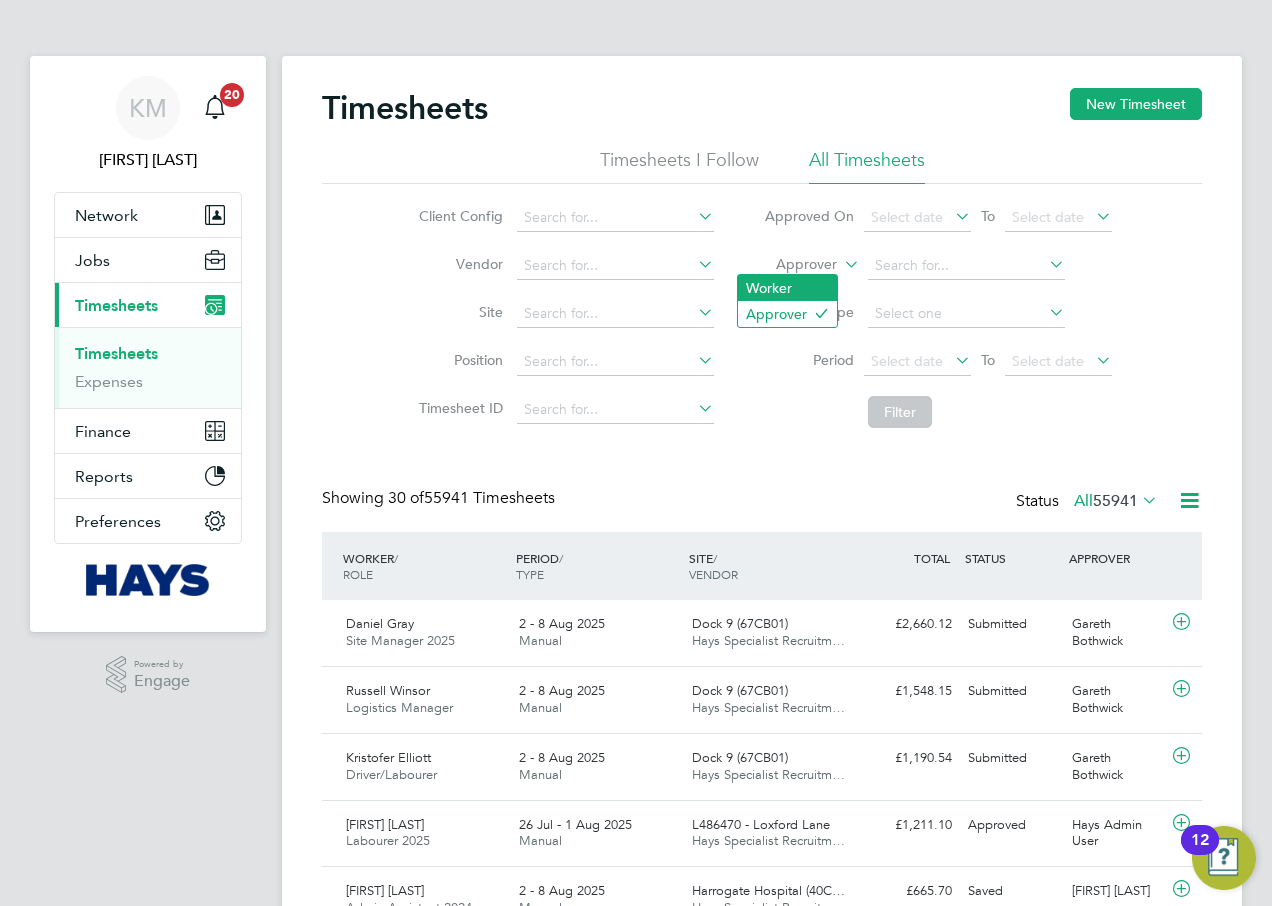 click on "Worker" 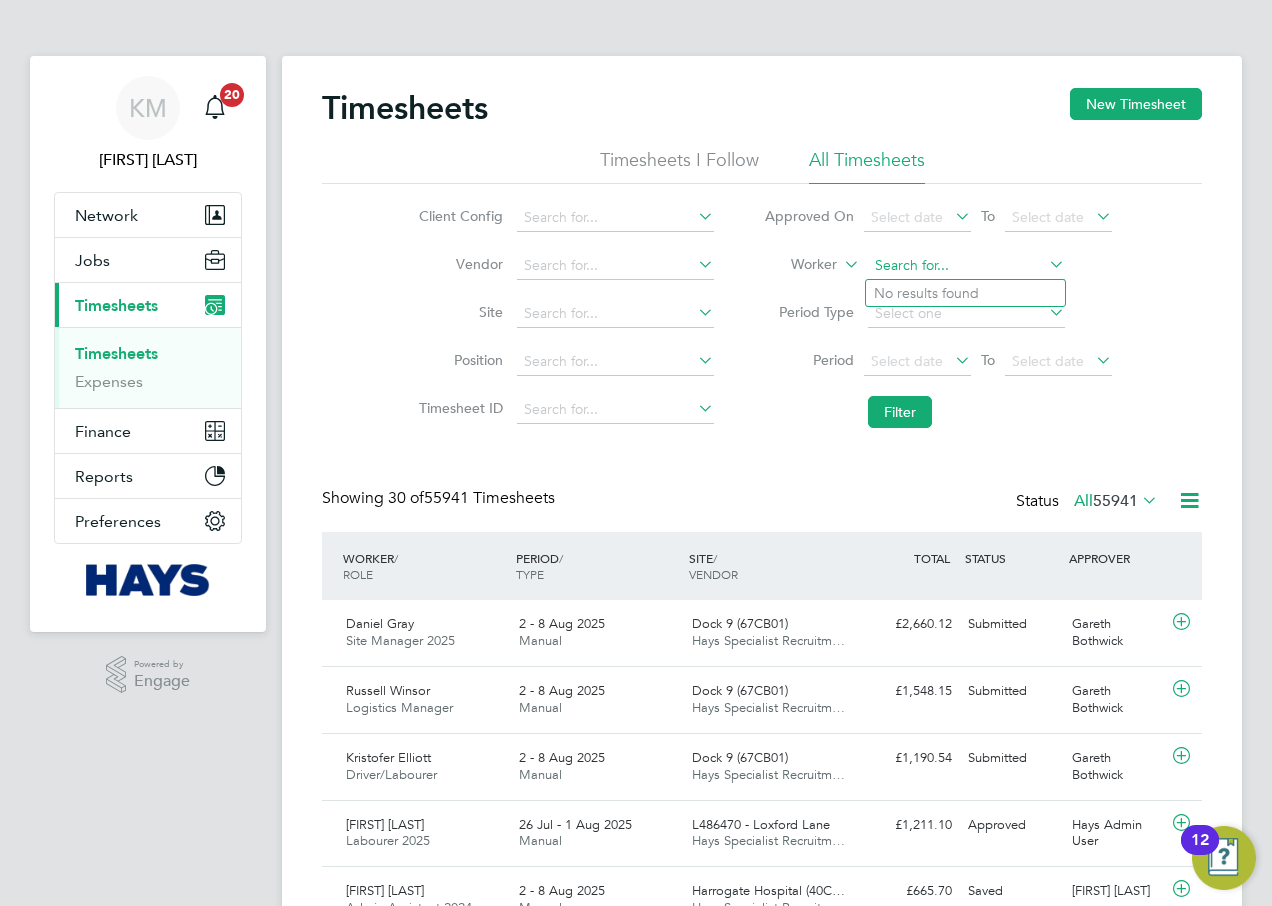 click 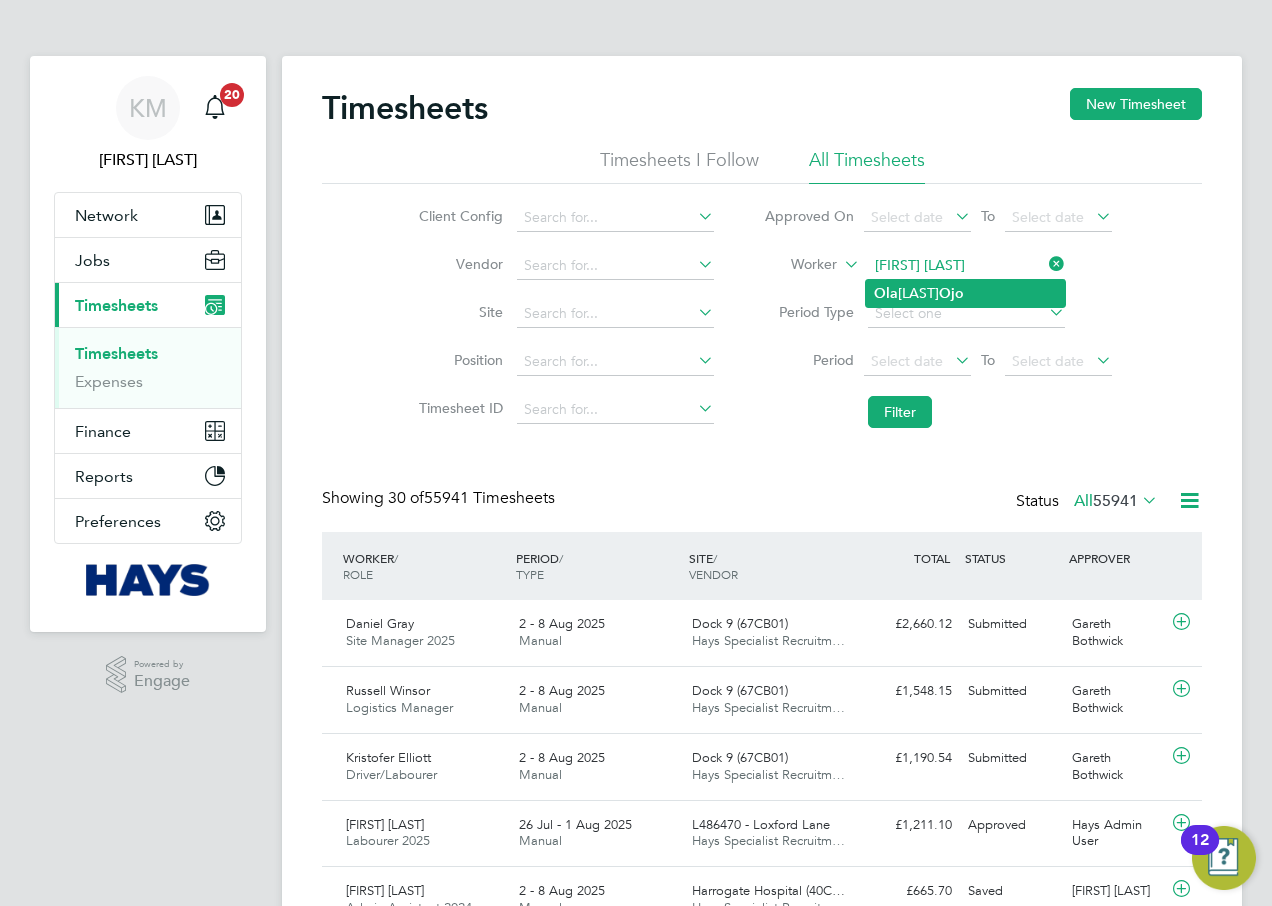 click on "Ola  Mathews  Ojo" 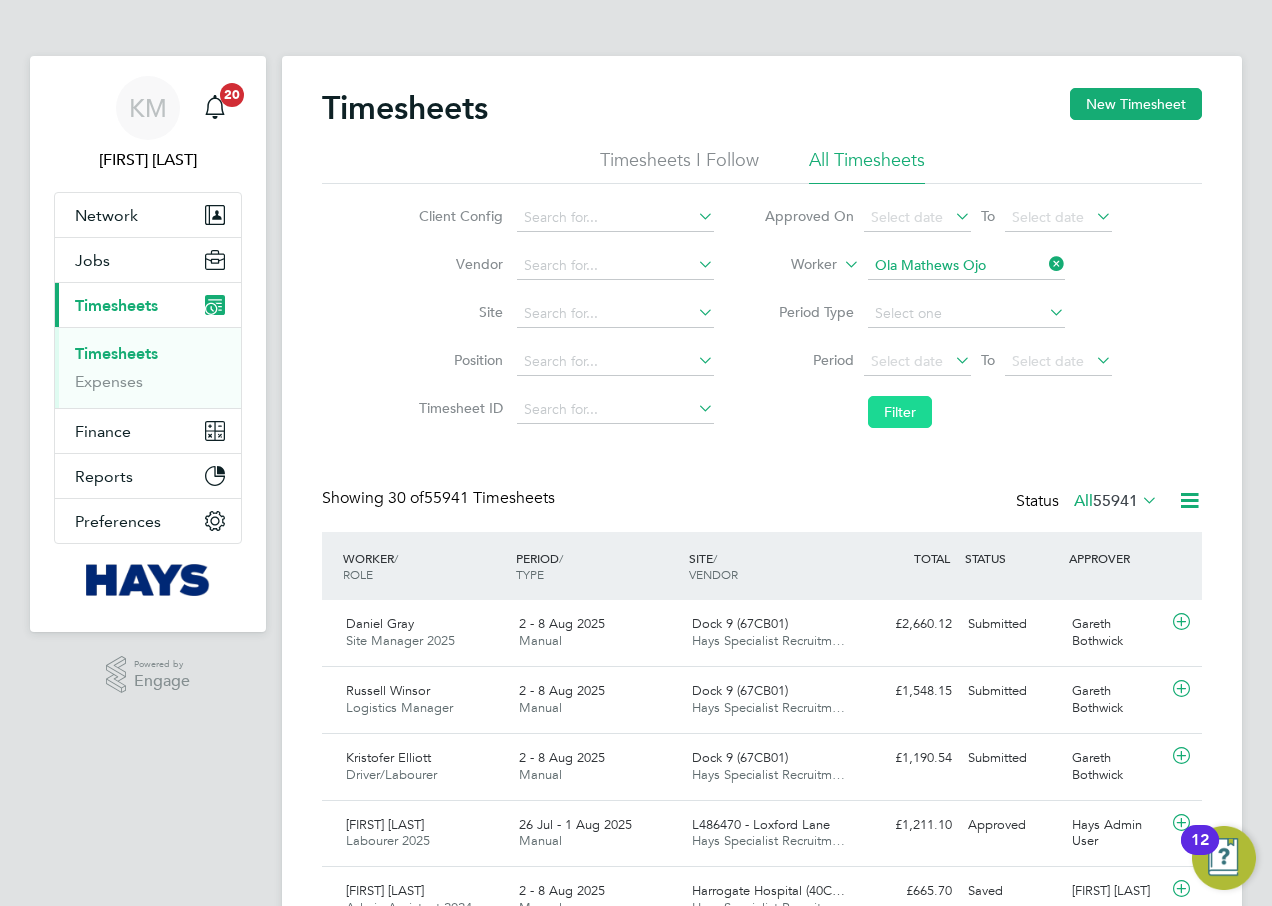 click on "Filter" 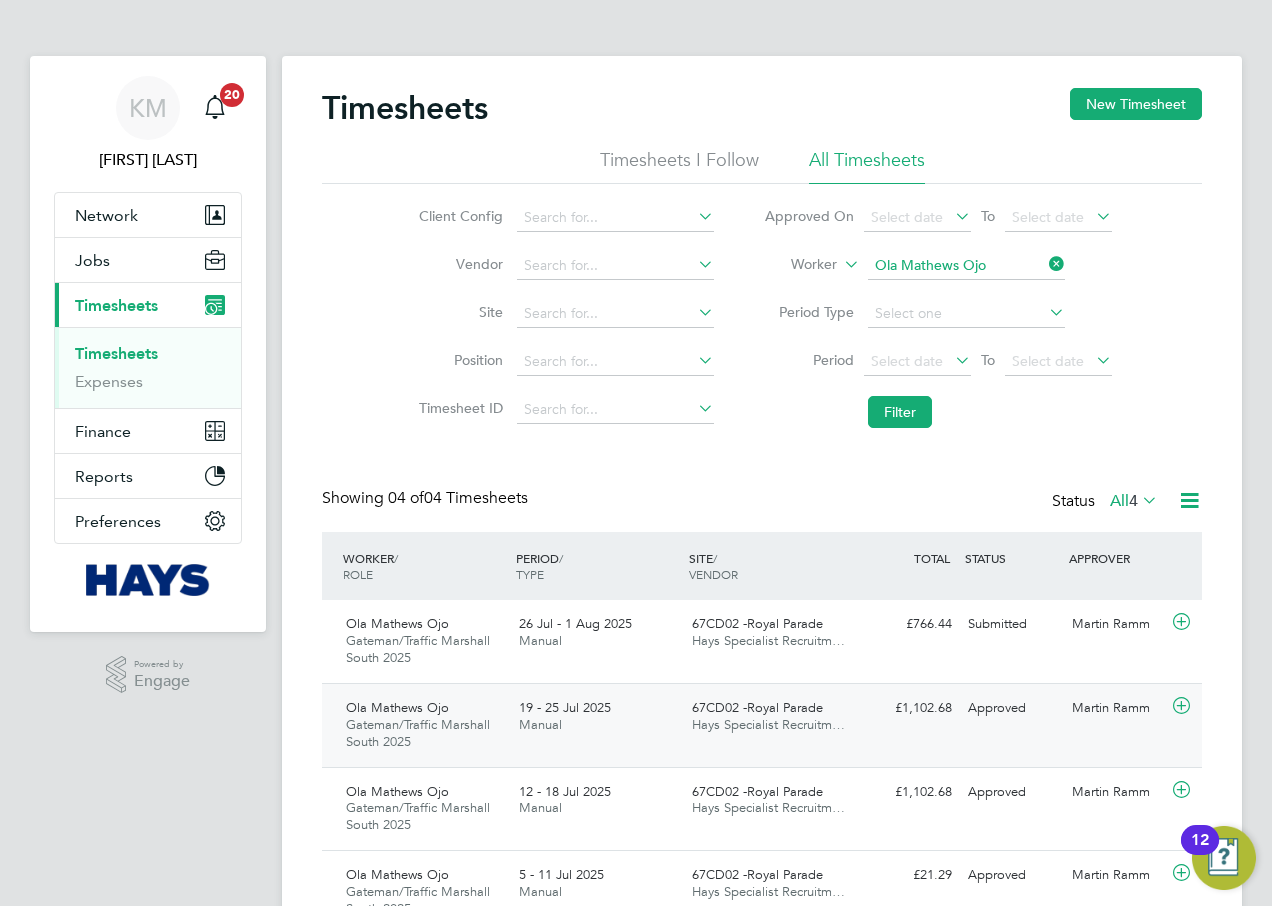 click on "19 - 25 Jul 2025" 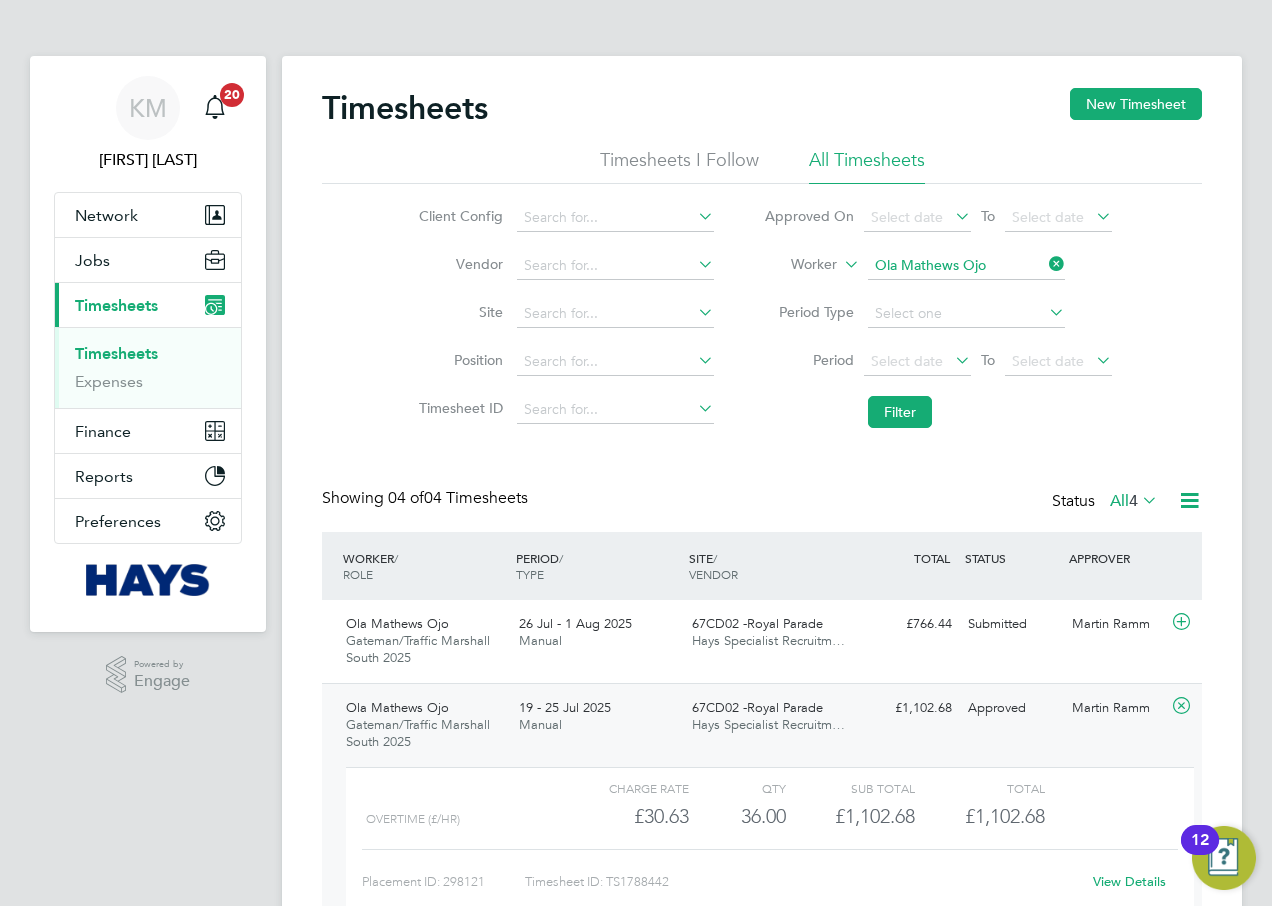 click on "View Details" 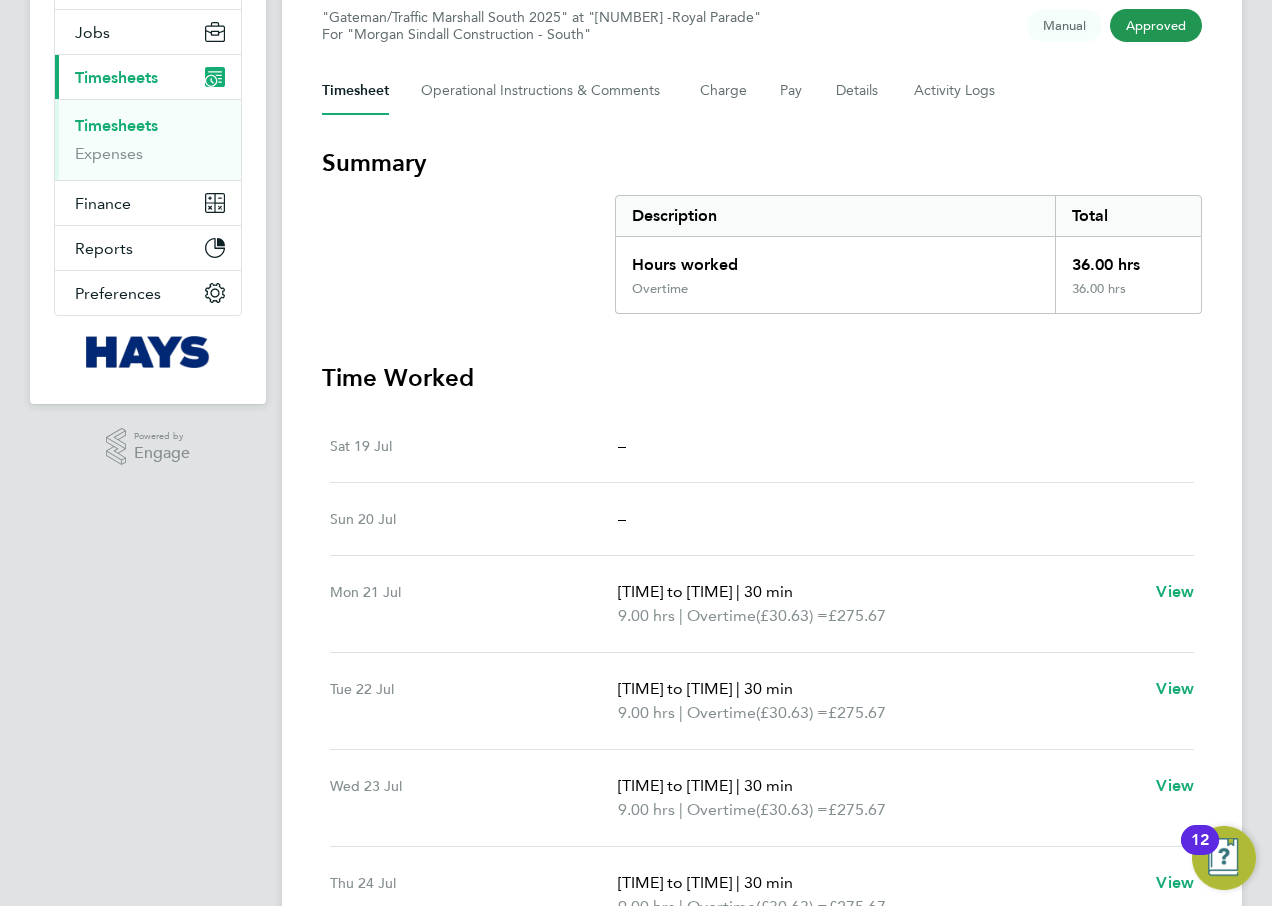 scroll, scrollTop: 0, scrollLeft: 0, axis: both 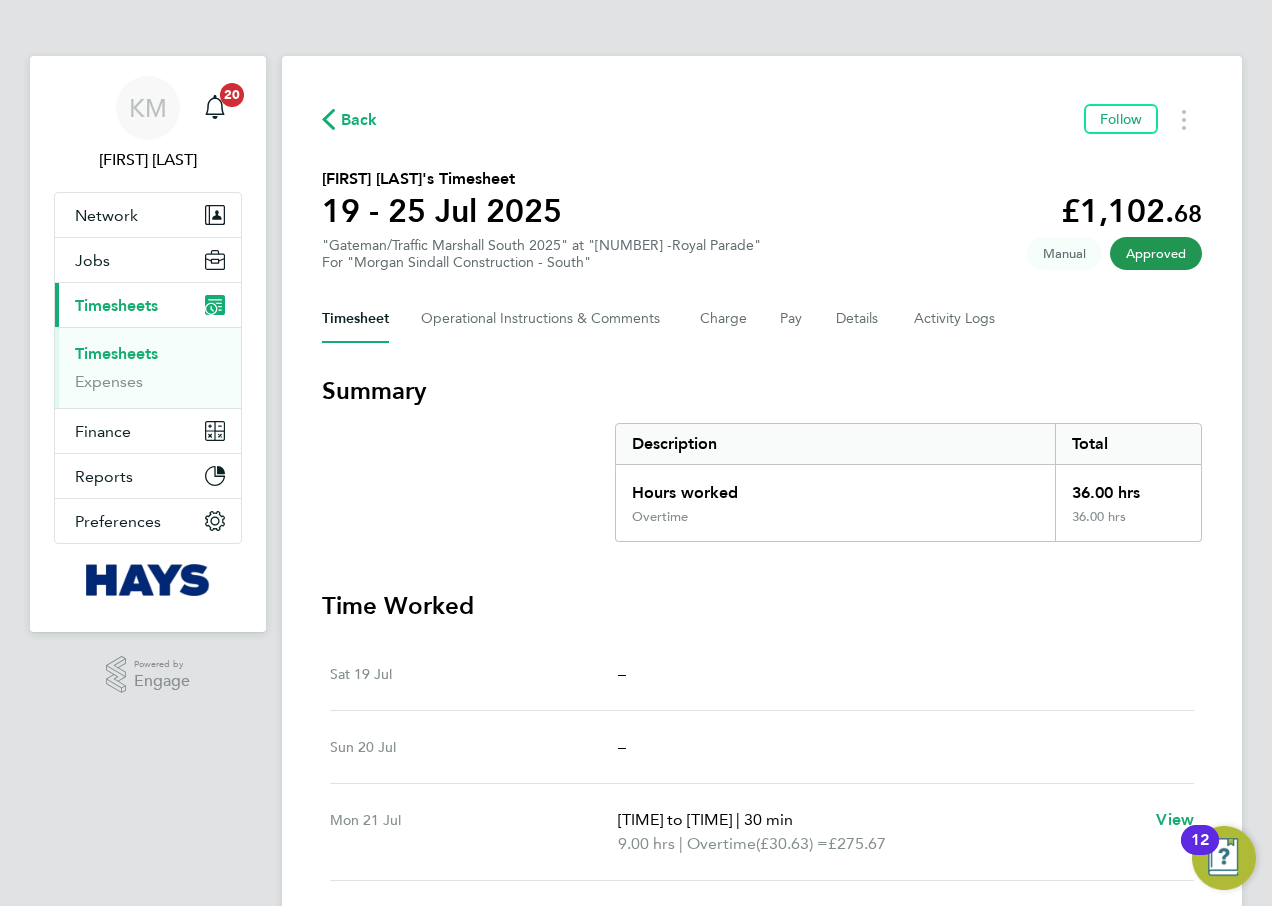 click on "Timesheets" at bounding box center [116, 353] 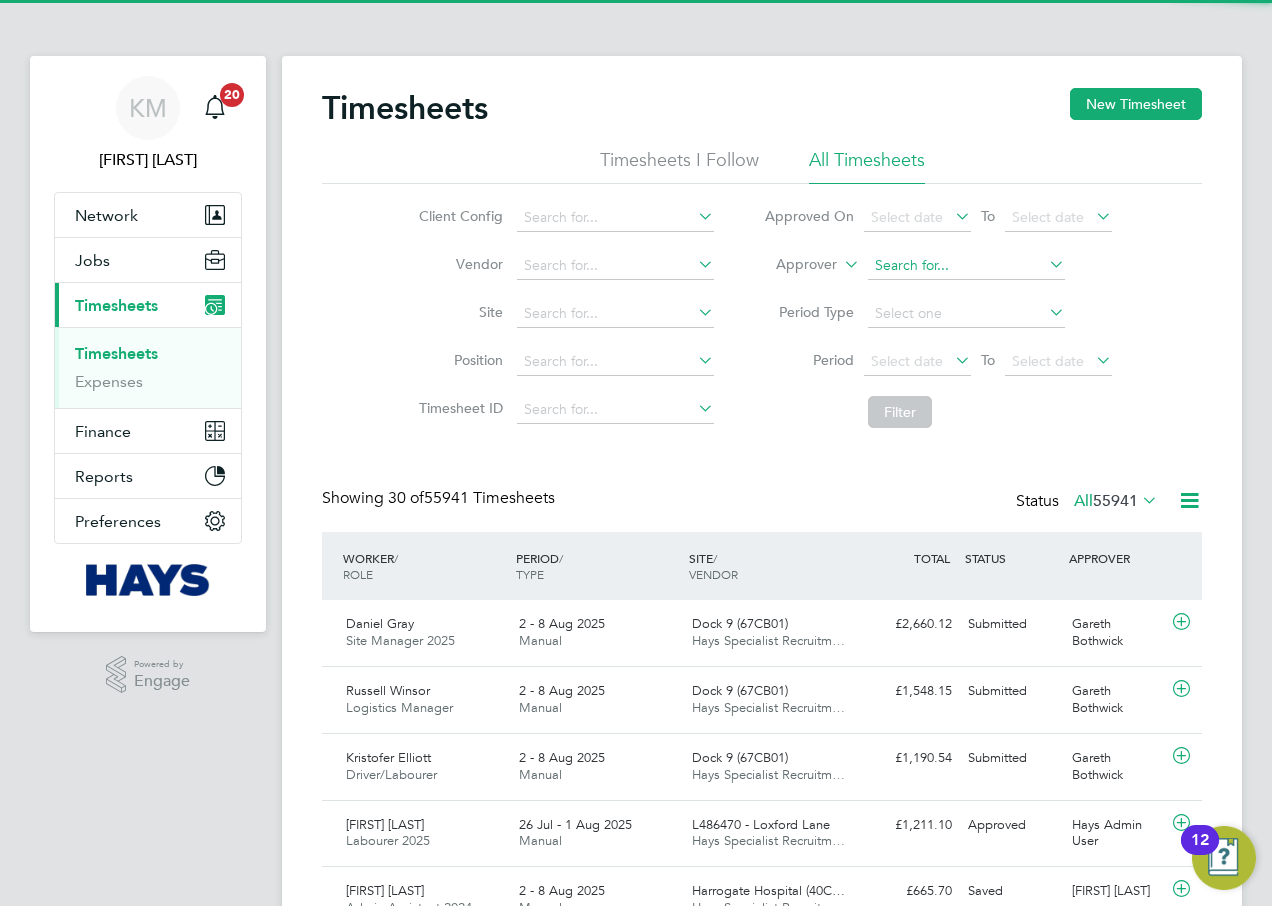 scroll, scrollTop: 10, scrollLeft: 10, axis: both 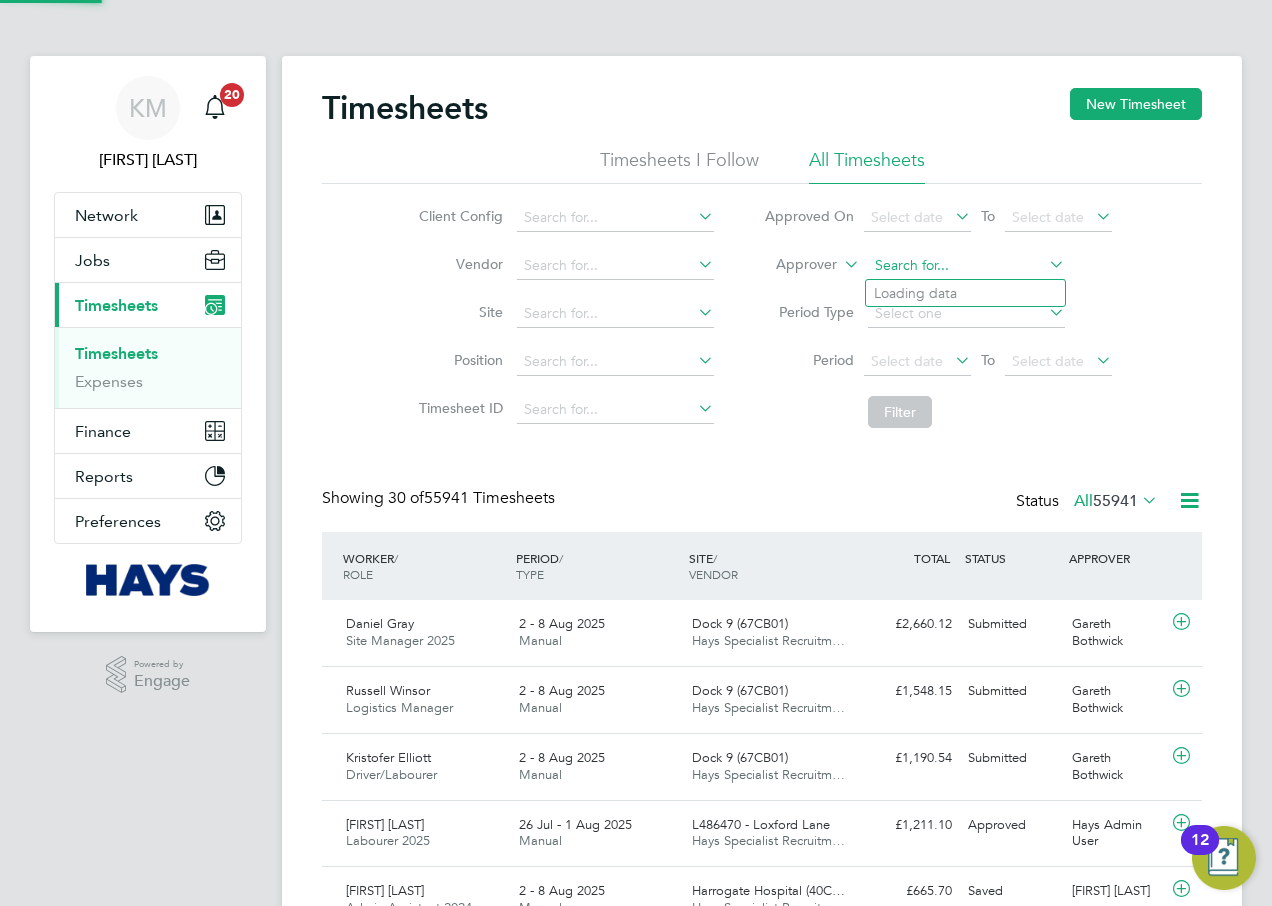 click 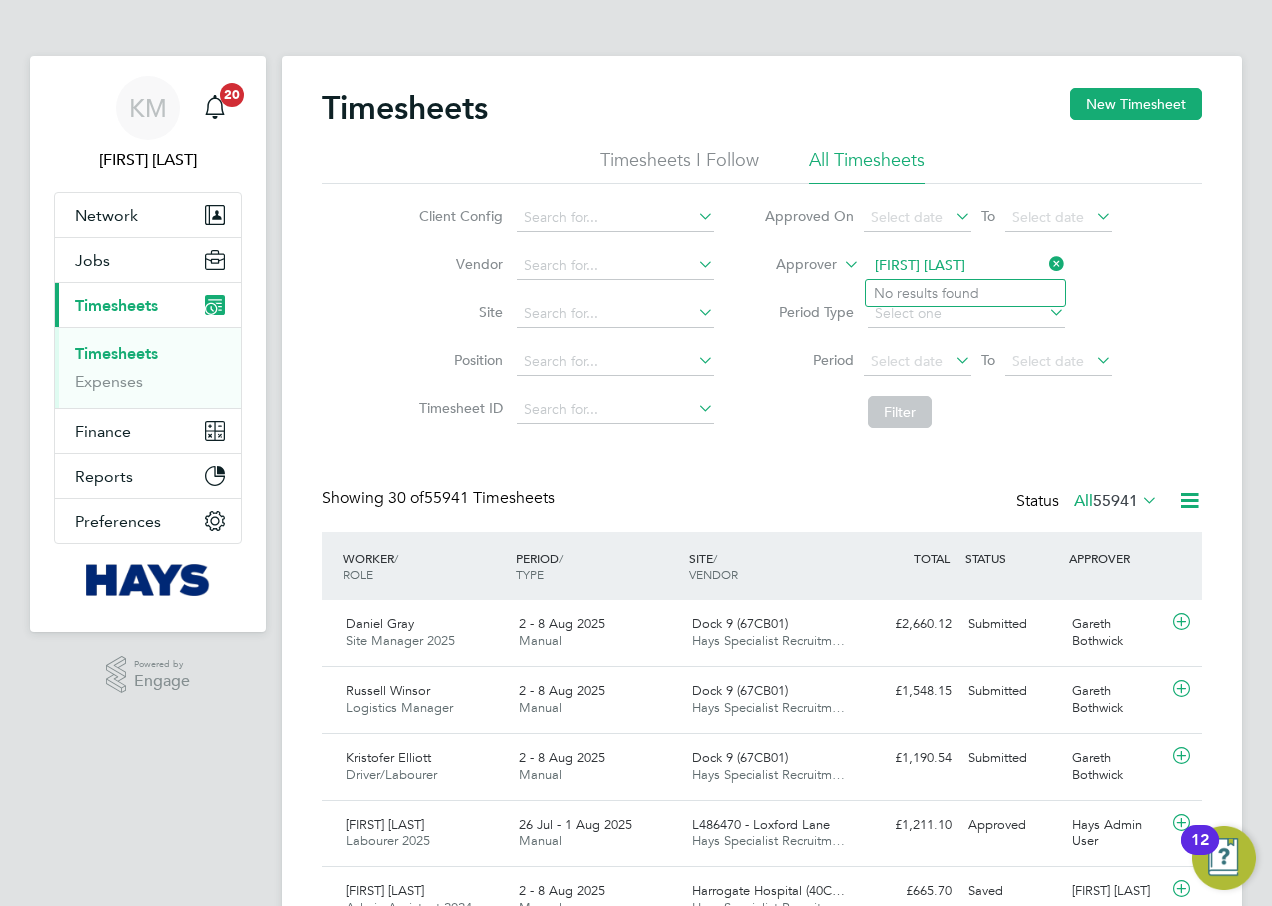 type on "ola ojo" 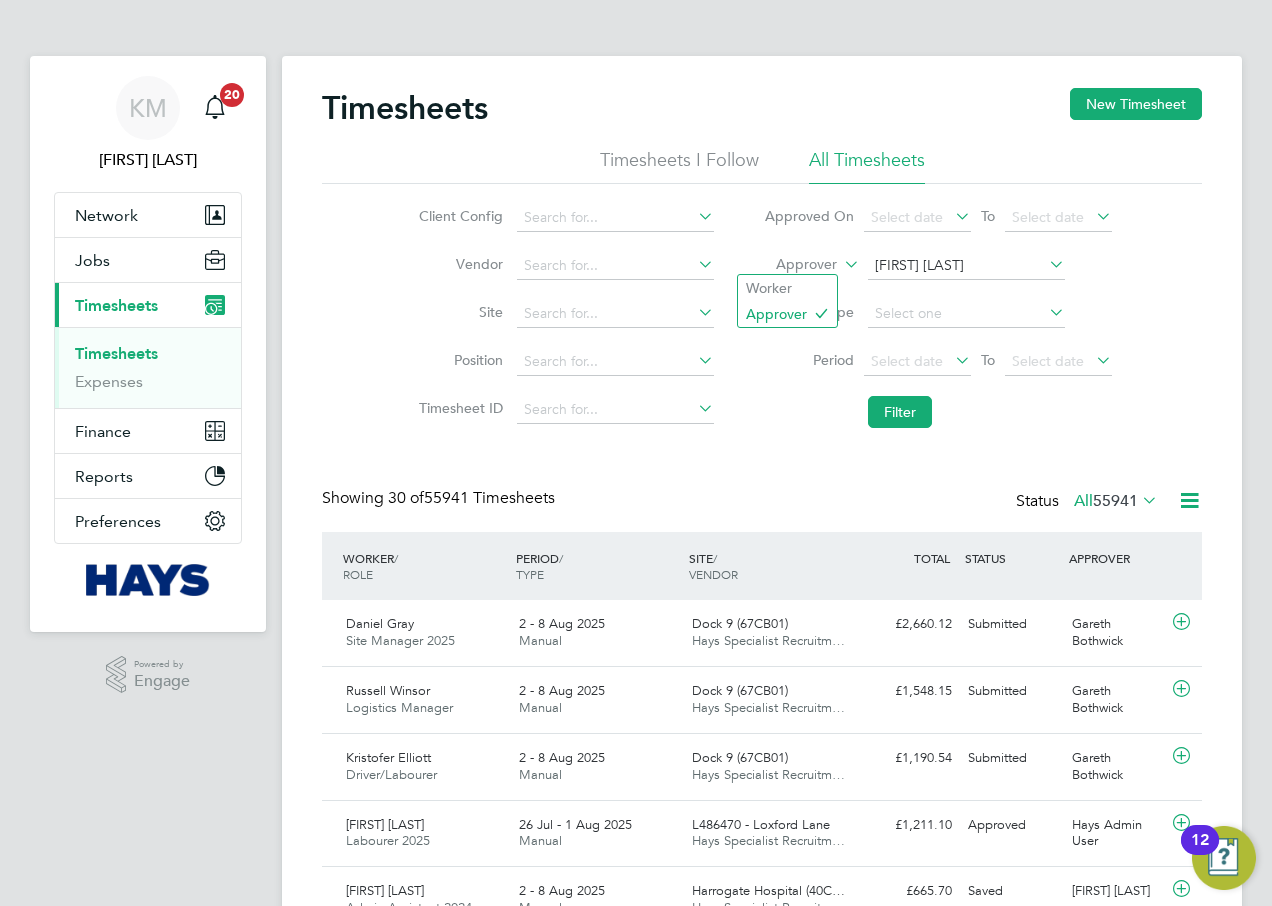 type 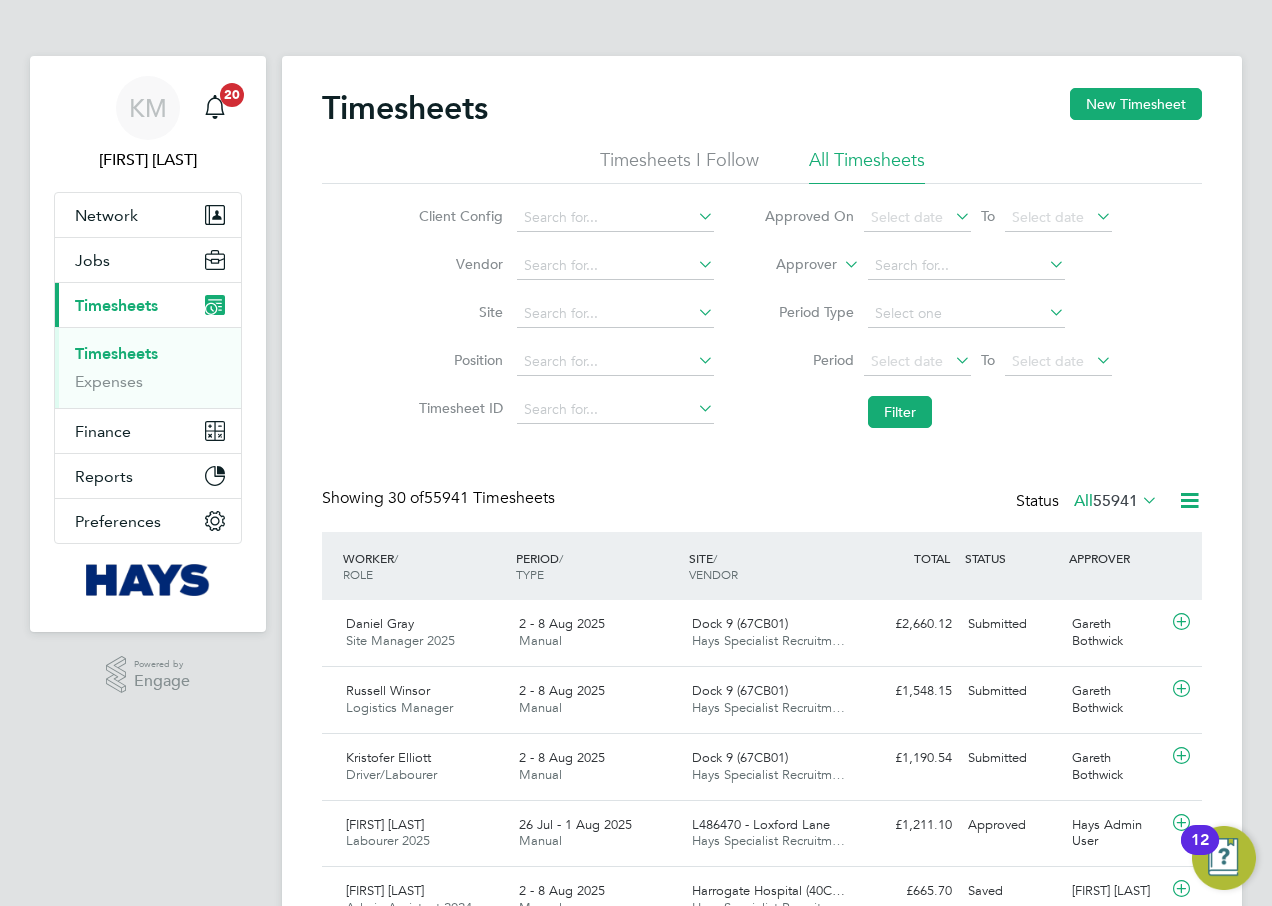 click on "Worker" 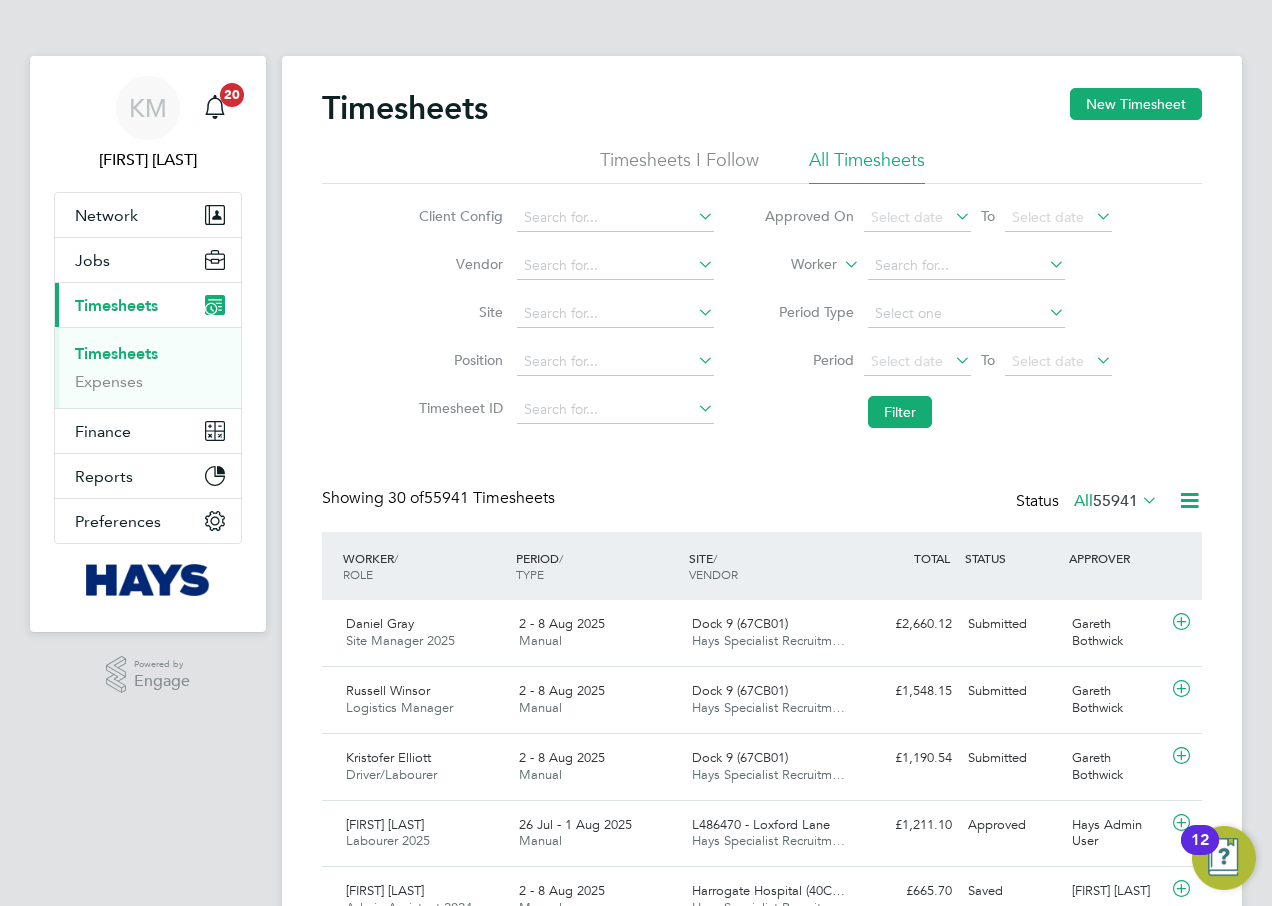 click 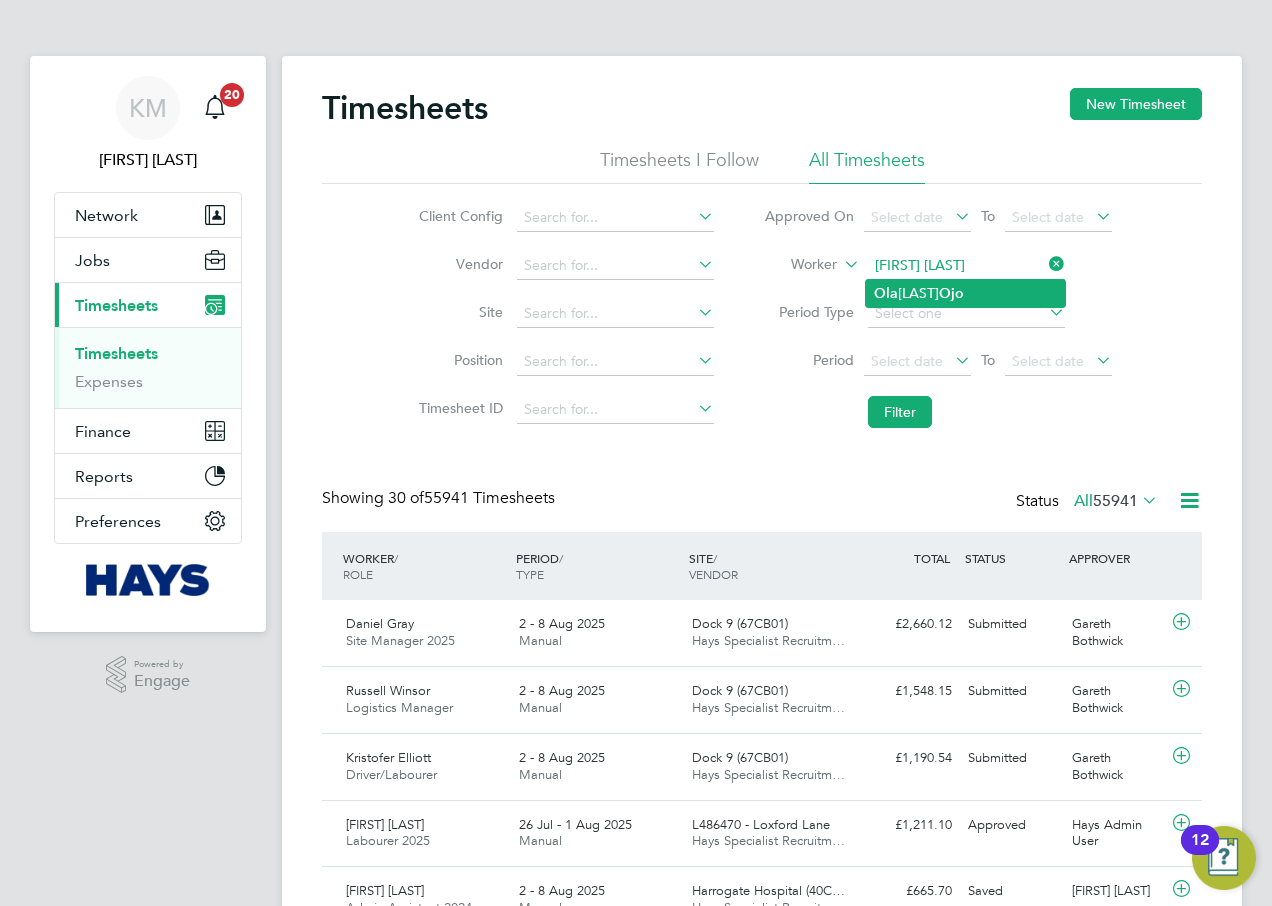 click on "Ola  Mathews  Ojo" 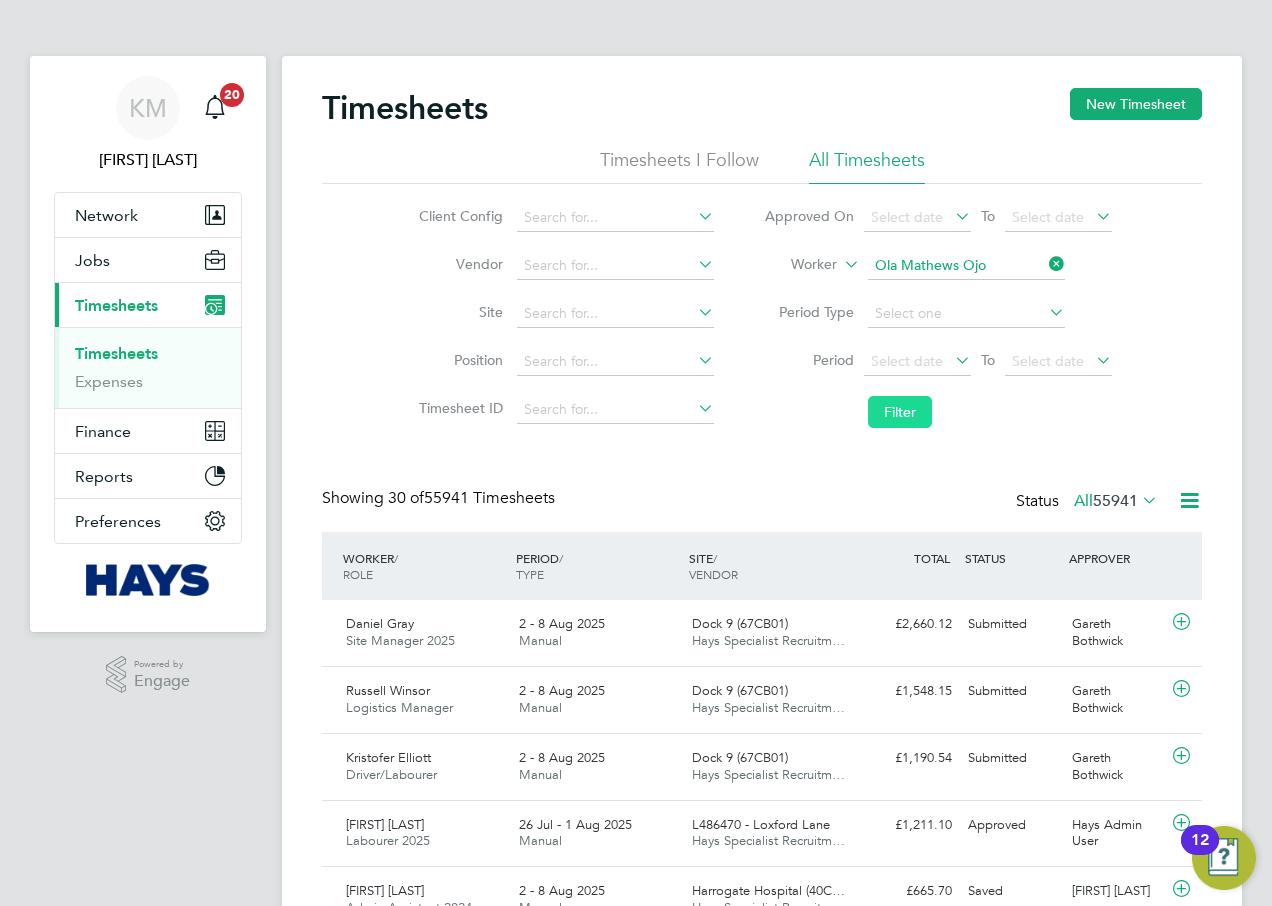 click on "Filter" 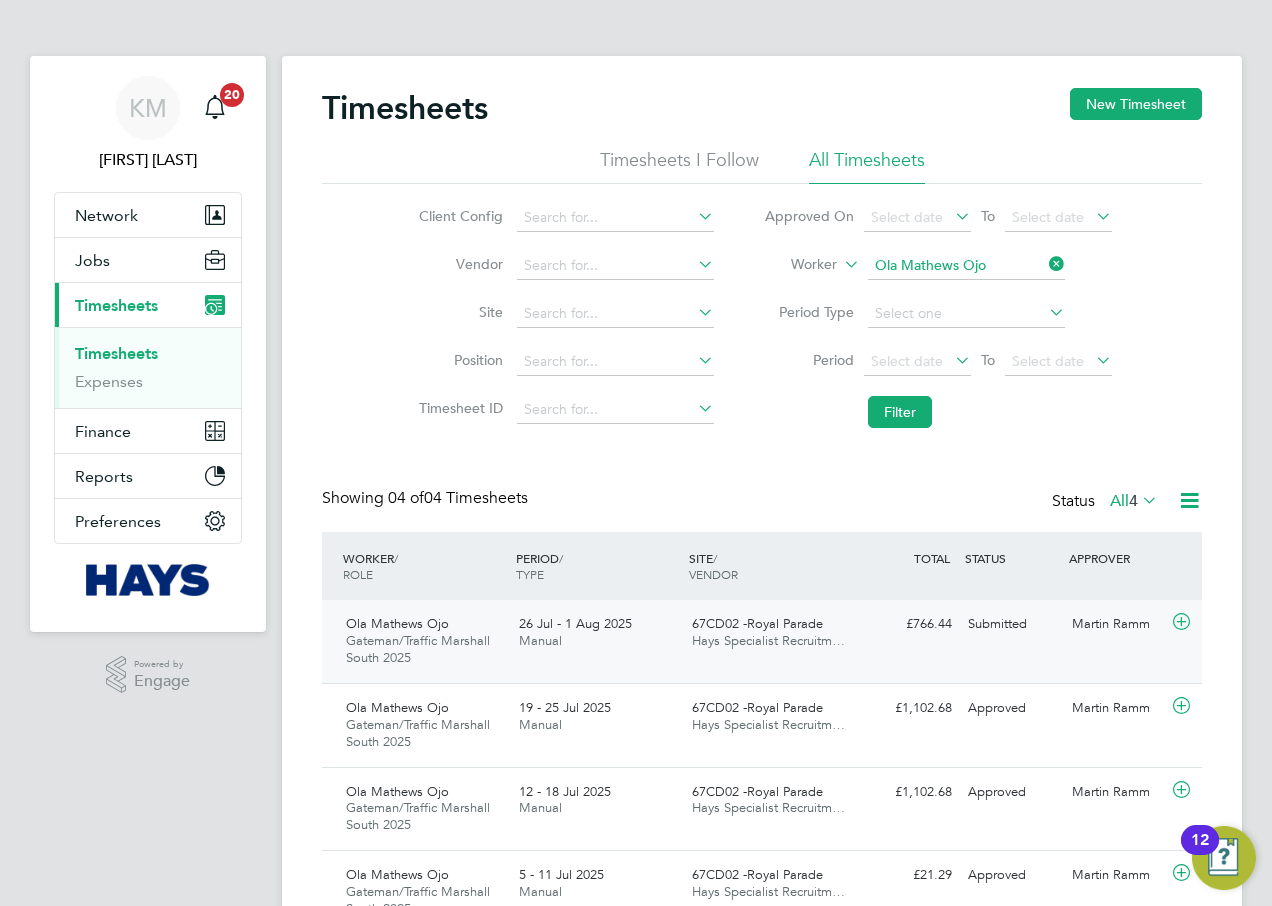 click on "26 Jul - 1 Aug 2025 Manual" 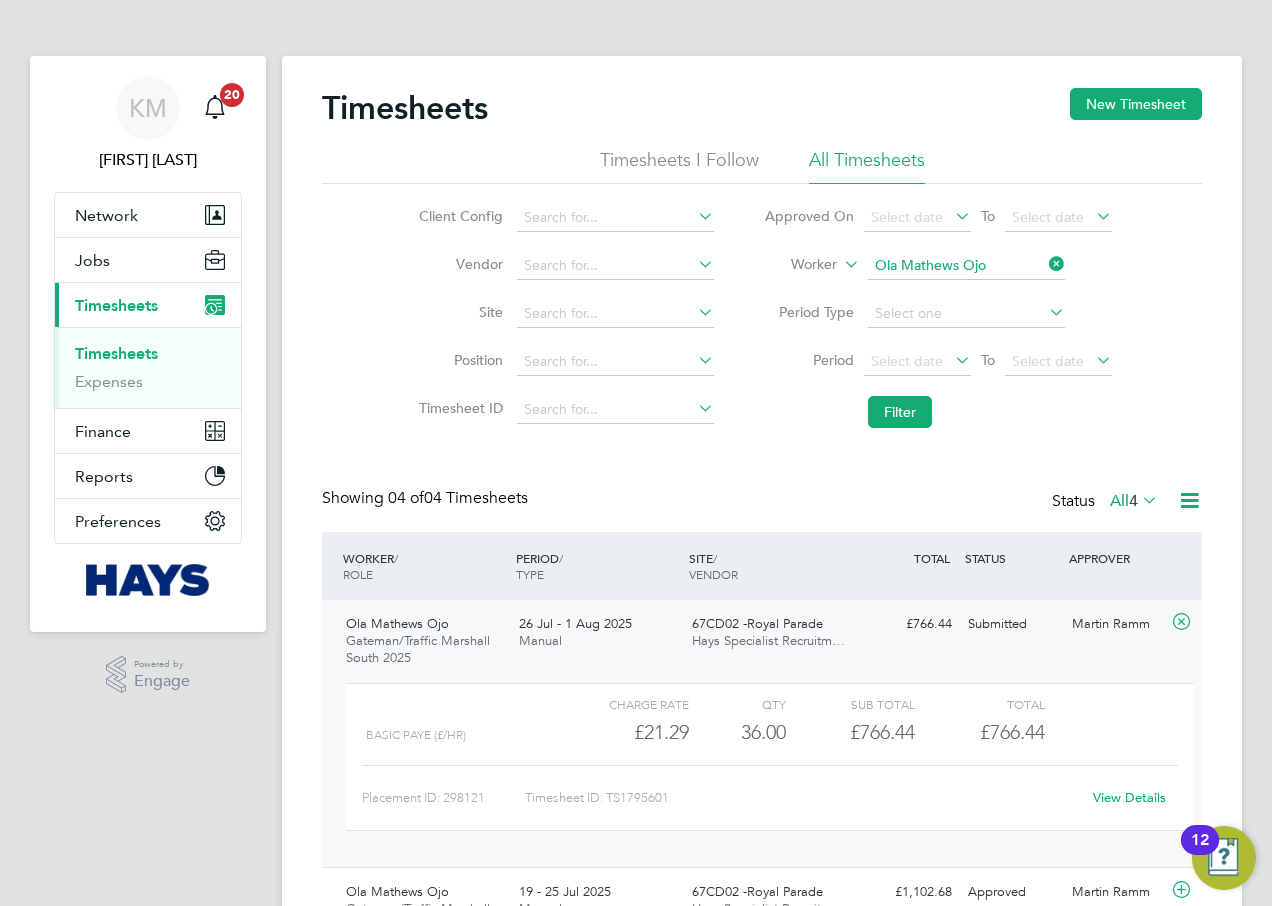 click on "View Details" 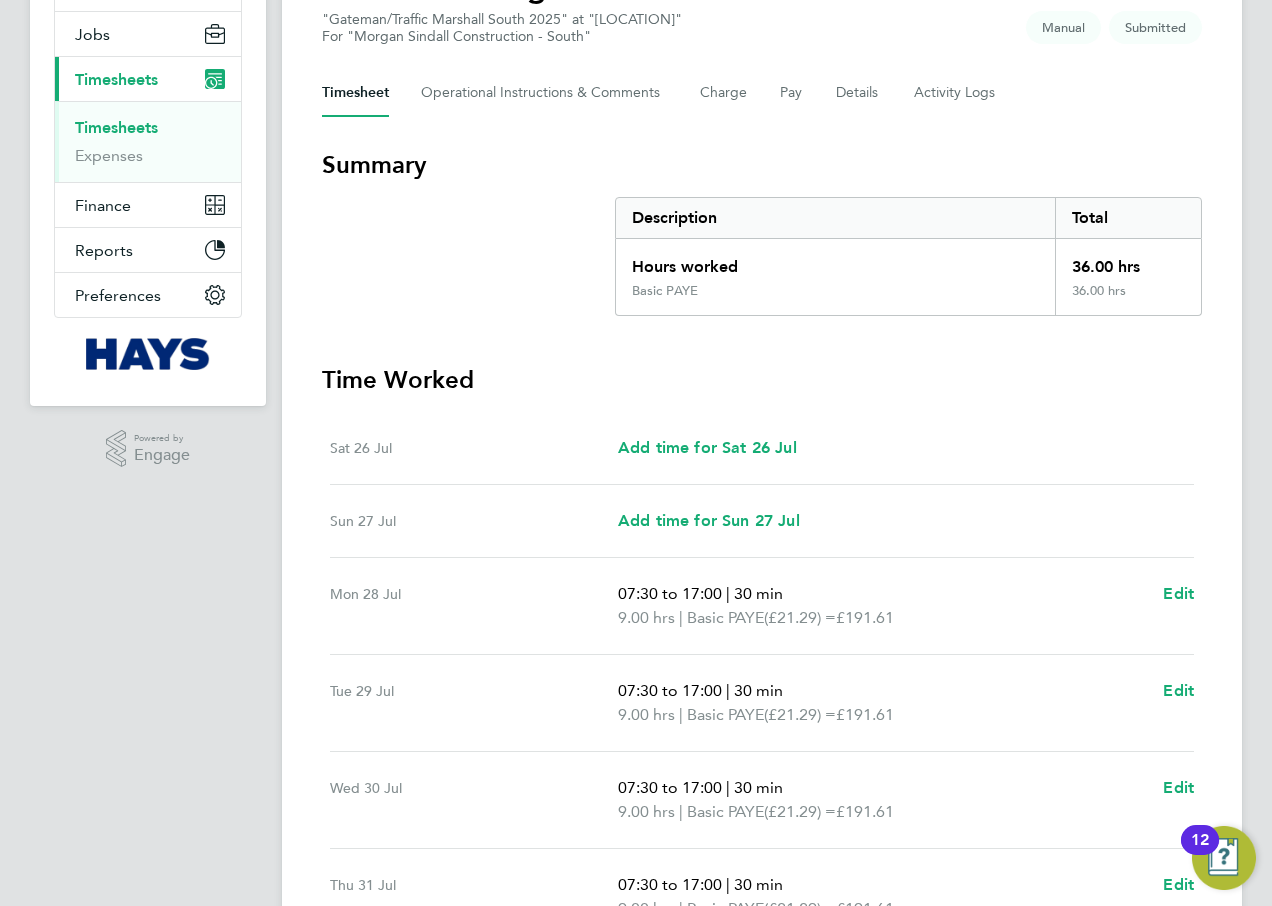 scroll, scrollTop: 515, scrollLeft: 0, axis: vertical 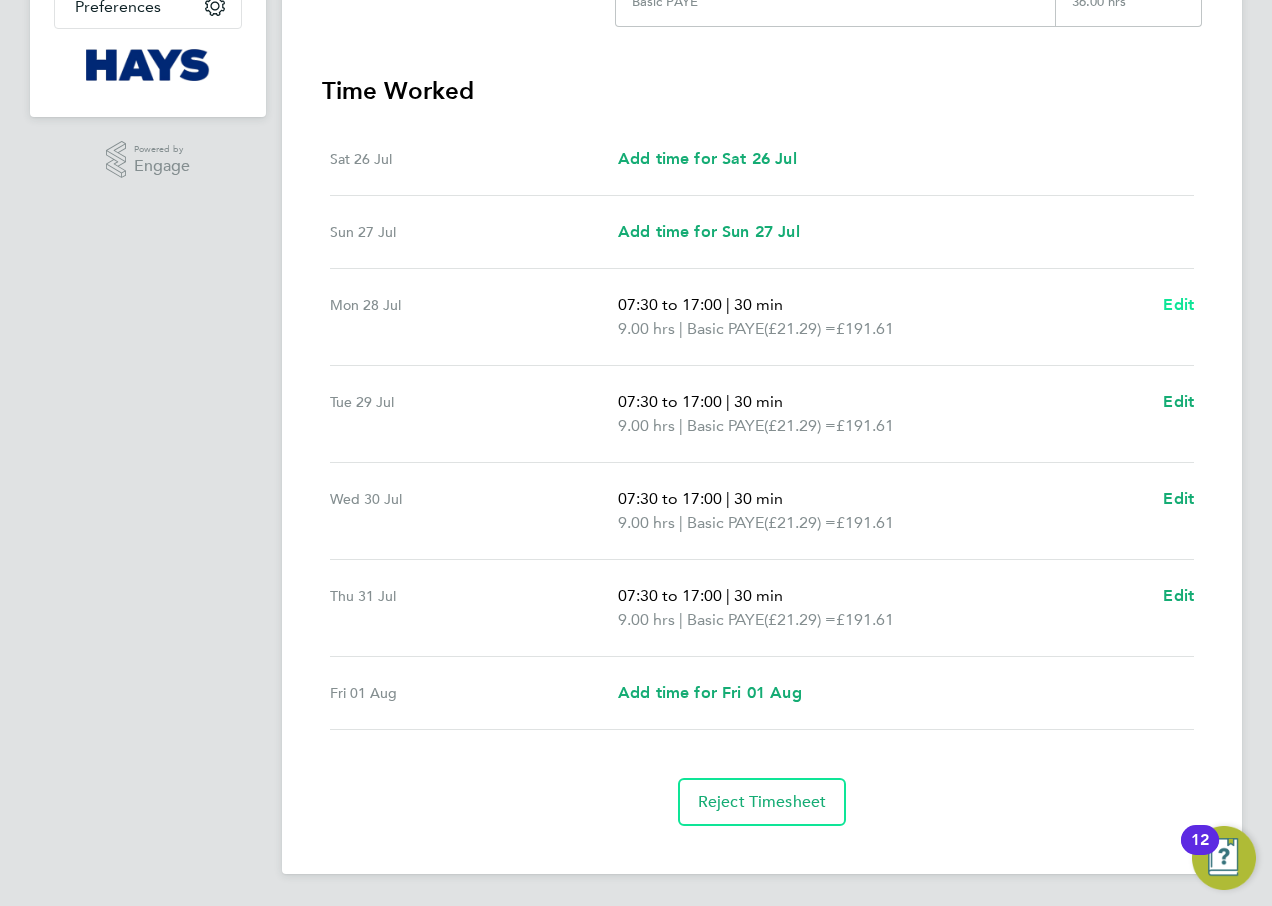 click on "Edit" at bounding box center (1178, 304) 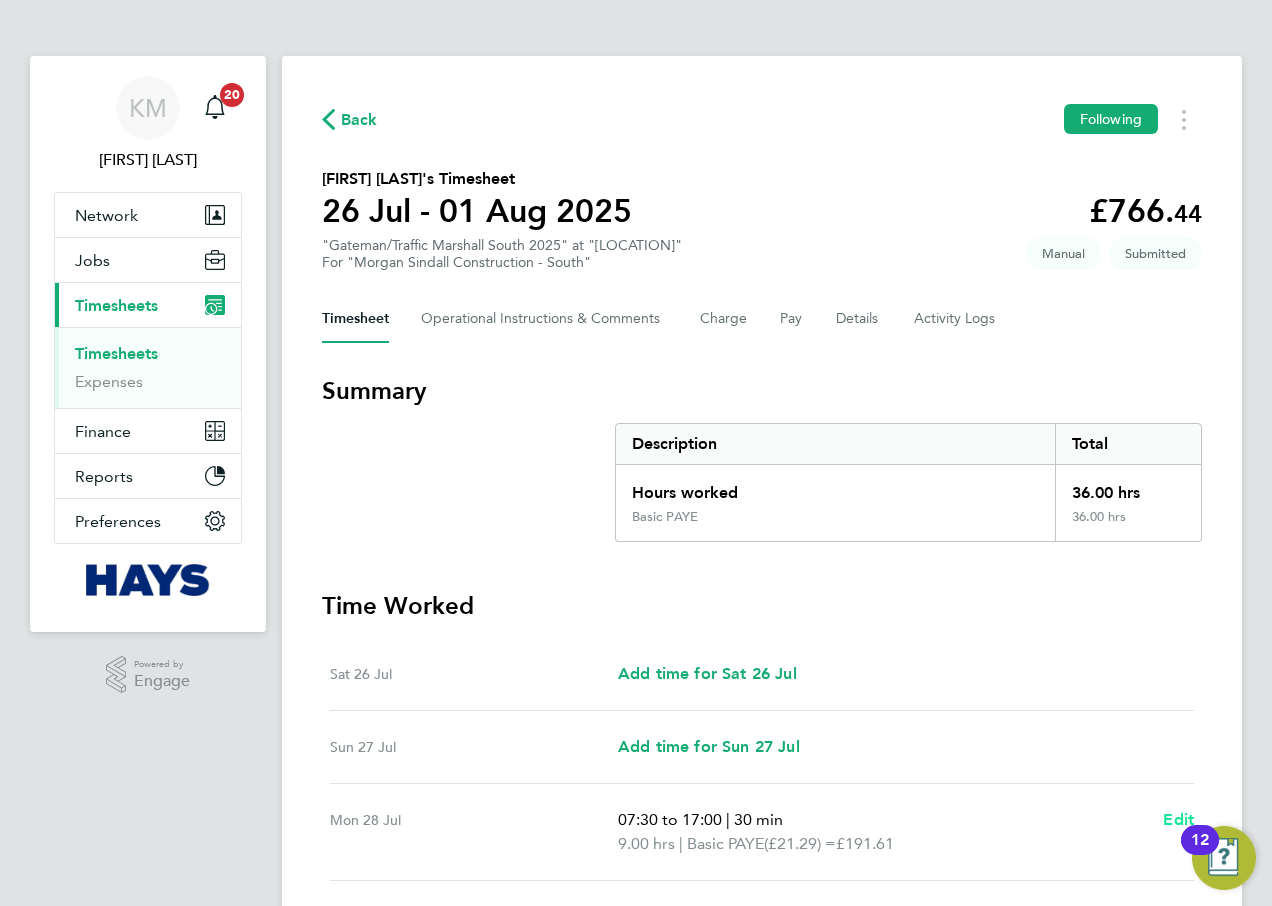select on "30" 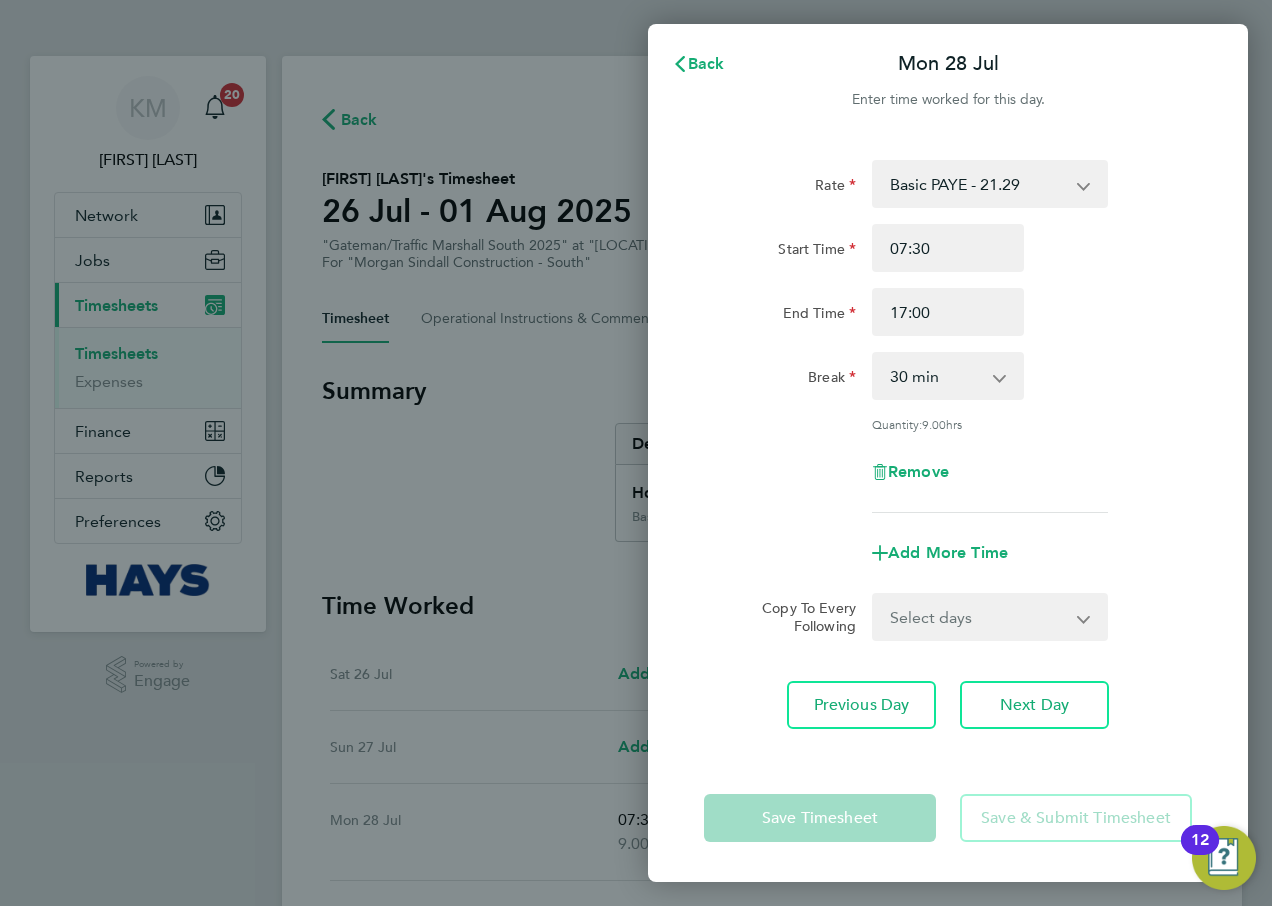 click on "Basic PAYE - 21.29   Overtime - 30.63" at bounding box center [978, 184] 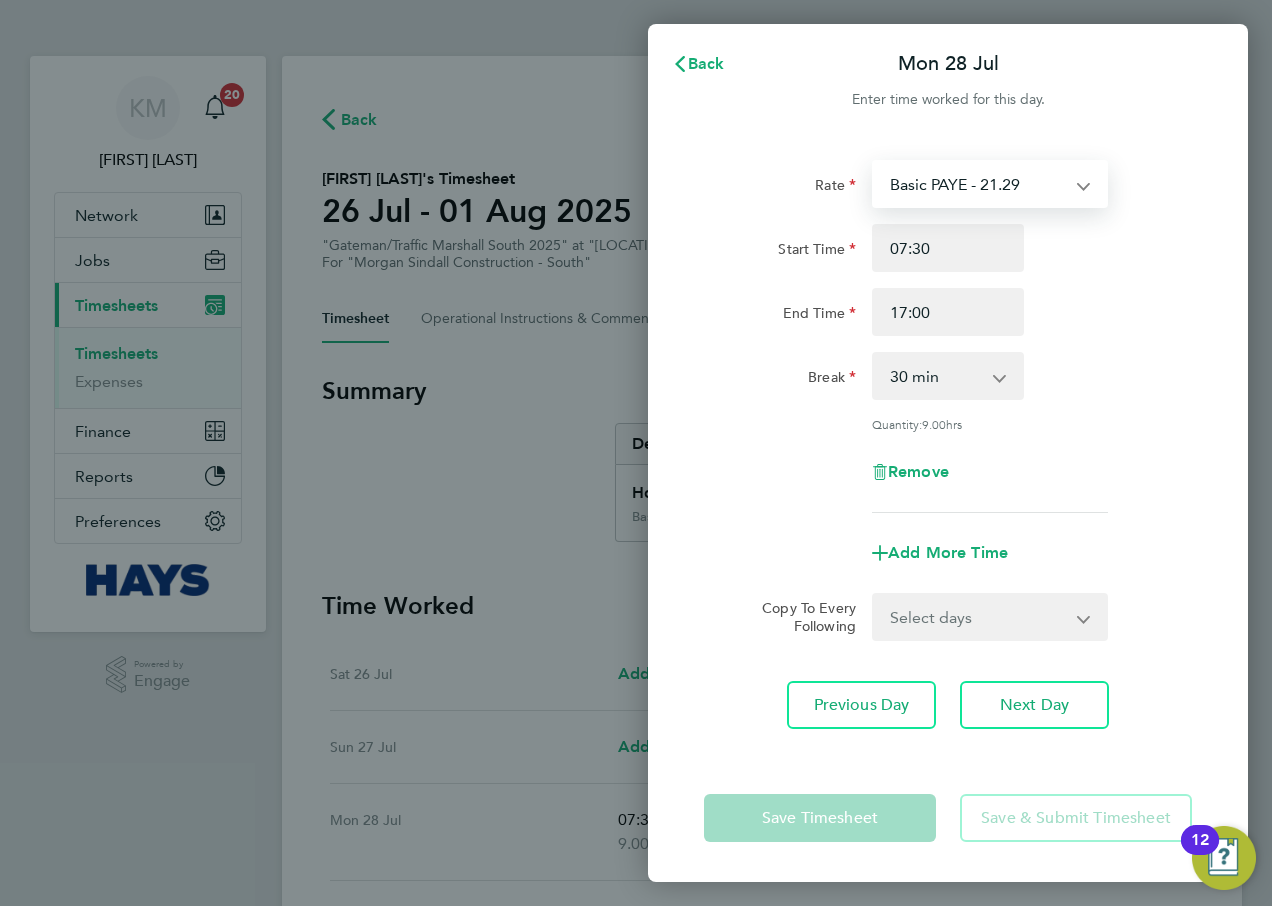 select on "30" 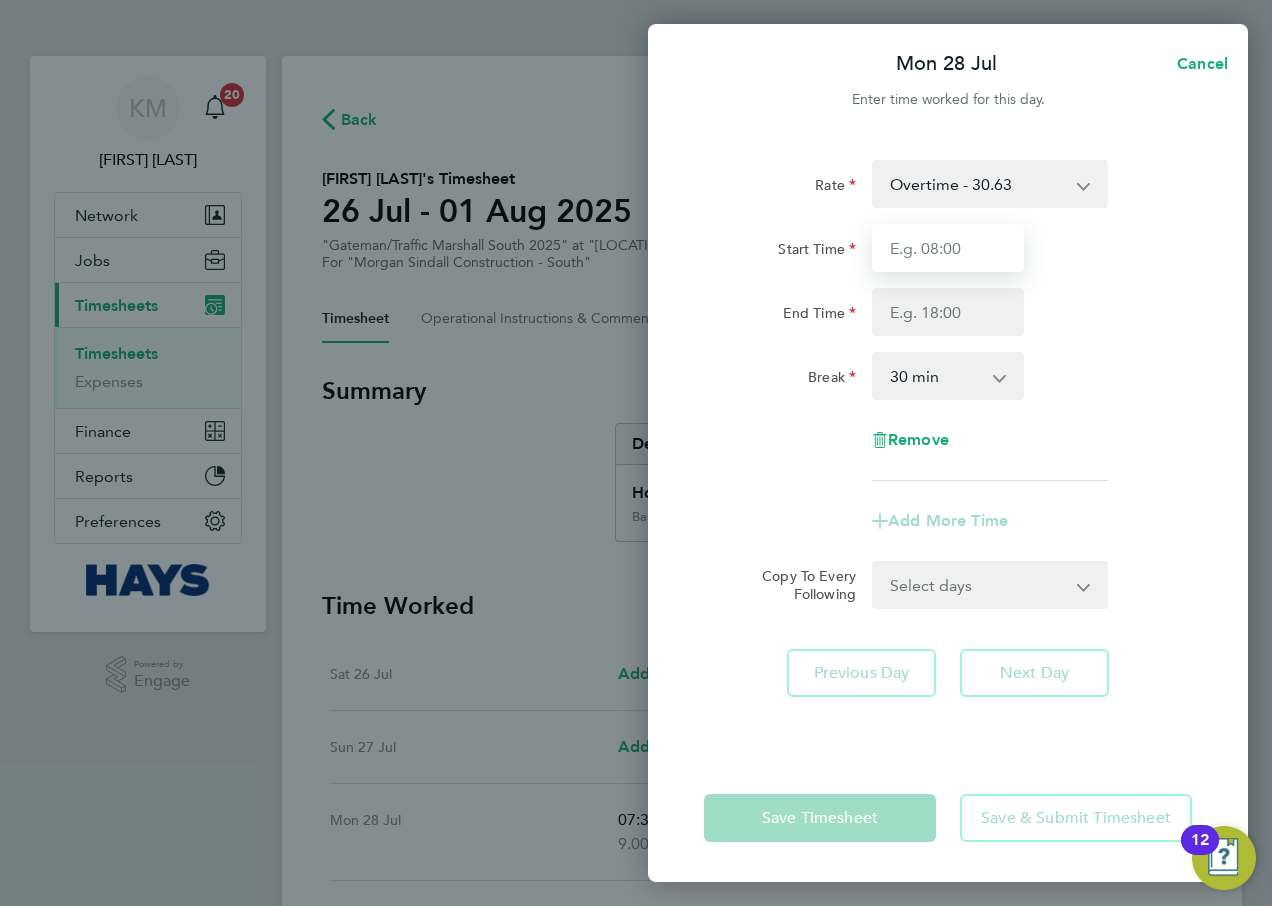 click on "Start Time" at bounding box center (948, 248) 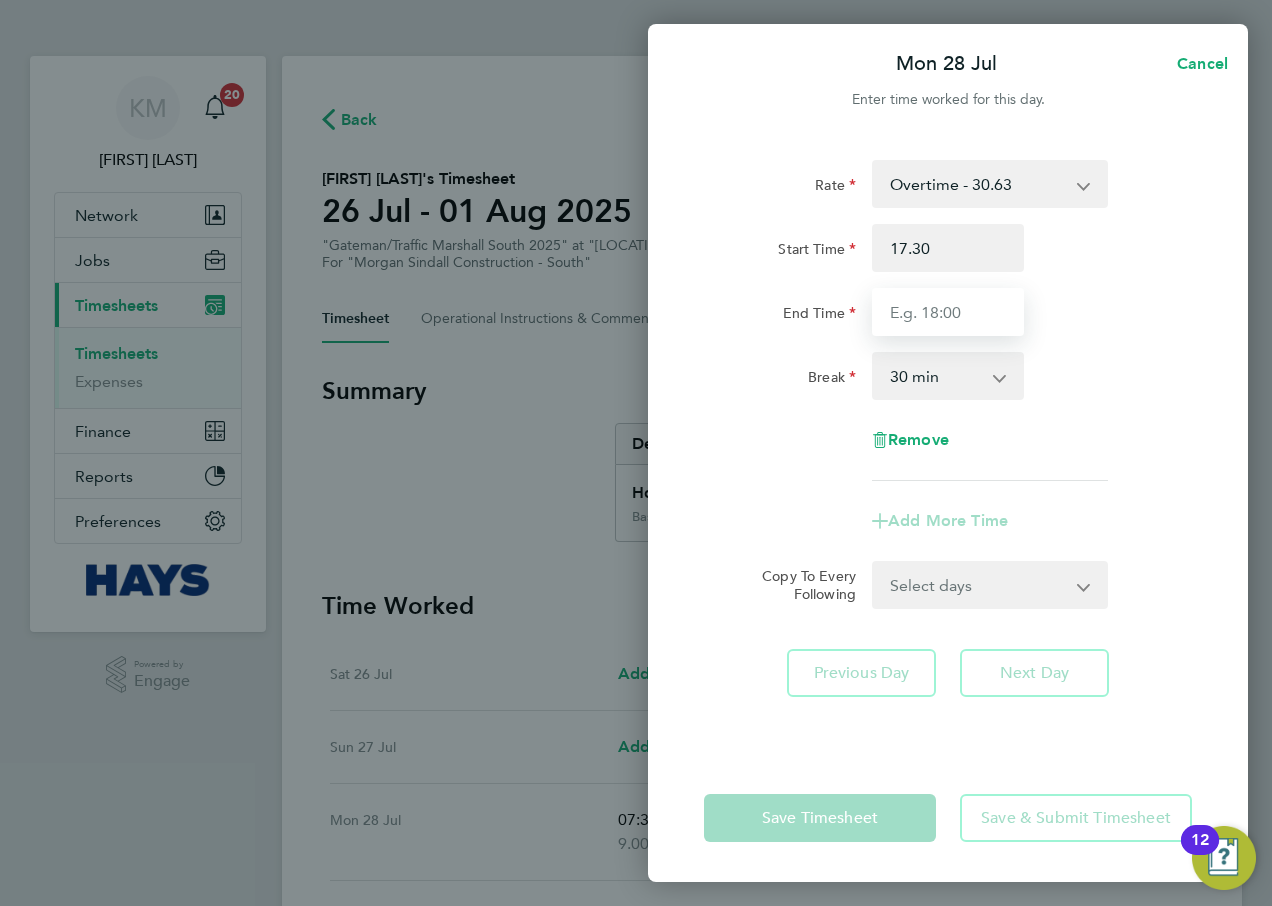 type on "17:30" 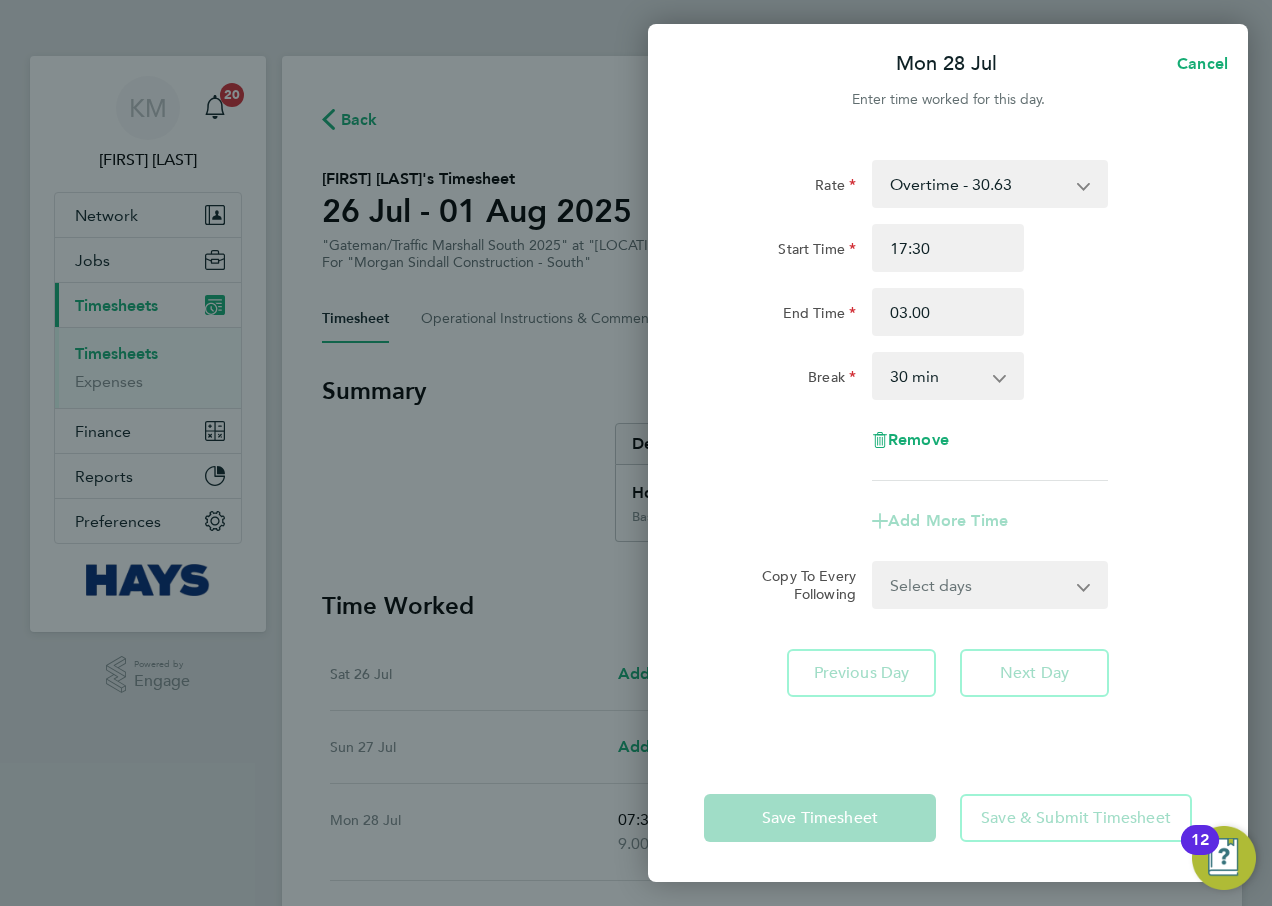 type on "03:00" 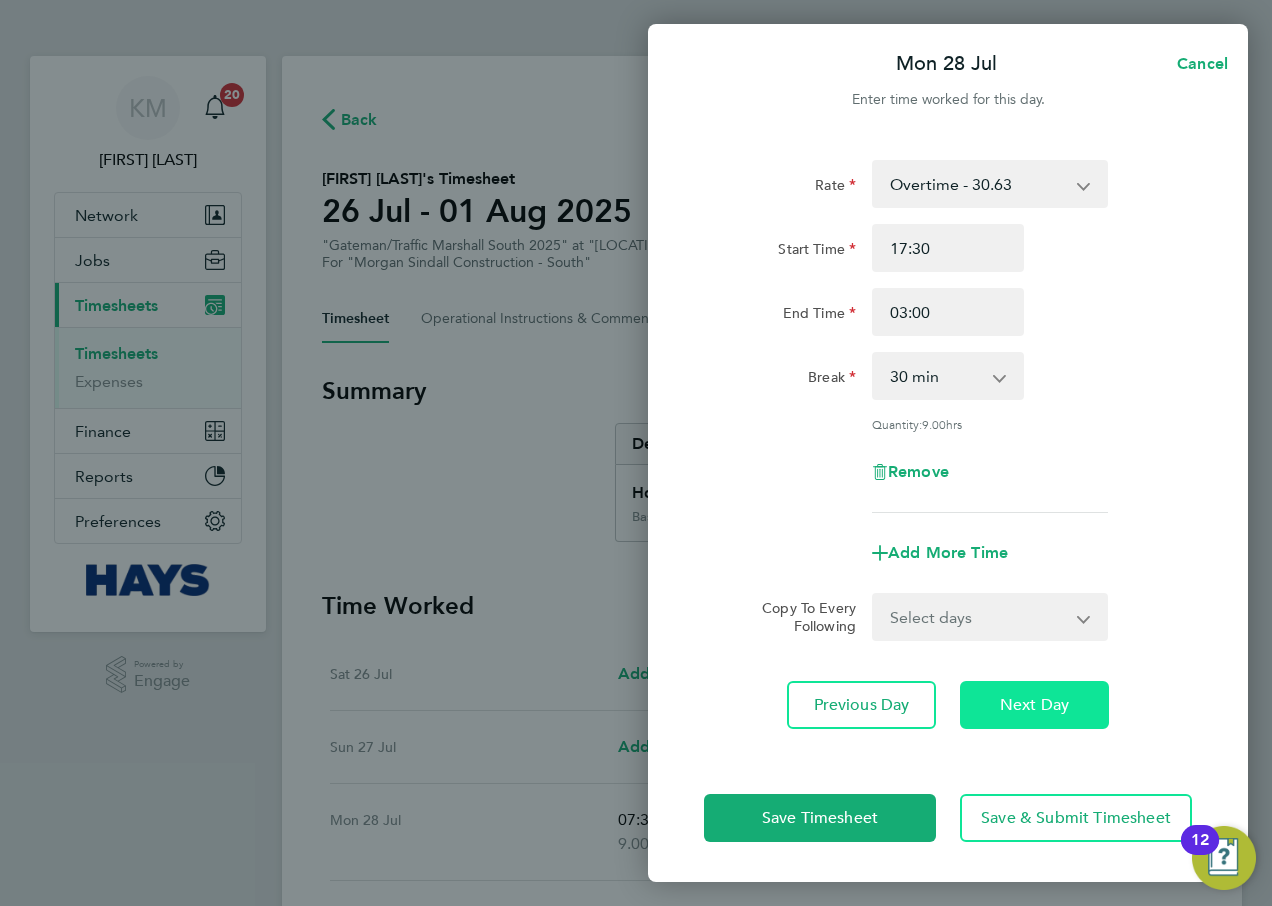 click on "Next Day" 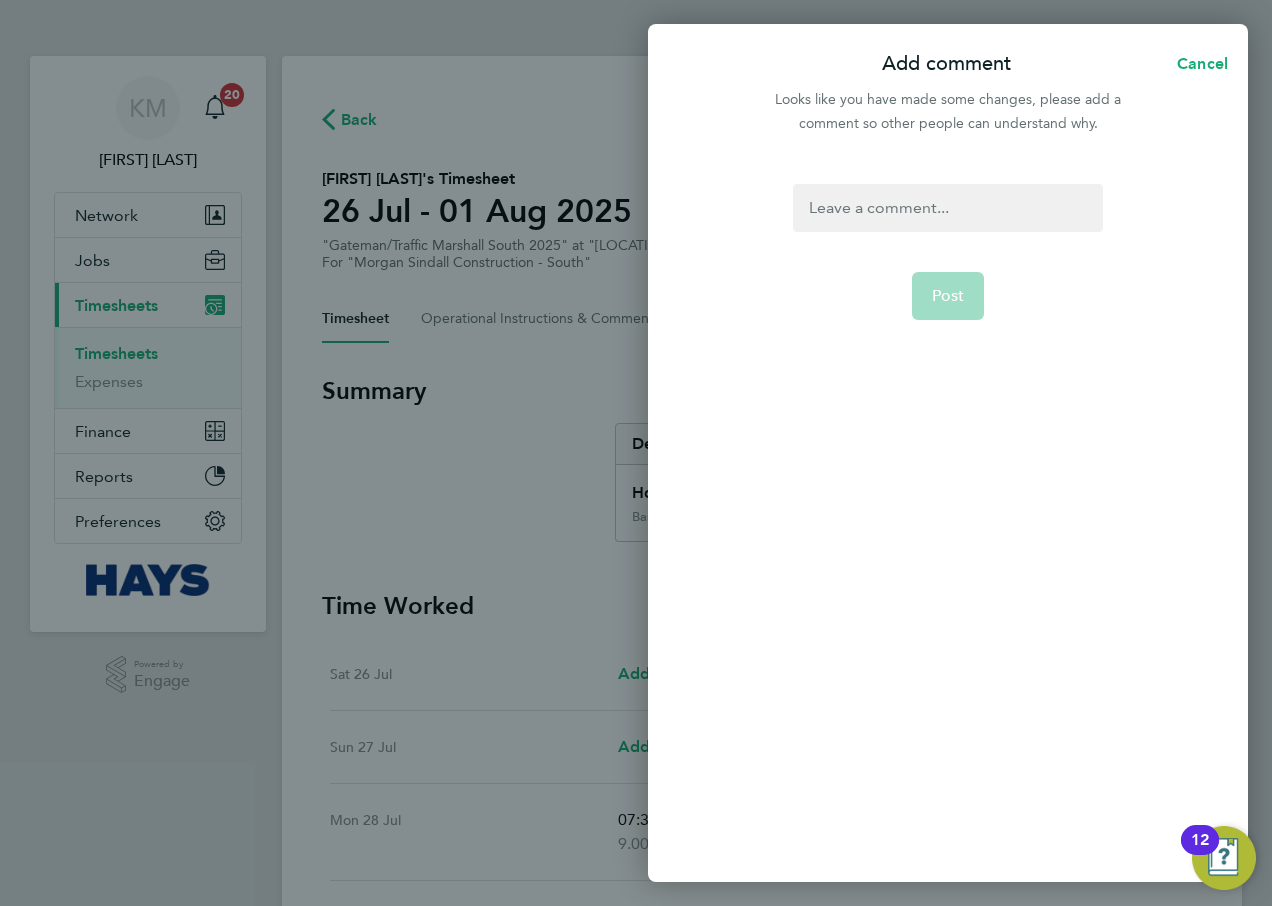 click at bounding box center [947, 208] 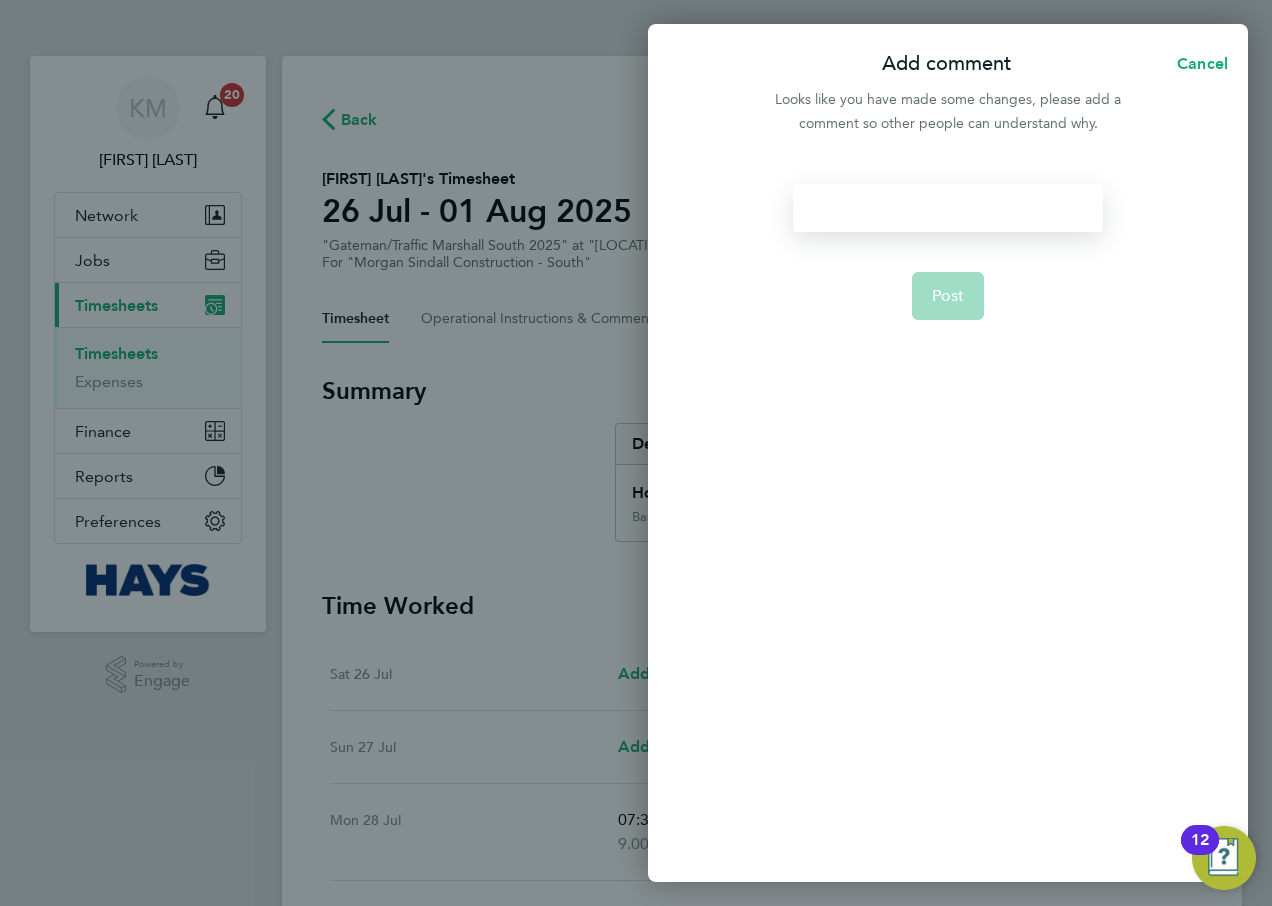 click at bounding box center (947, 208) 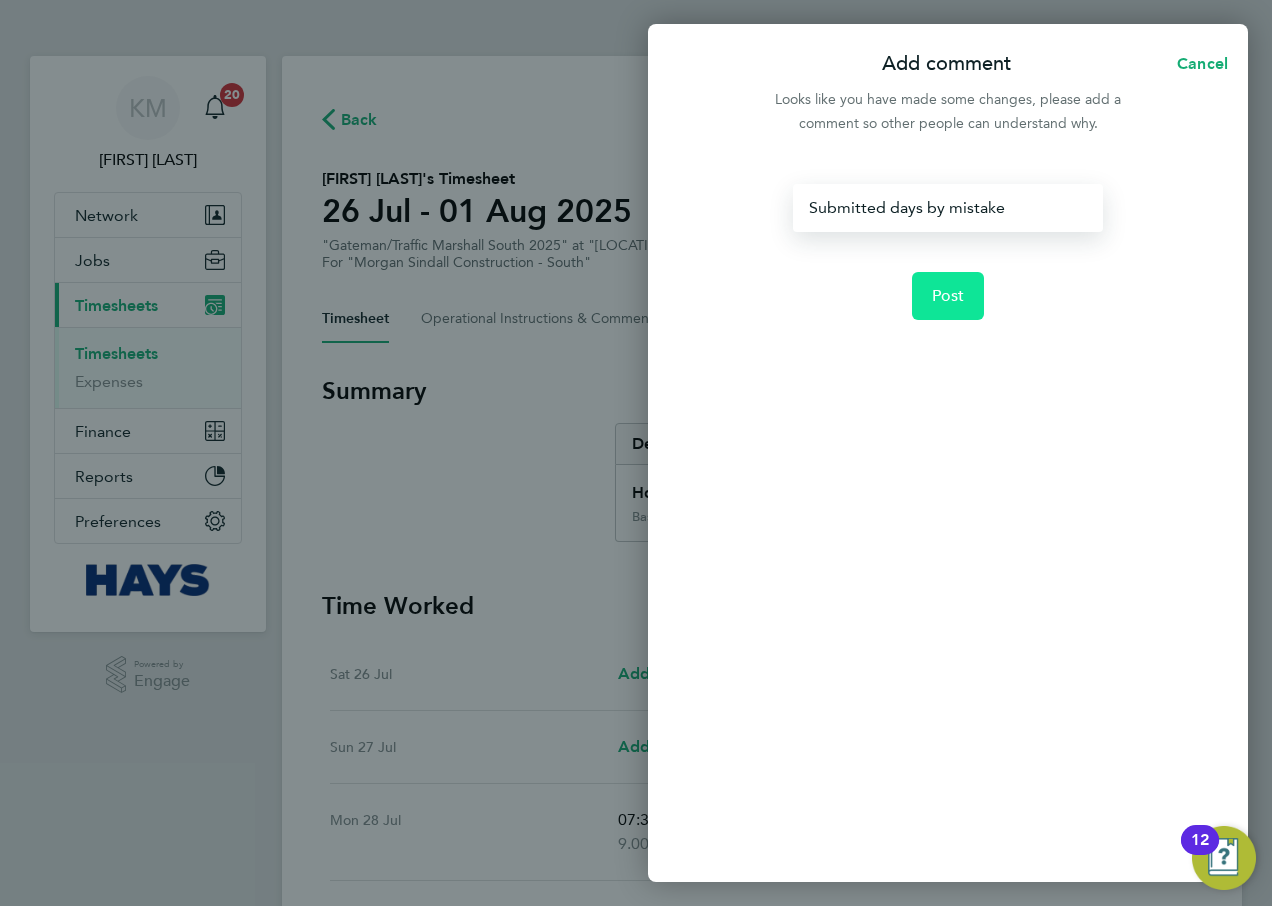 click on "Post" 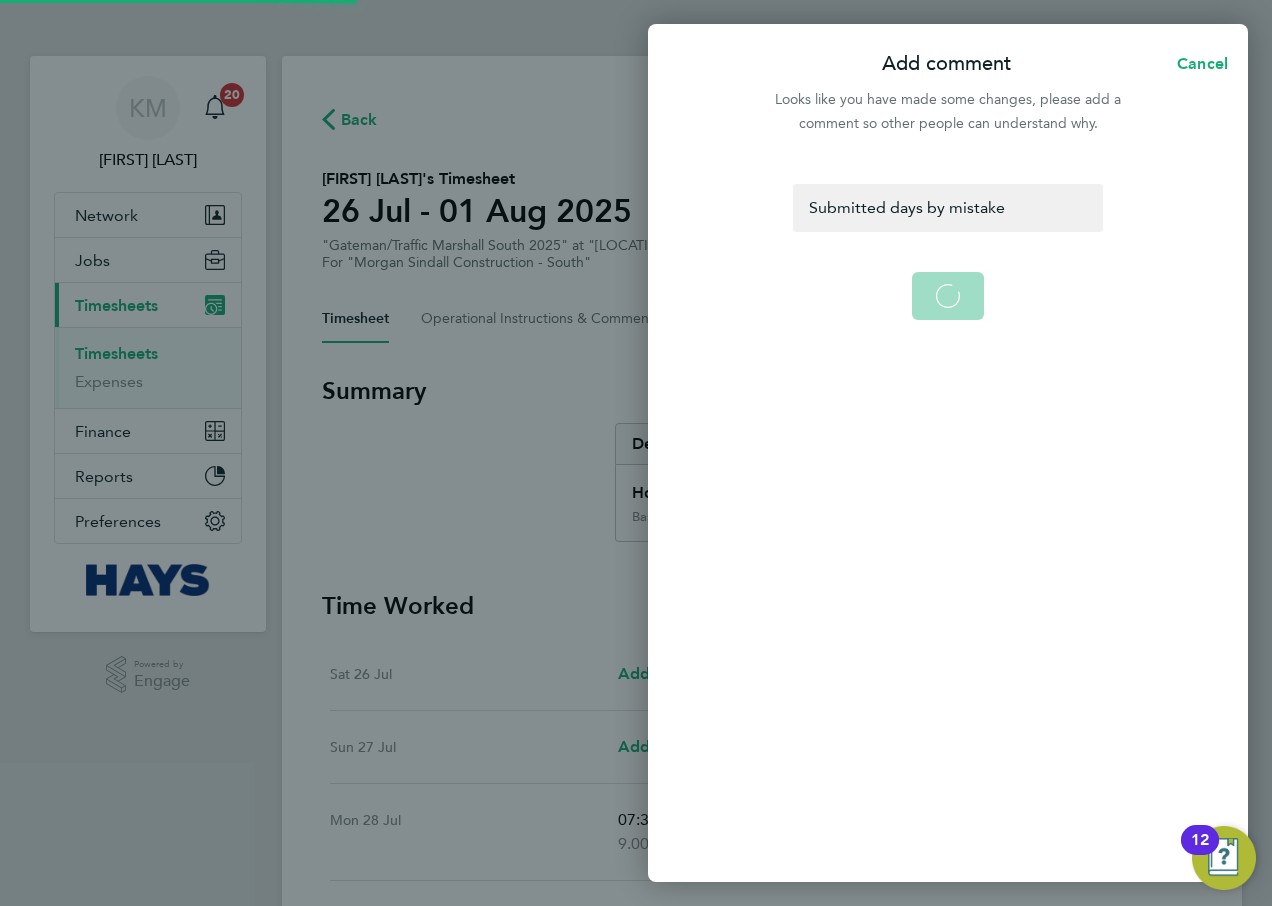 select on "30" 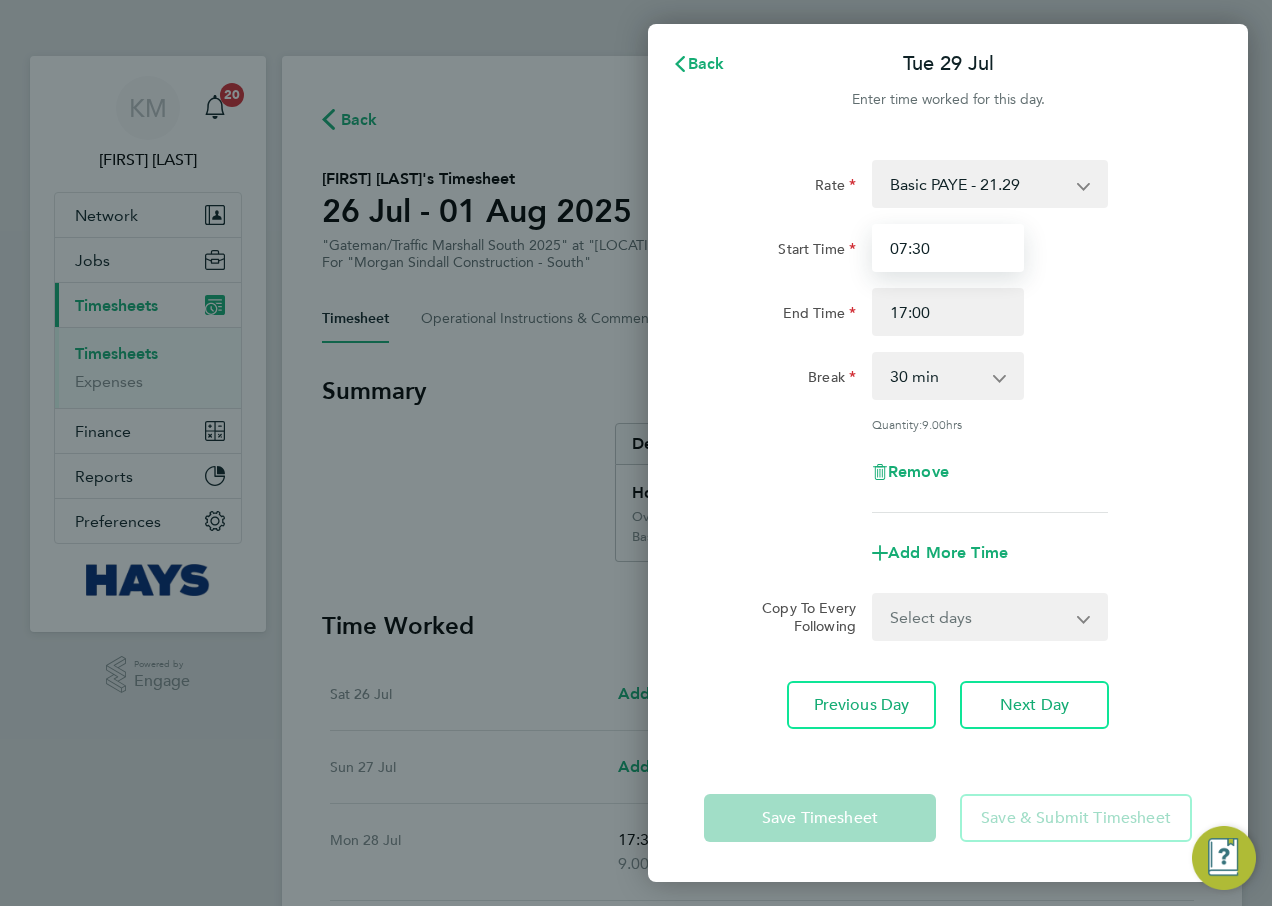 click on "07:30" at bounding box center (948, 248) 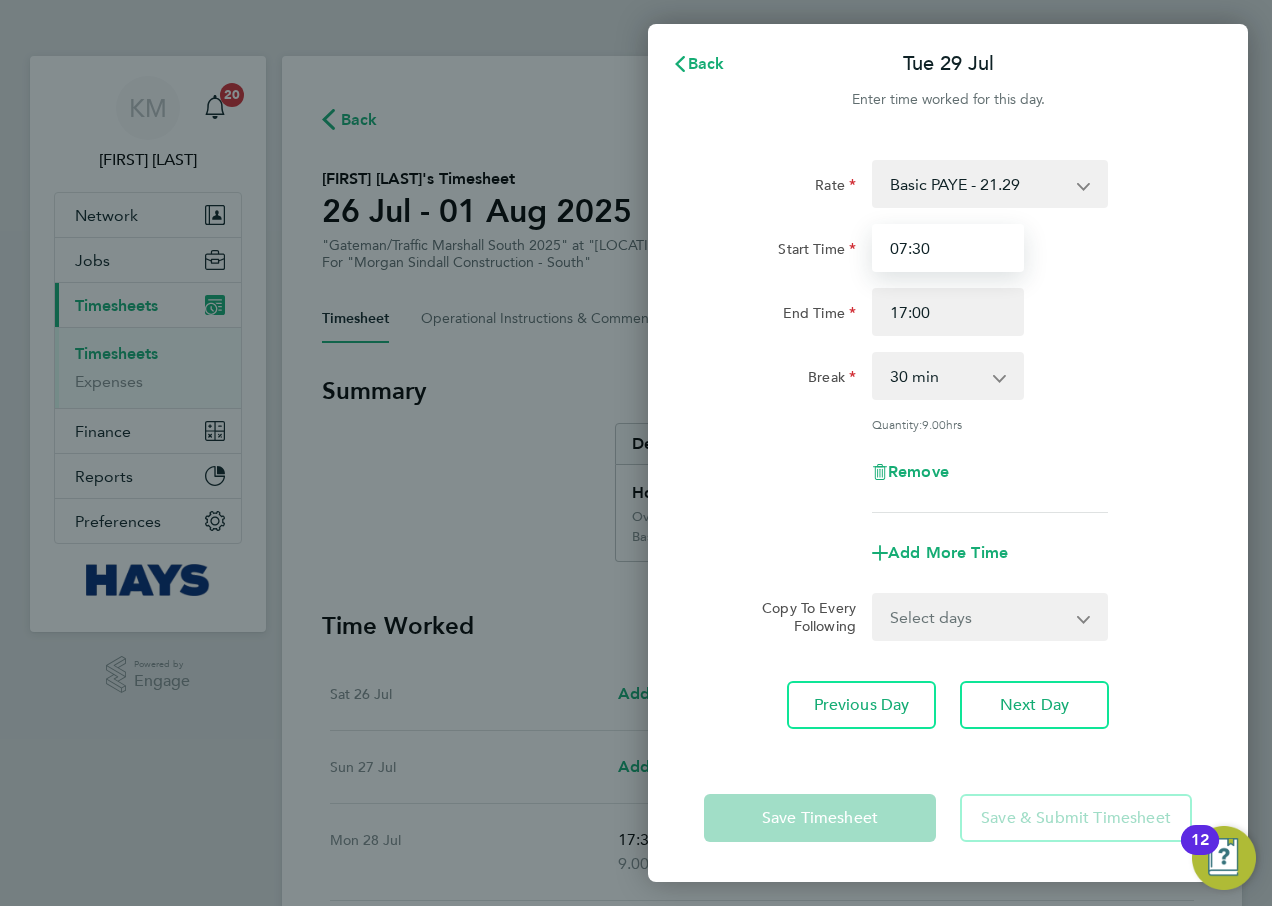 drag, startPoint x: 948, startPoint y: 257, endPoint x: 837, endPoint y: 261, distance: 111.07205 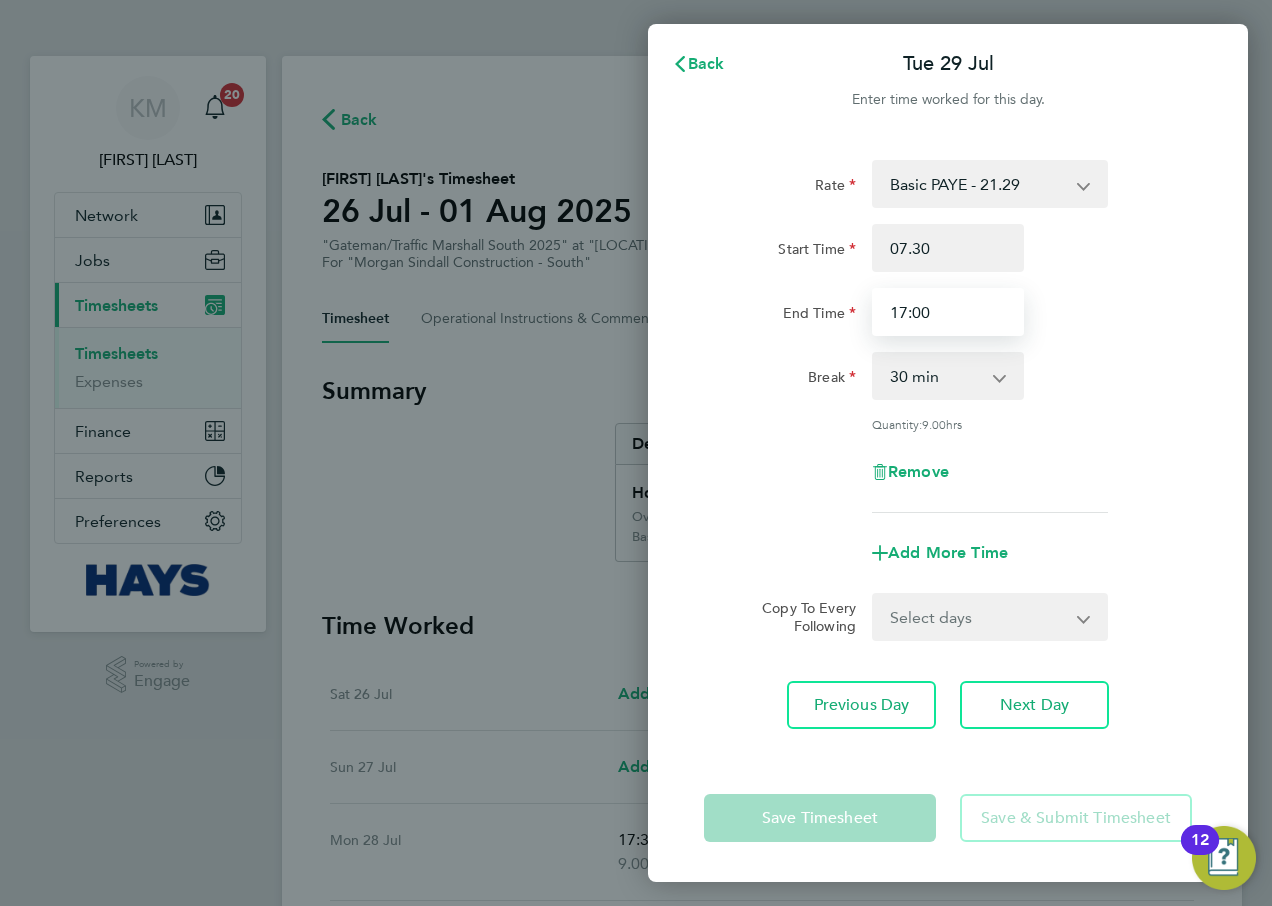 type on "07:30" 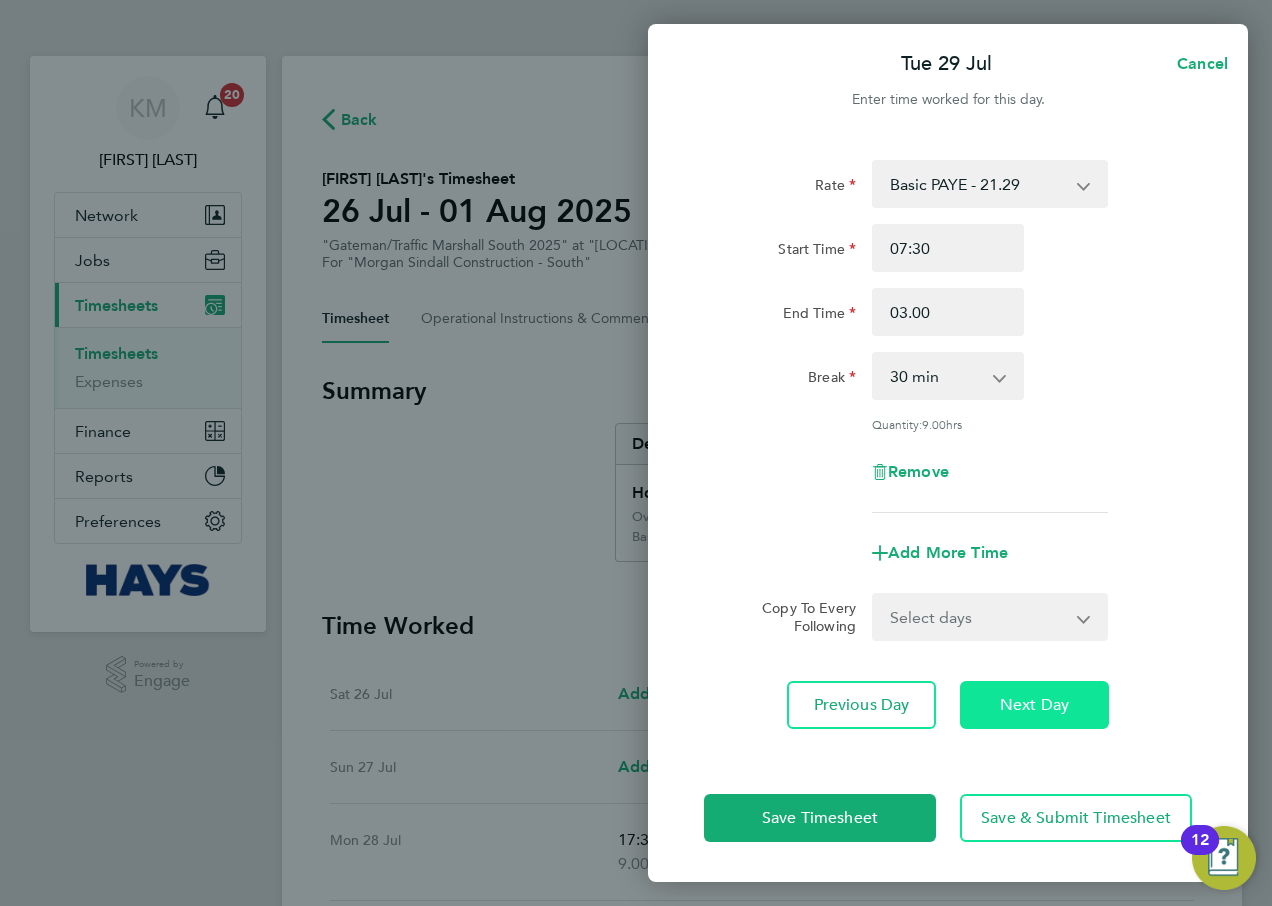 type on "03:00" 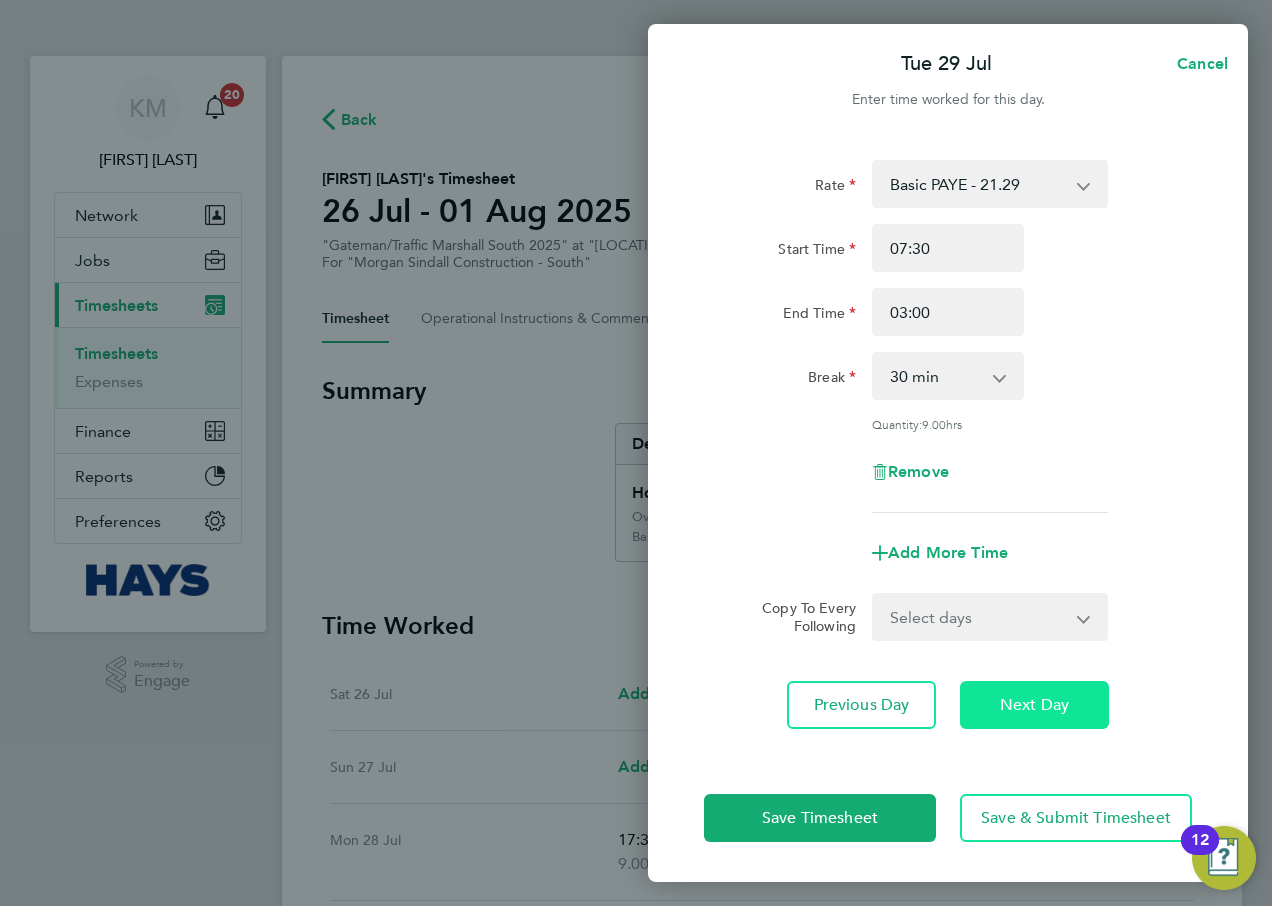 click on "Next Day" 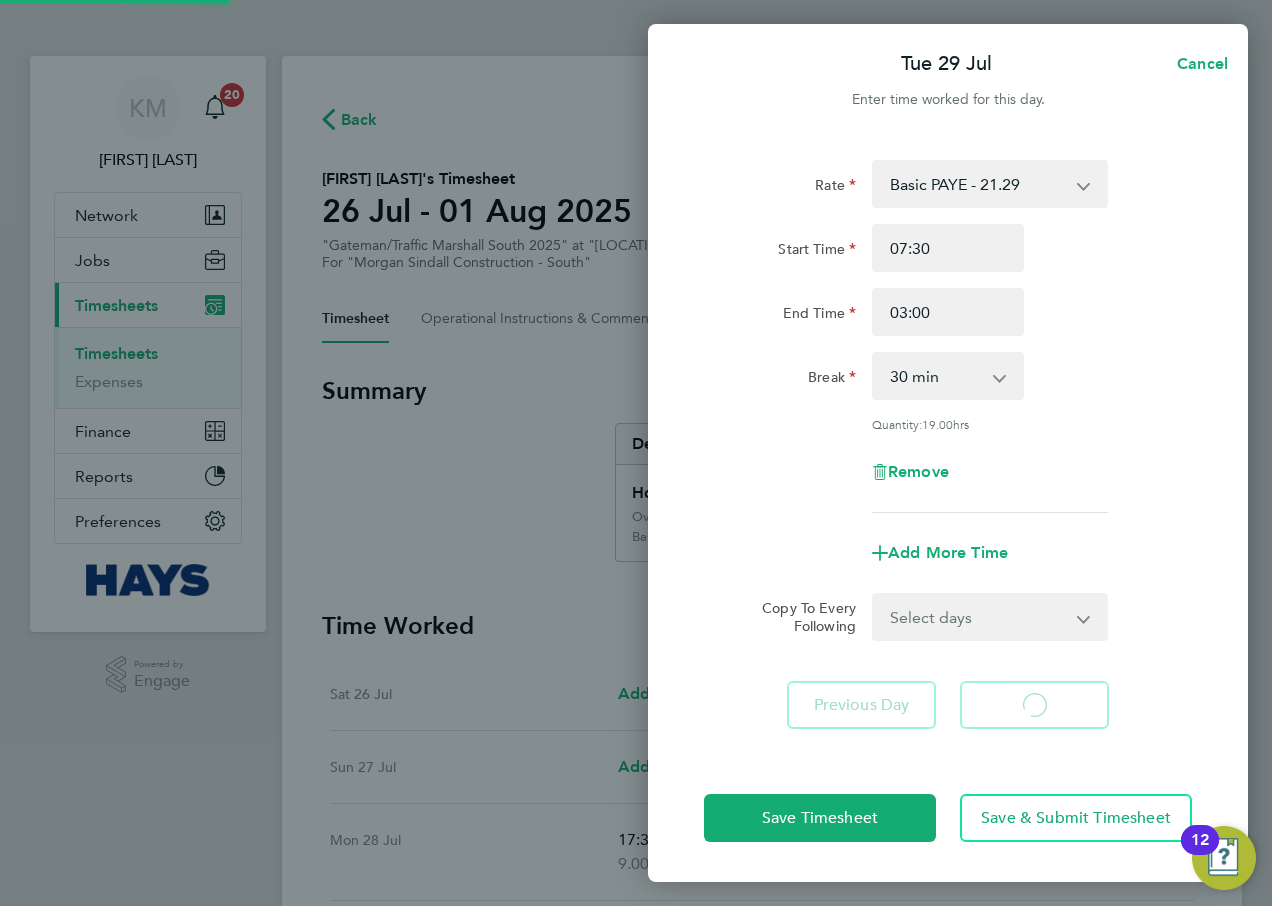select on "30" 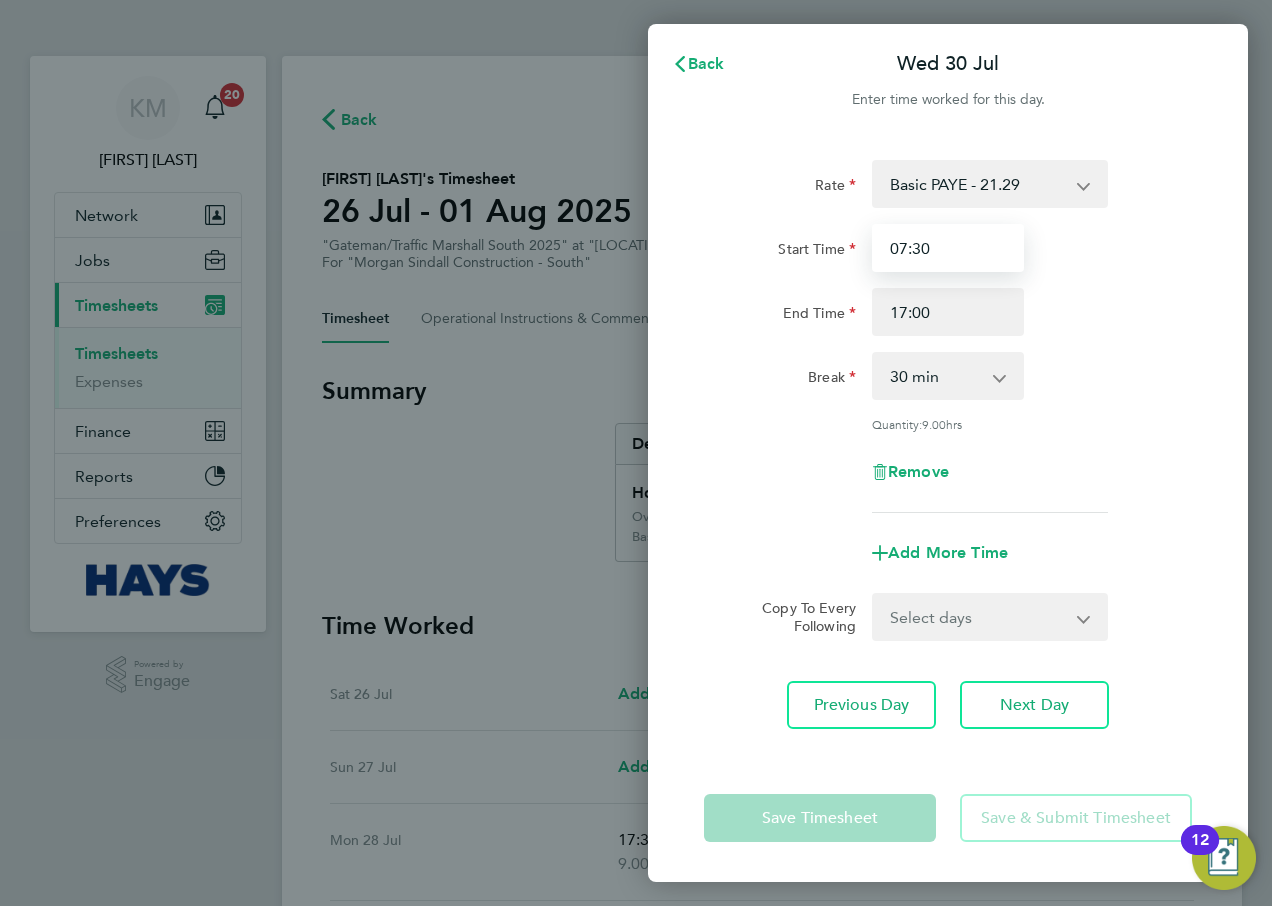 drag, startPoint x: 931, startPoint y: 253, endPoint x: 725, endPoint y: 247, distance: 206.08736 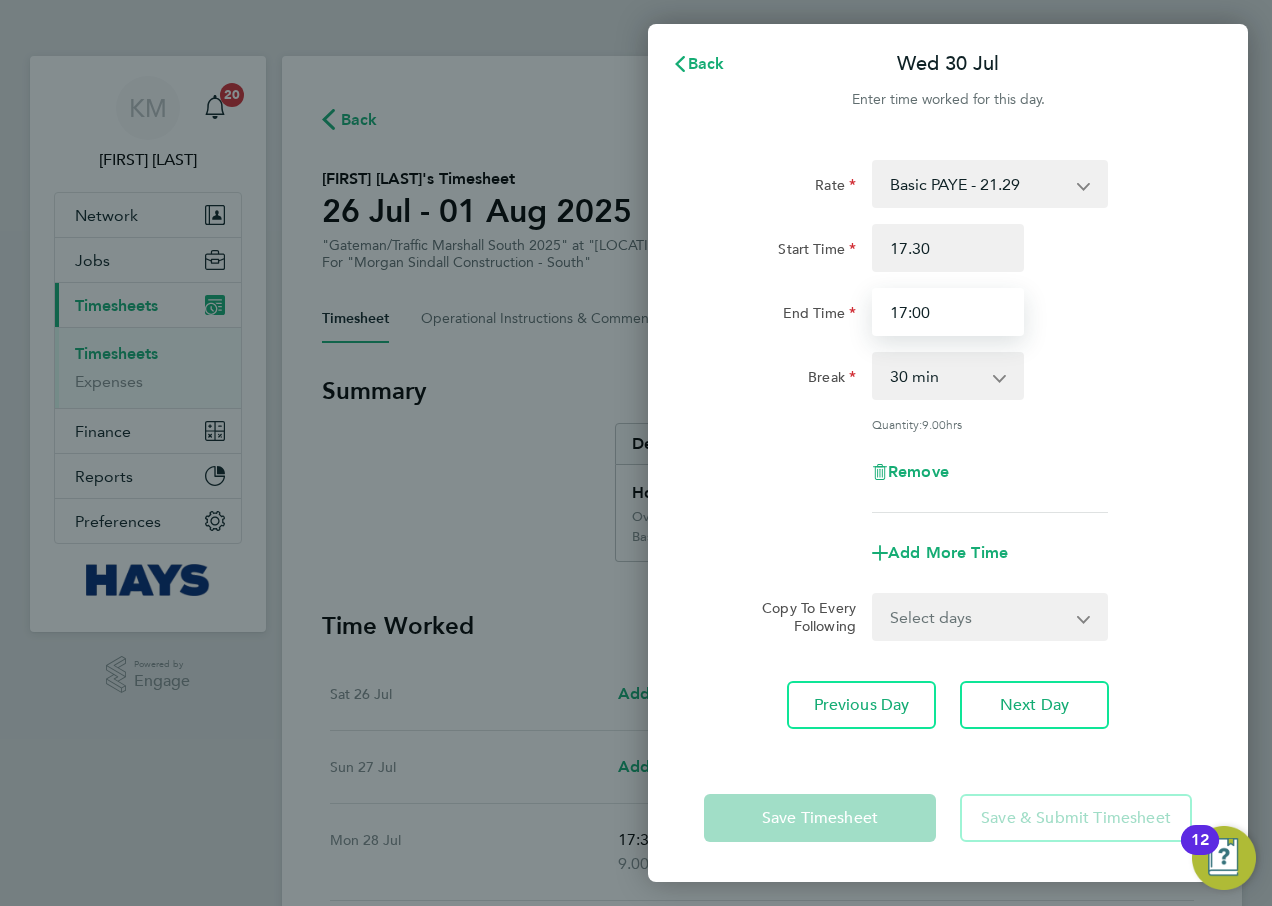 type on "17:30" 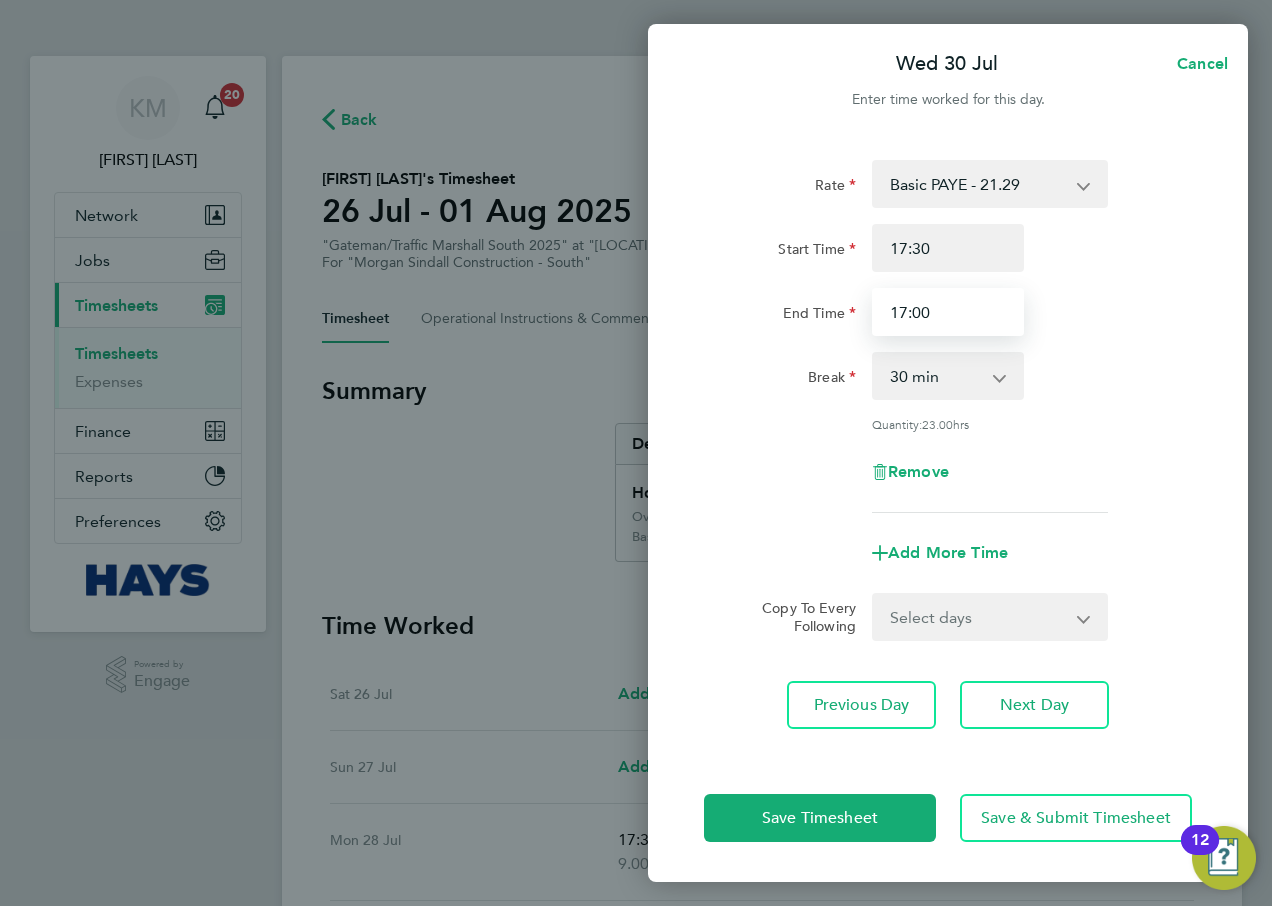 drag, startPoint x: 964, startPoint y: 320, endPoint x: 652, endPoint y: 318, distance: 312.0064 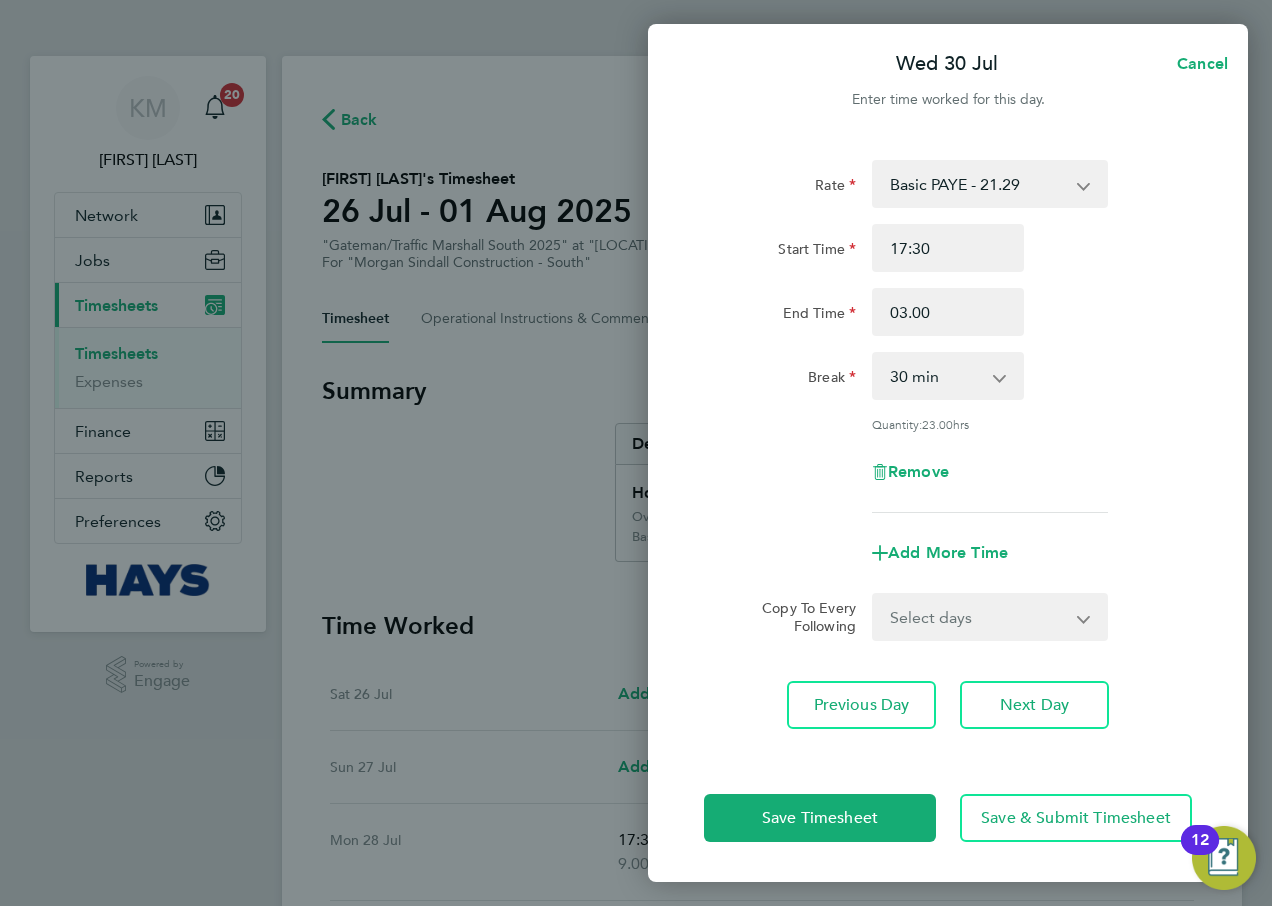 type on "03:00" 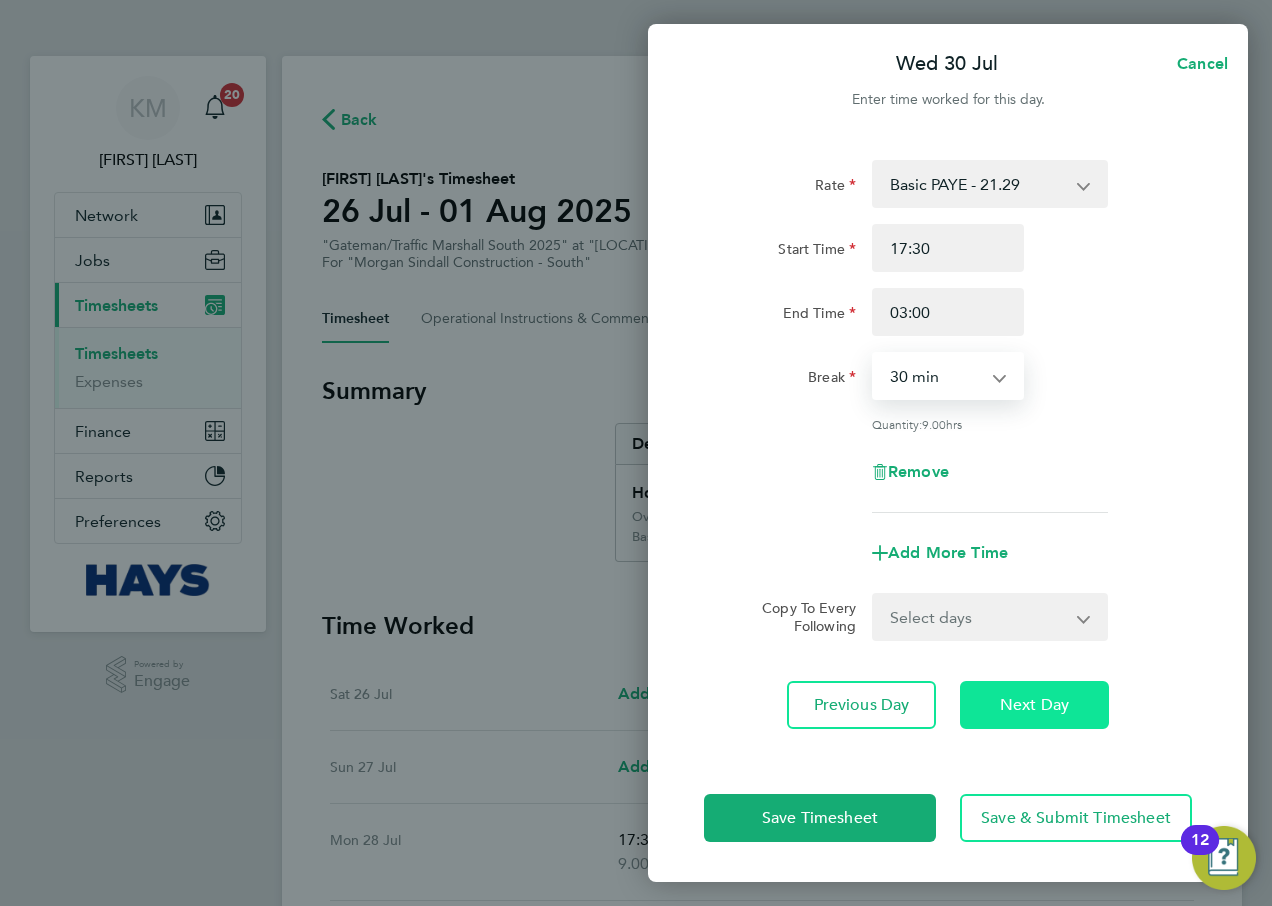 click on "Next Day" 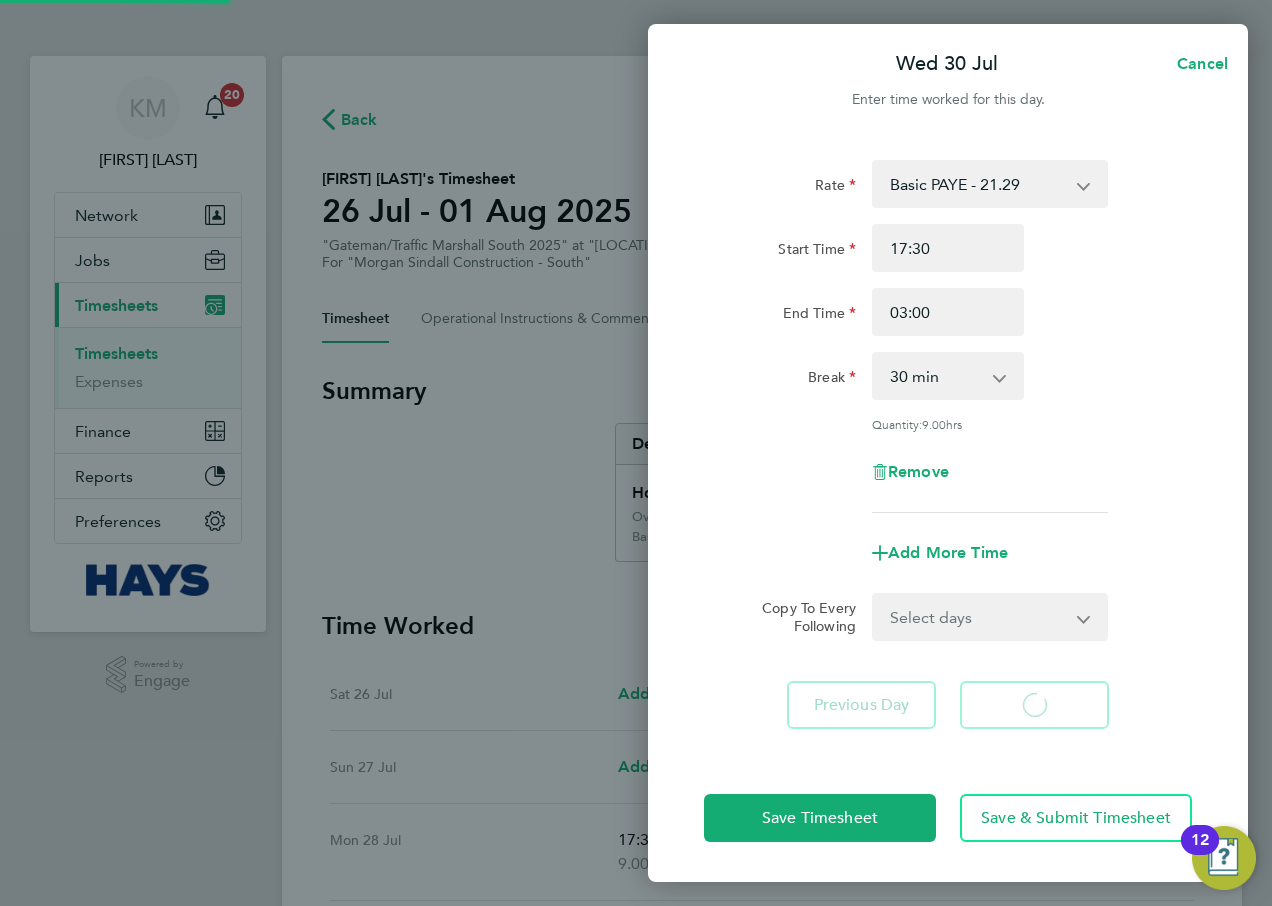 select on "30" 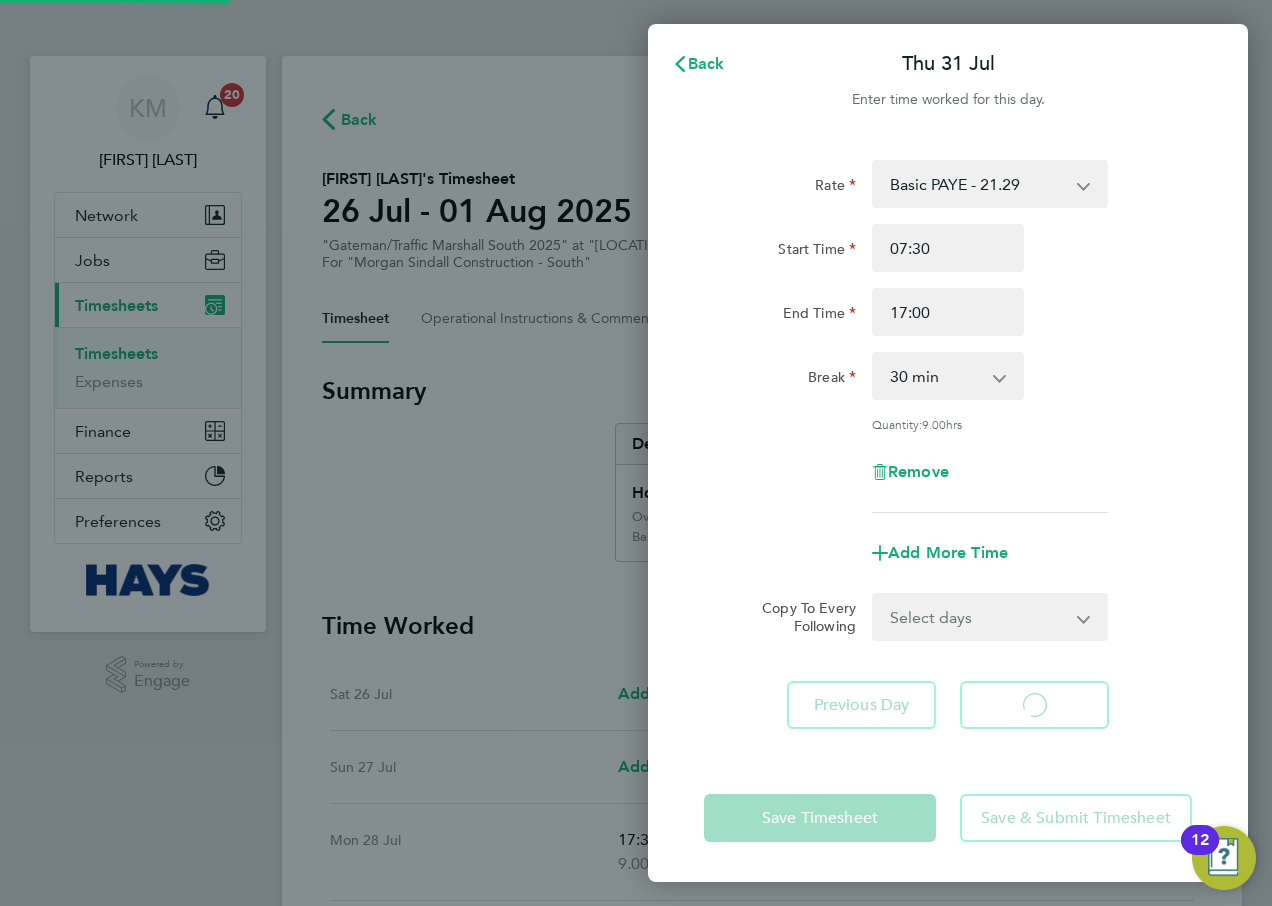 select on "30" 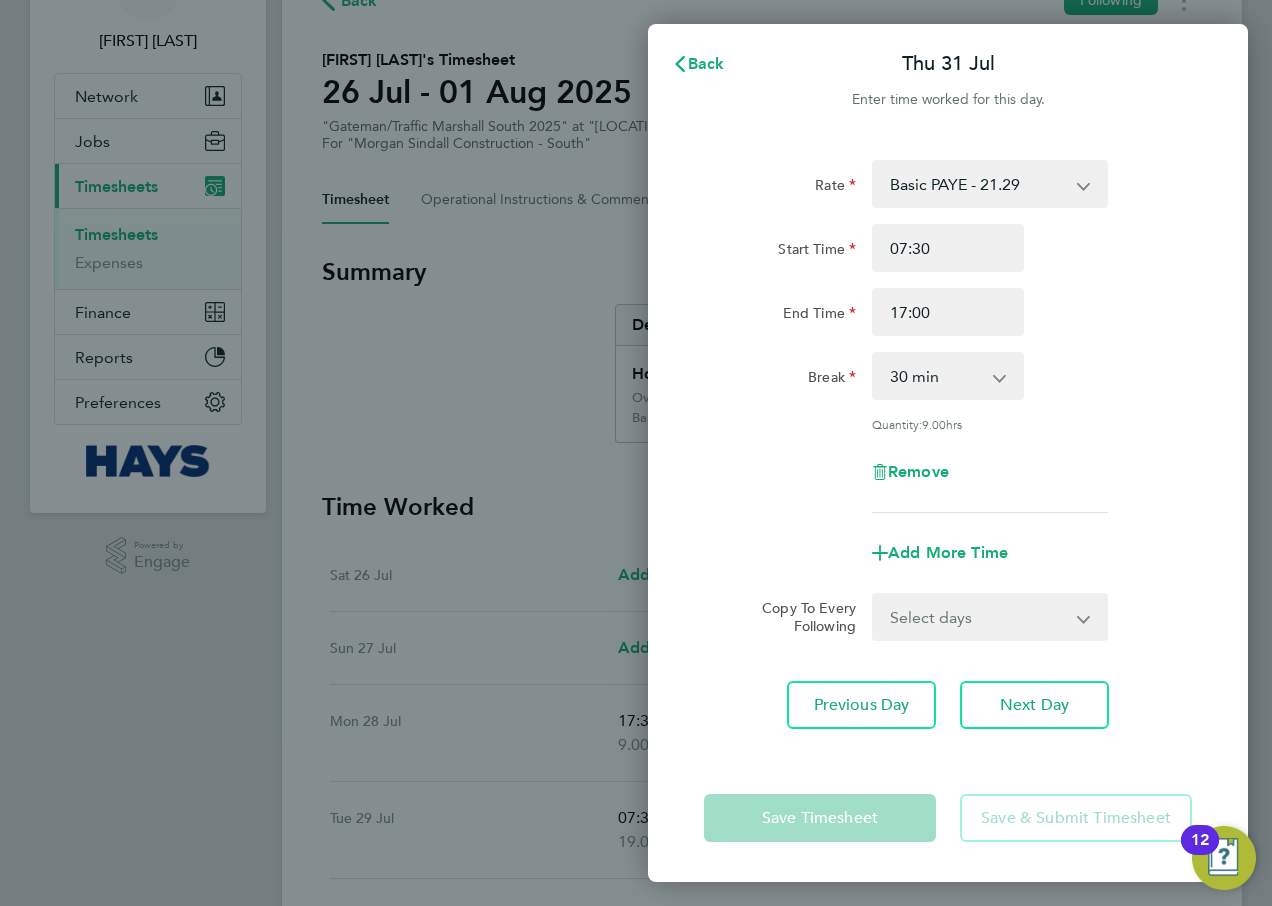 scroll, scrollTop: 500, scrollLeft: 0, axis: vertical 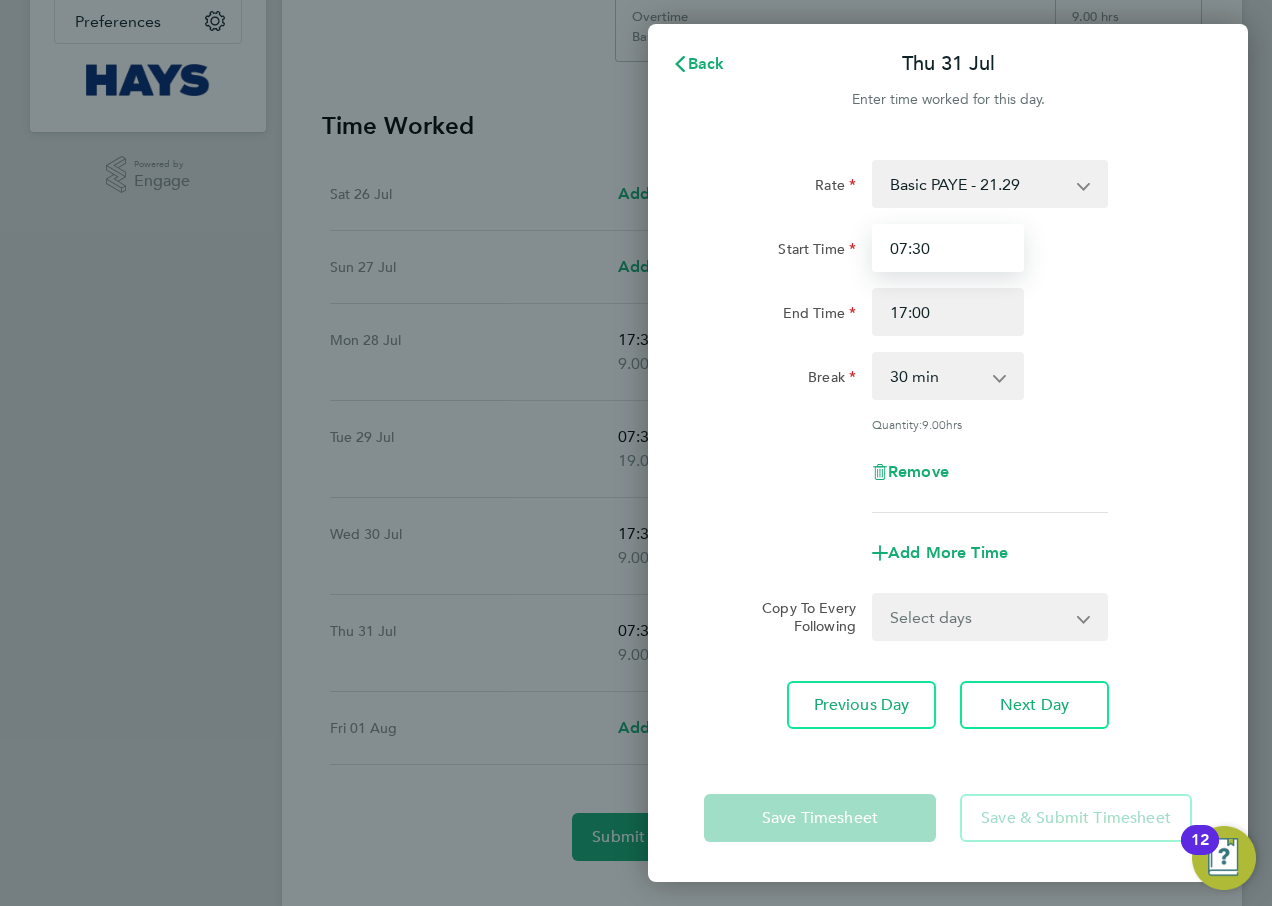 drag, startPoint x: 987, startPoint y: 236, endPoint x: 816, endPoint y: 236, distance: 171 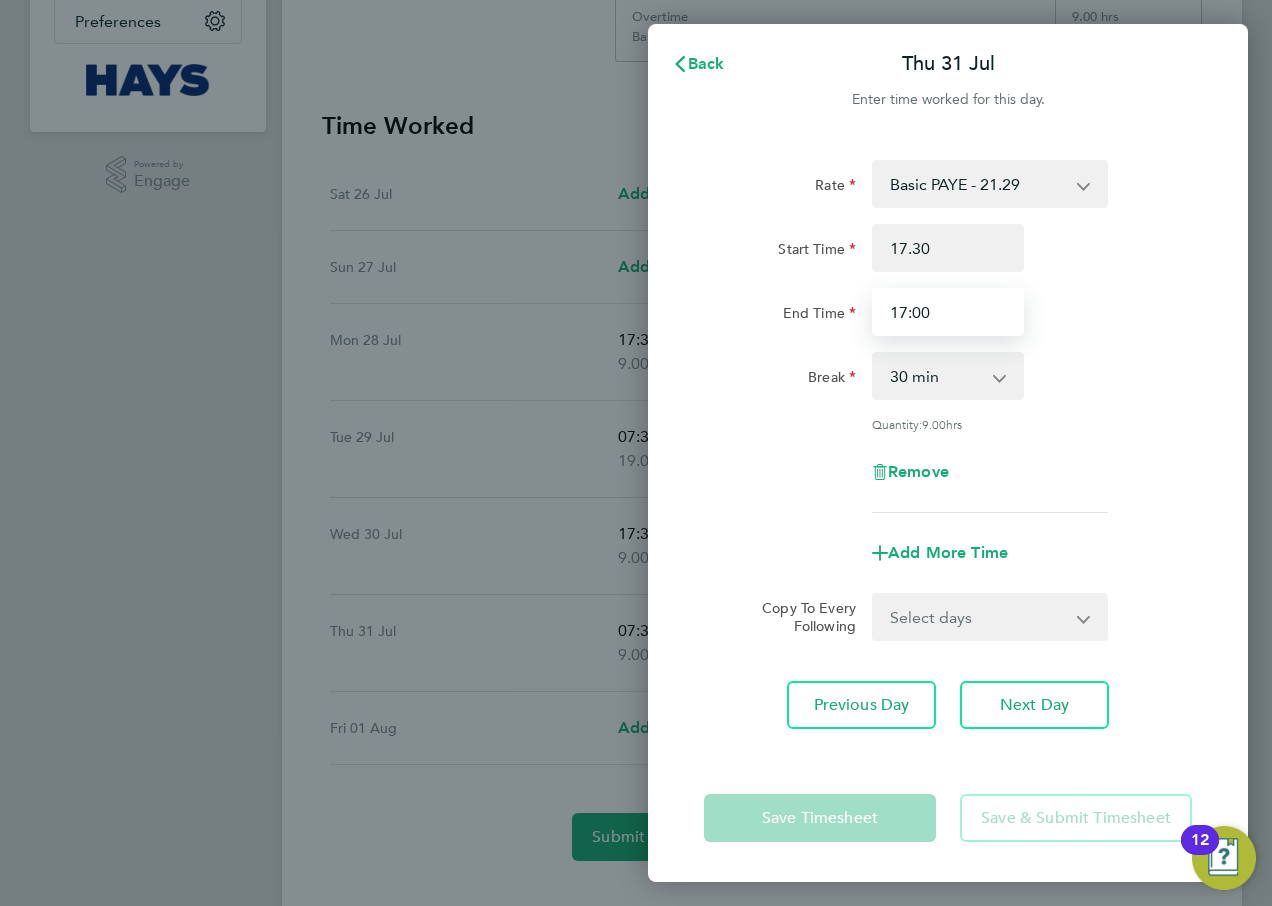 type on "17:30" 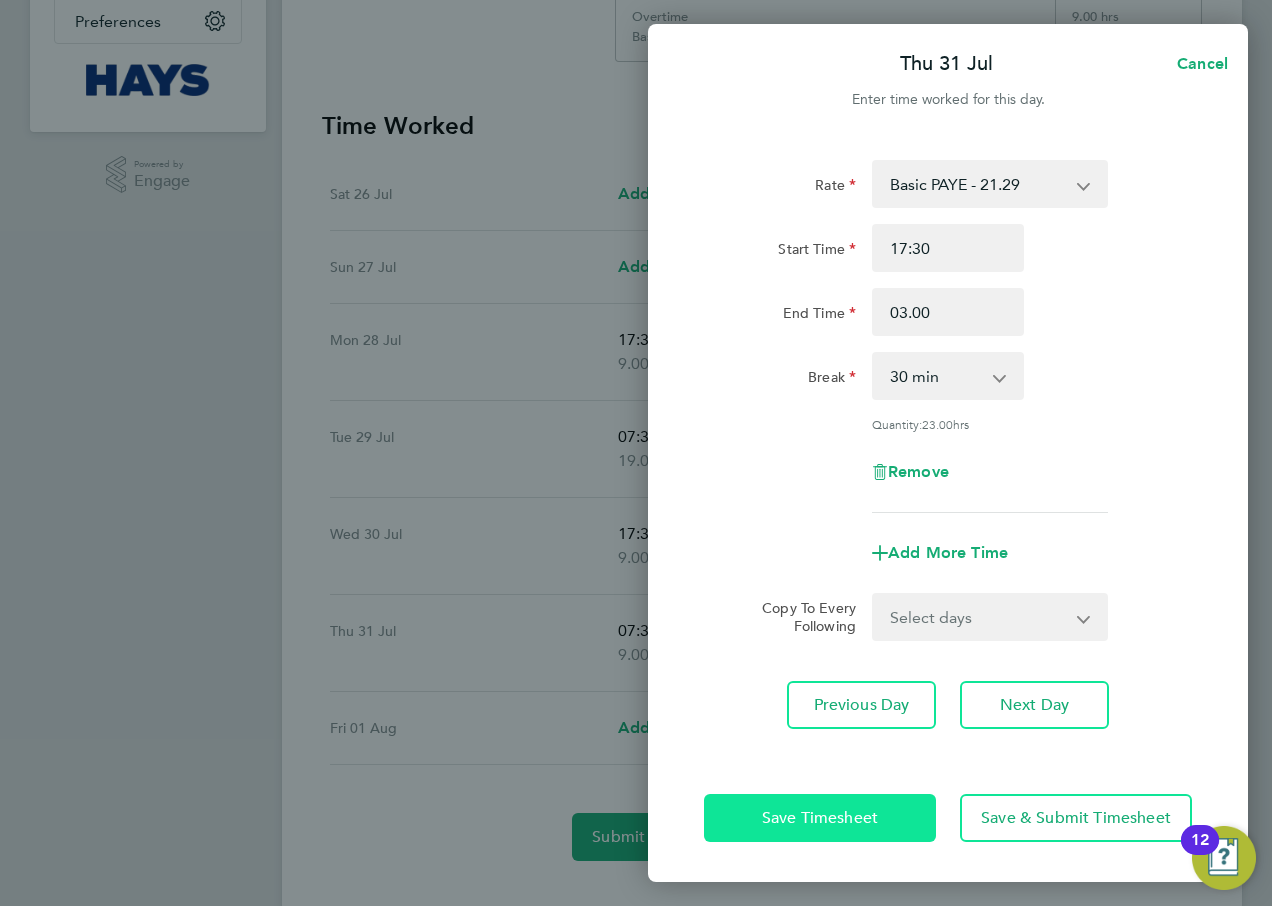 type on "03:00" 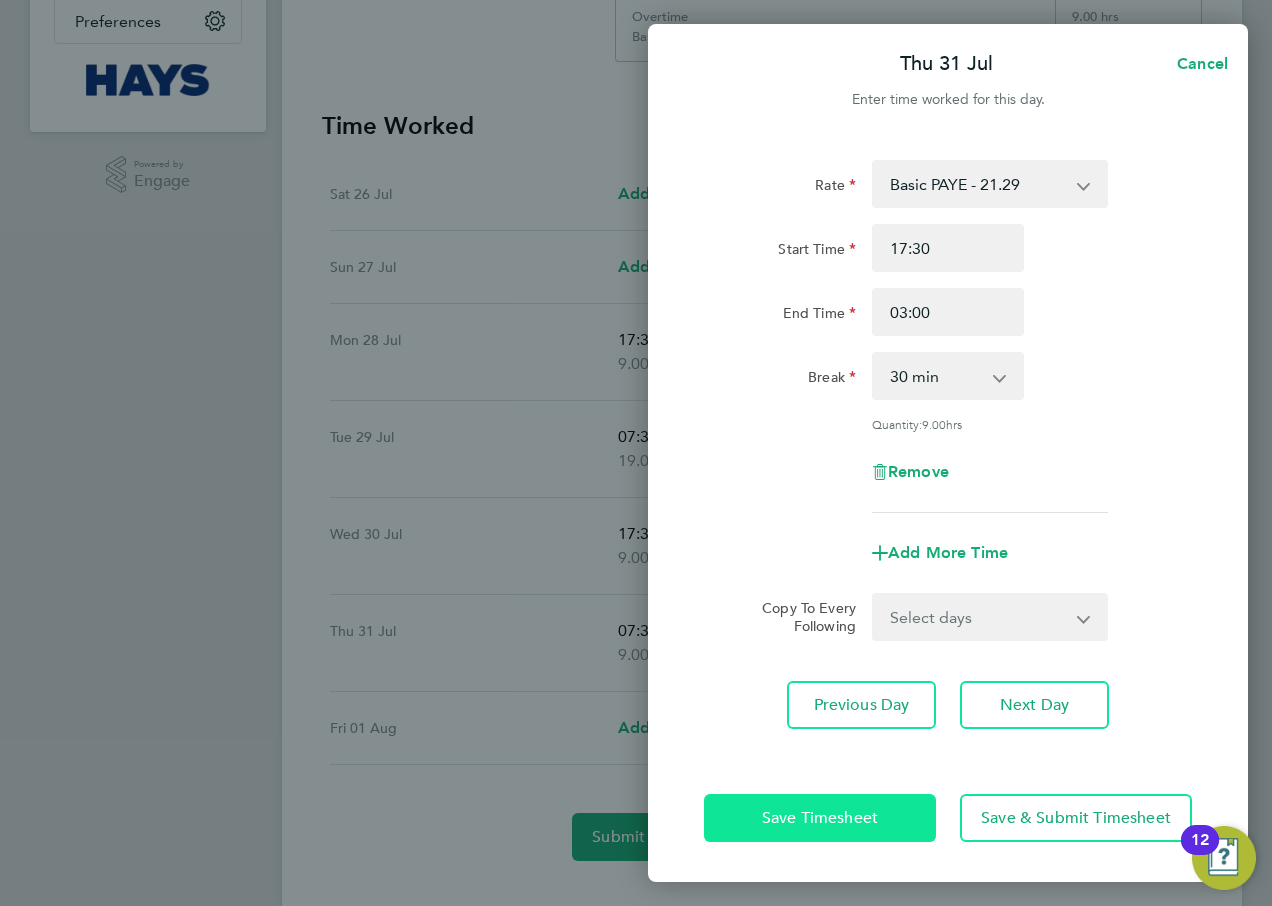 click on "Save Timesheet" 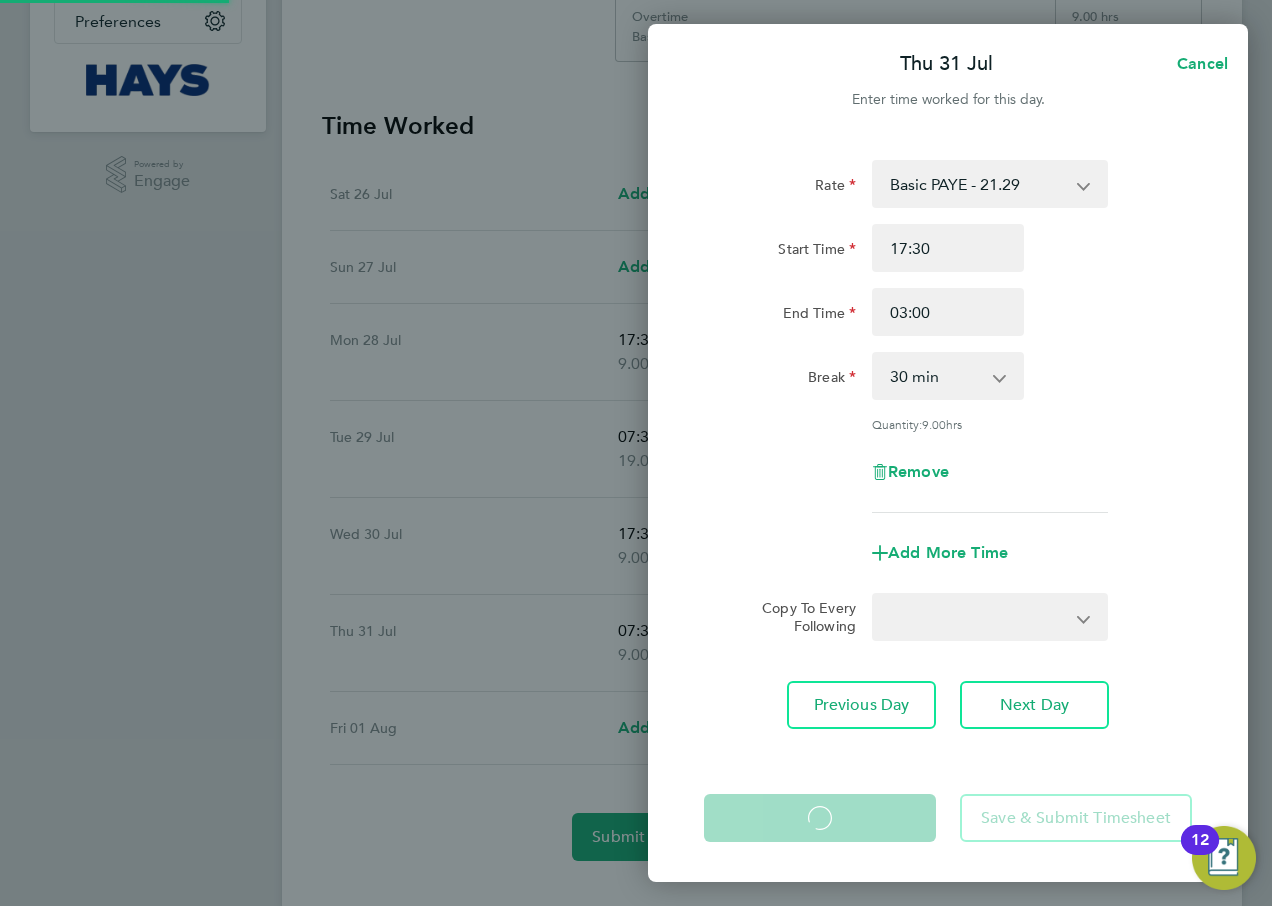 scroll, scrollTop: 0, scrollLeft: 0, axis: both 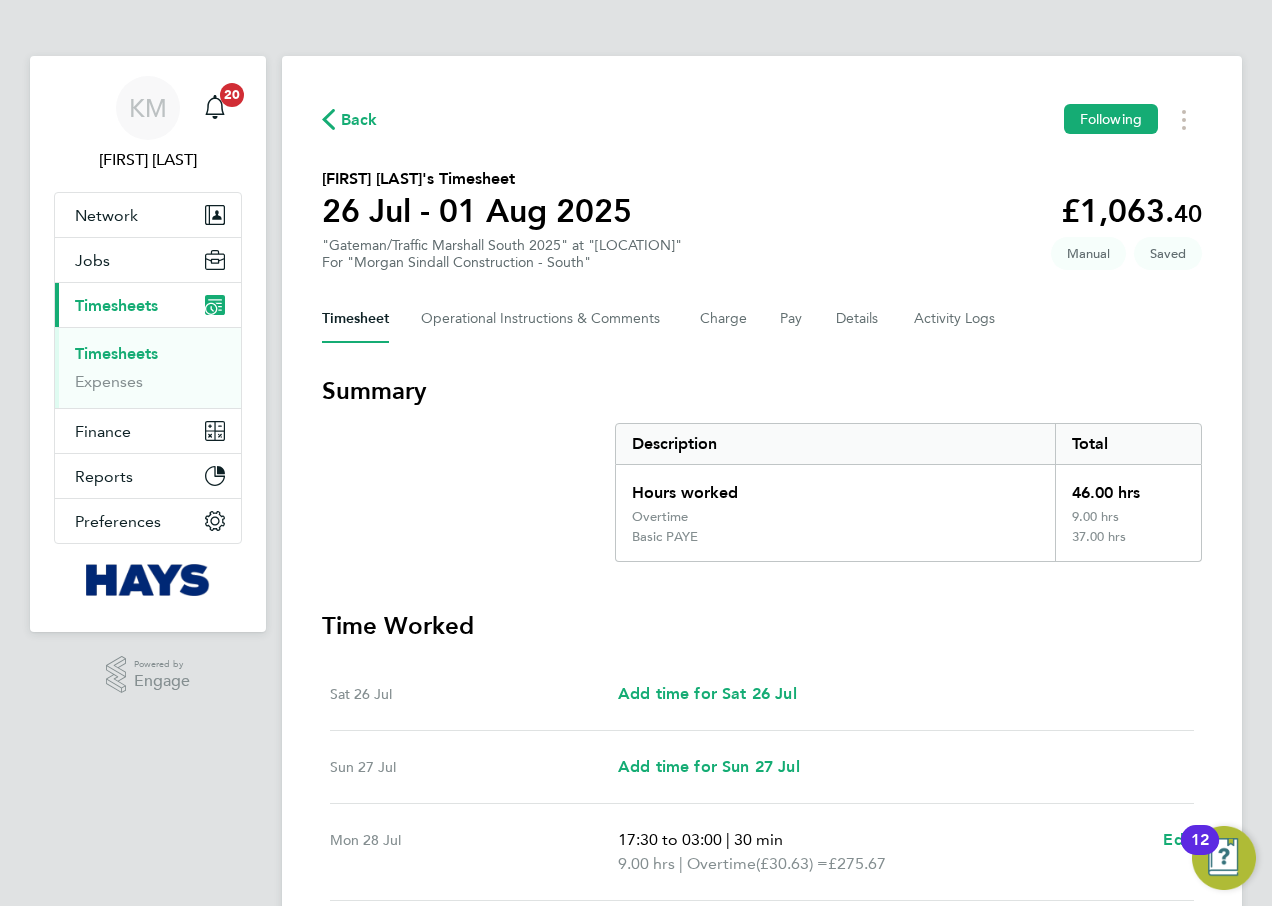 click on "Timesheets" at bounding box center [116, 353] 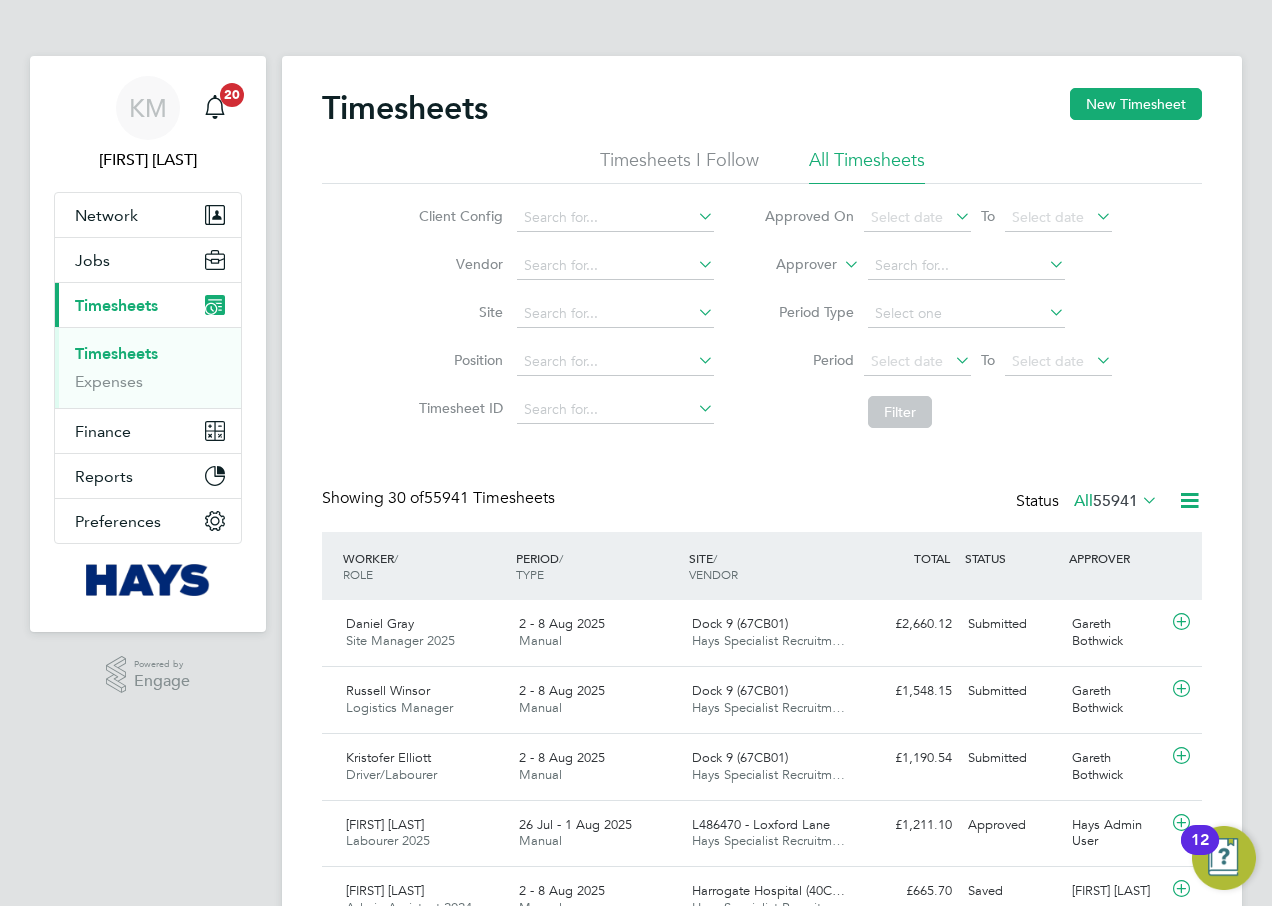 scroll, scrollTop: 10, scrollLeft: 10, axis: both 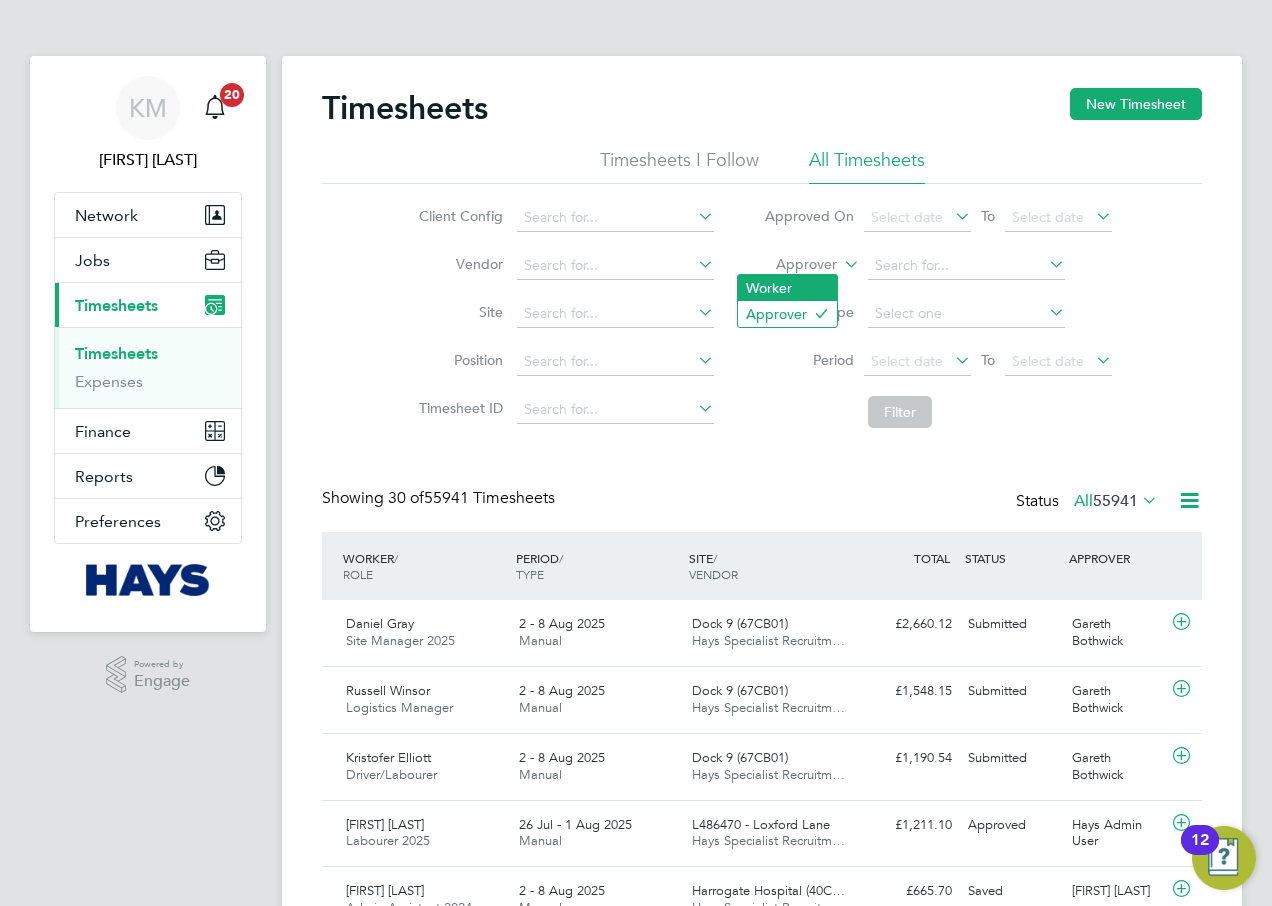 click on "Worker" 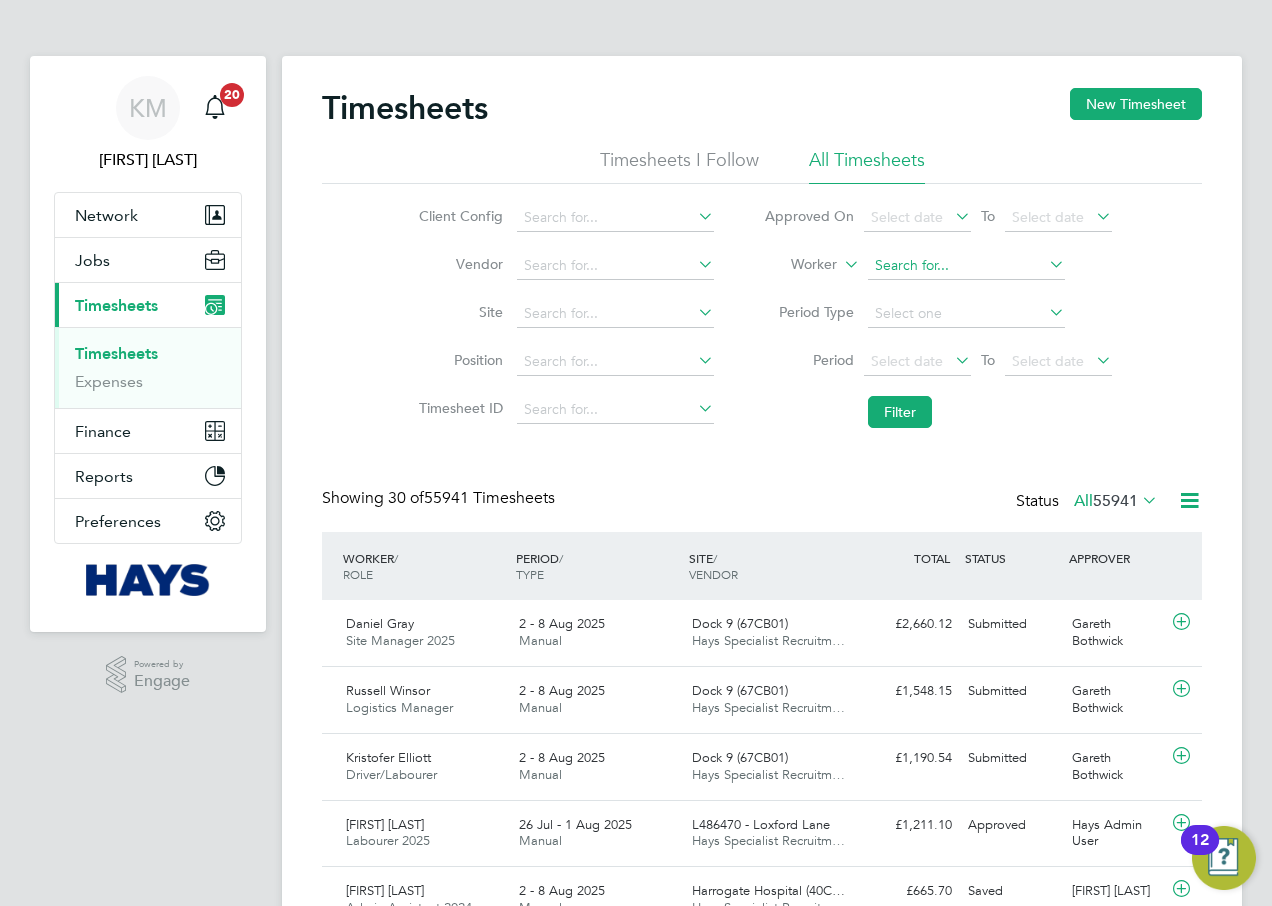click 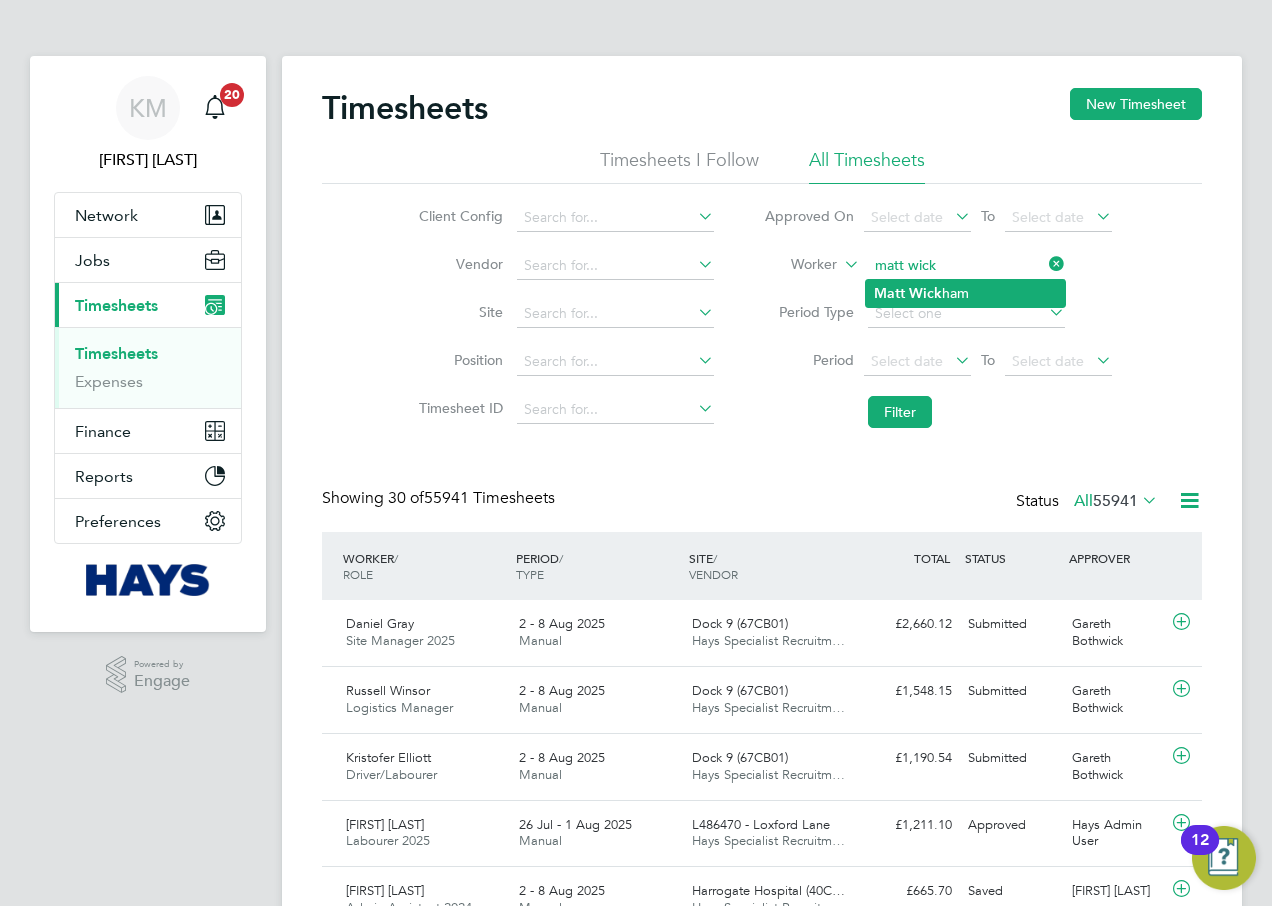 click on "[FIRST] [LAST]" 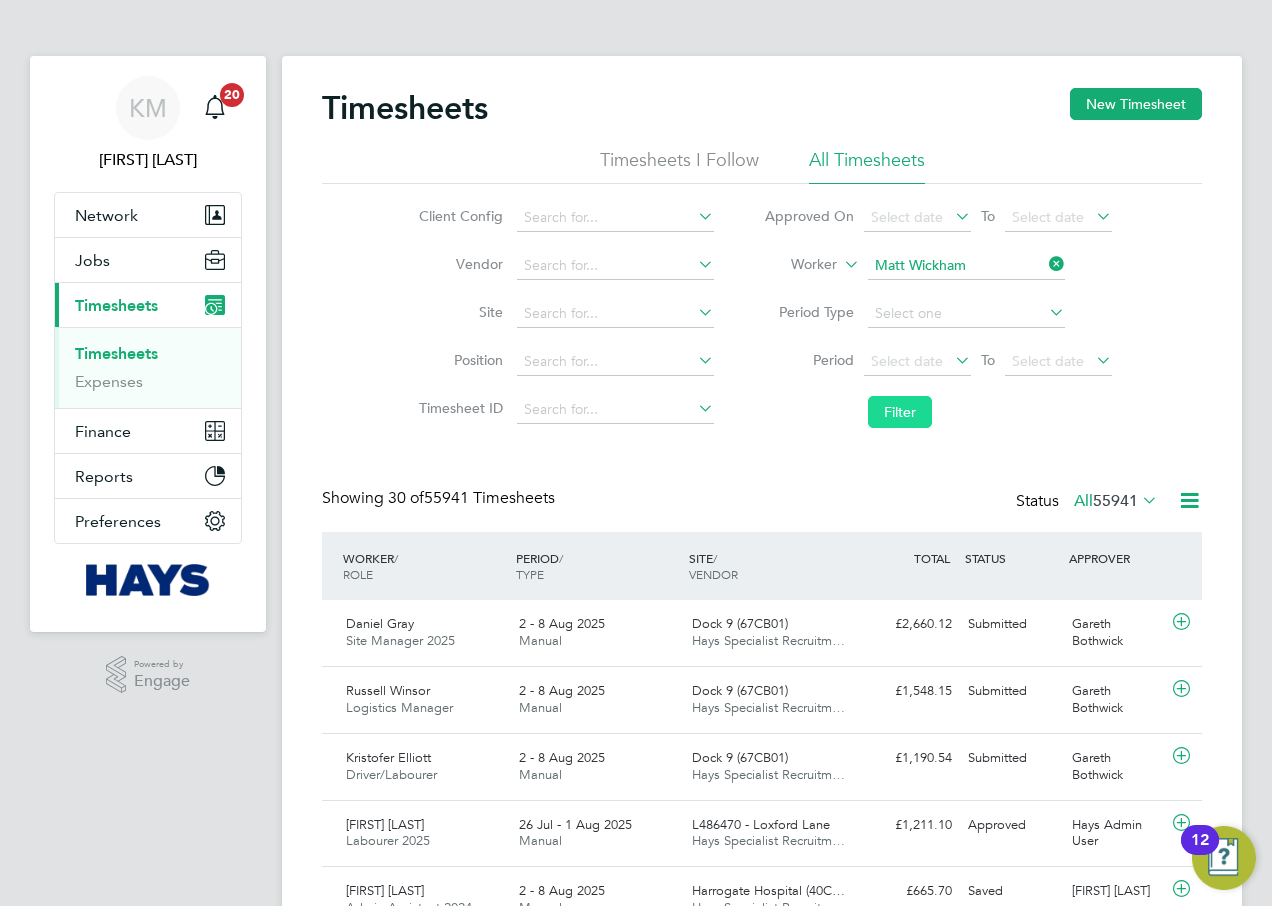 click on "Filter" 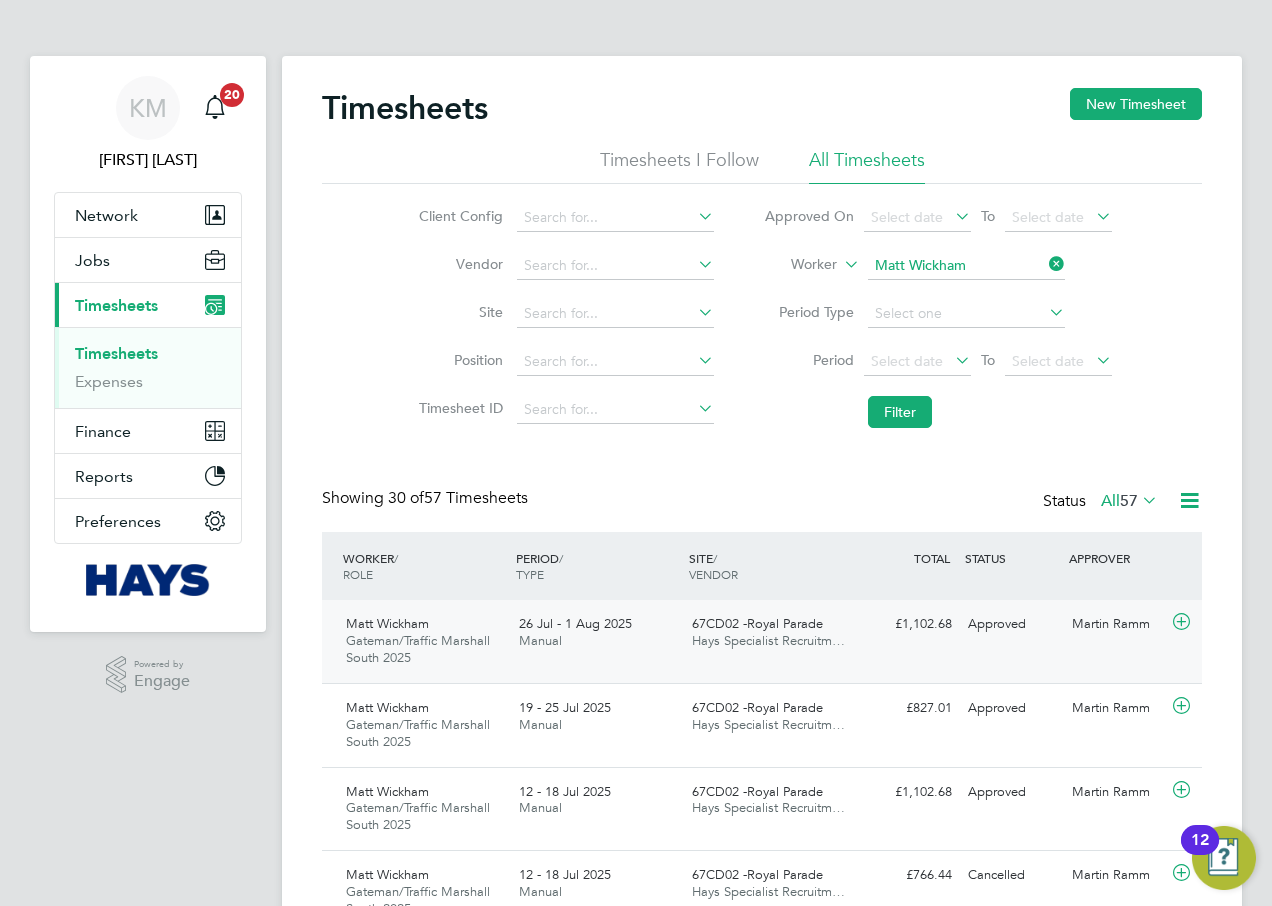 click on "Manual" 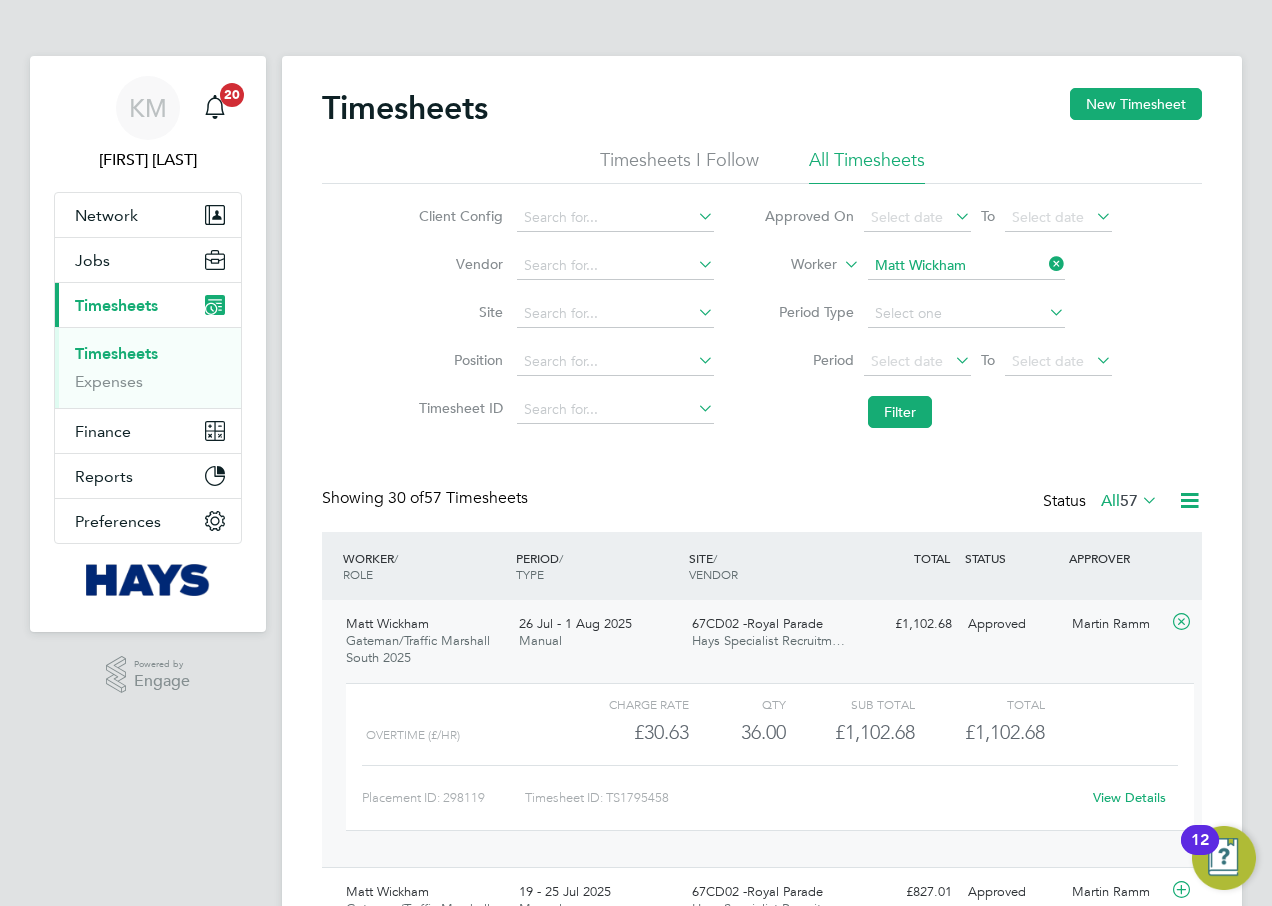 click on "View Details" 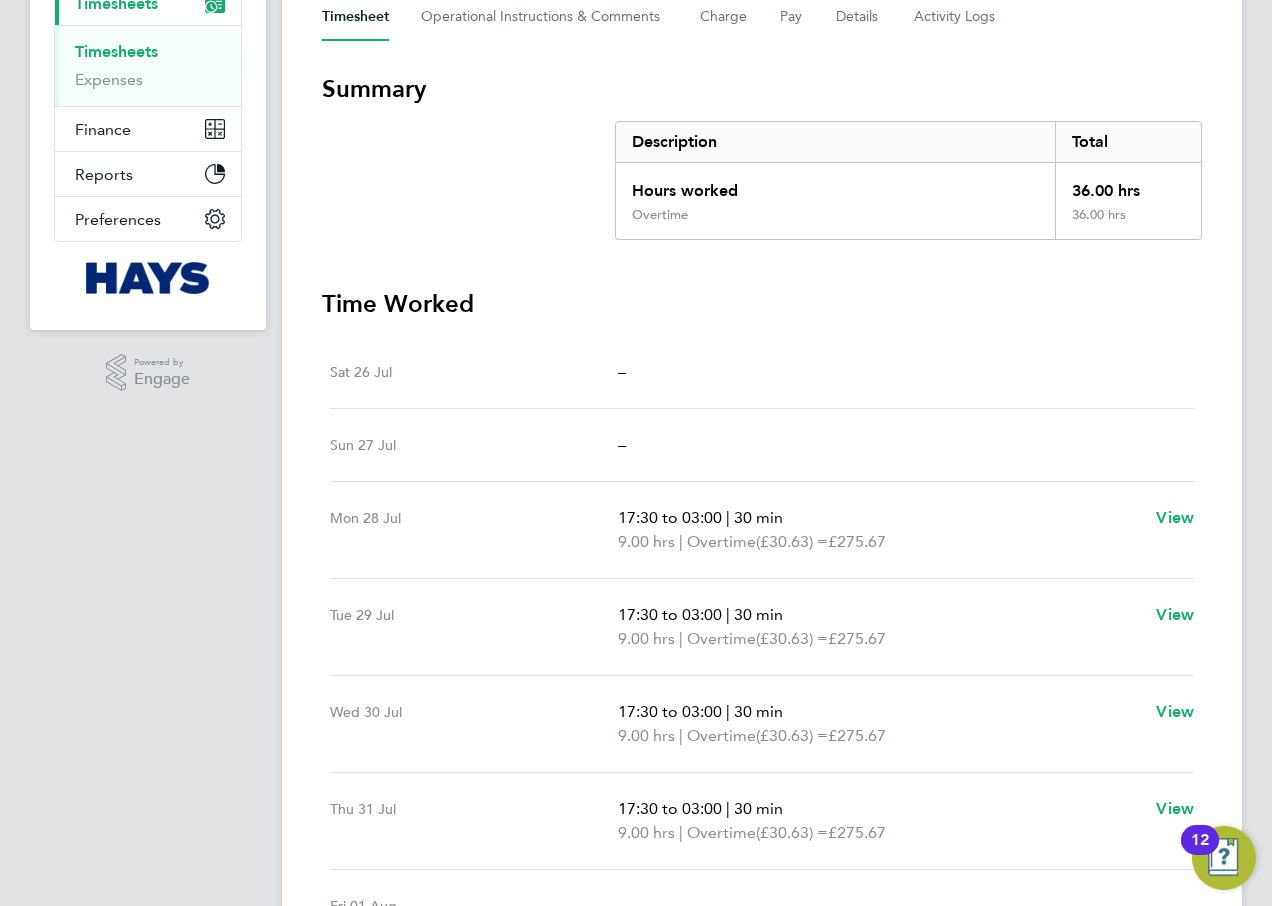 scroll, scrollTop: 0, scrollLeft: 0, axis: both 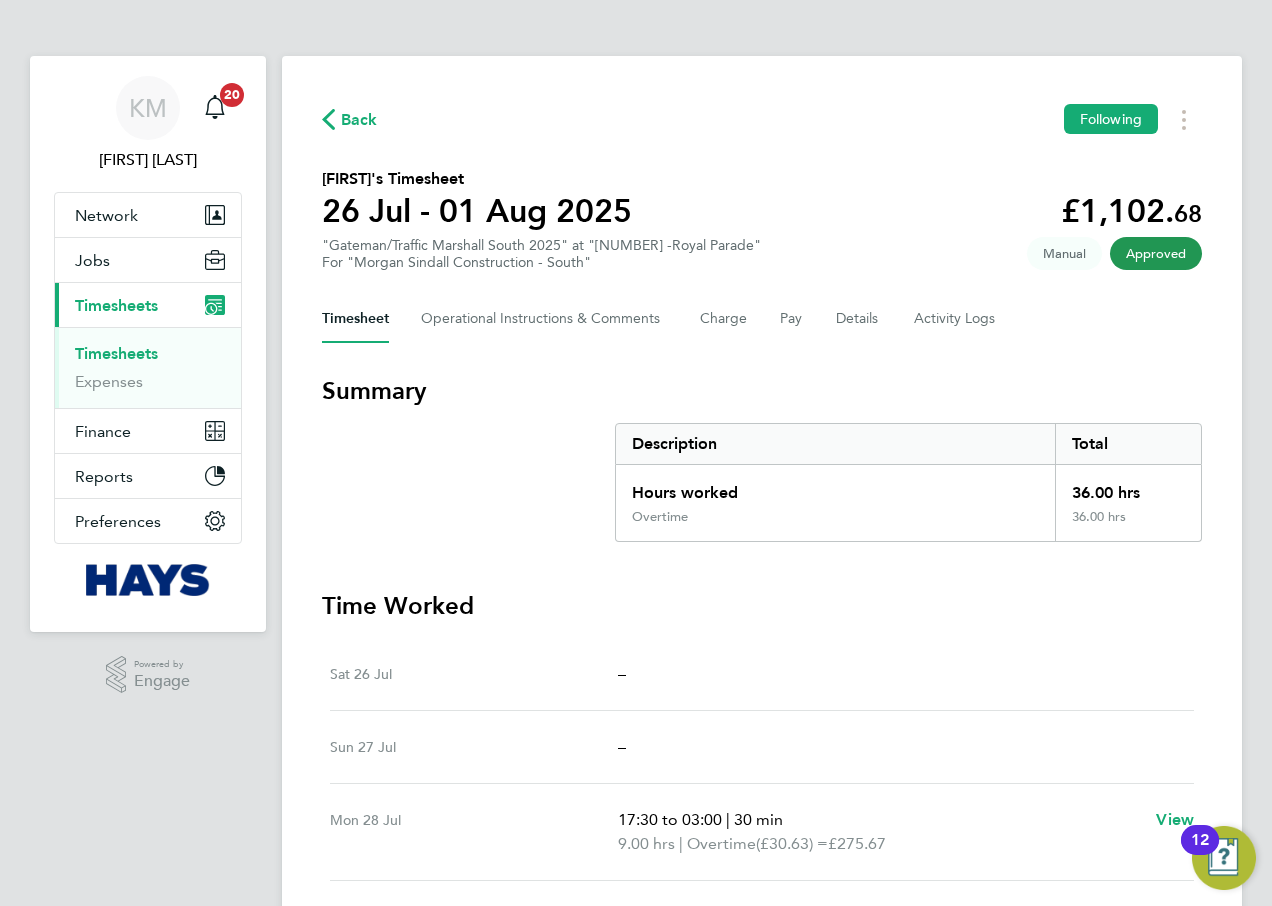 click on "Timesheets" at bounding box center (116, 353) 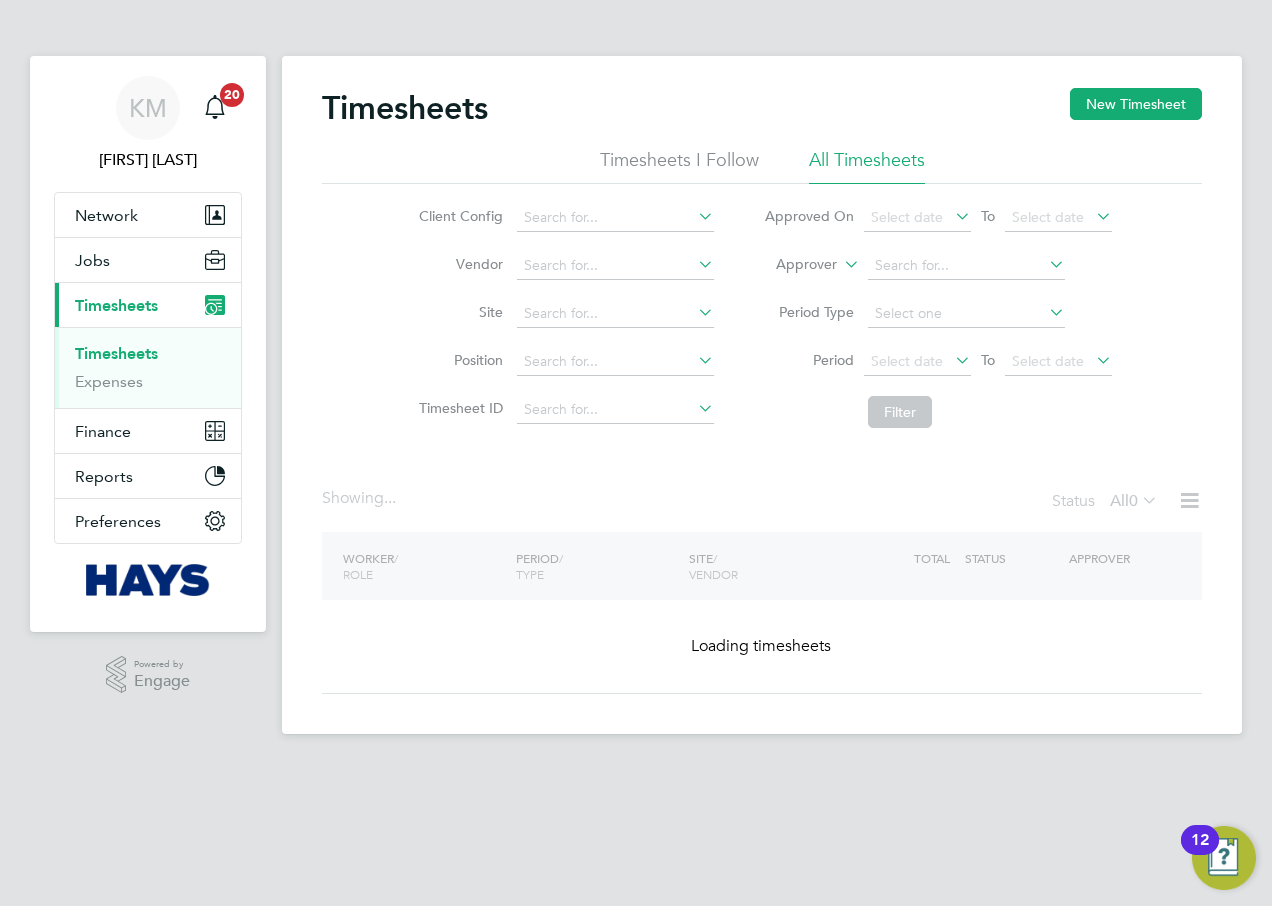click 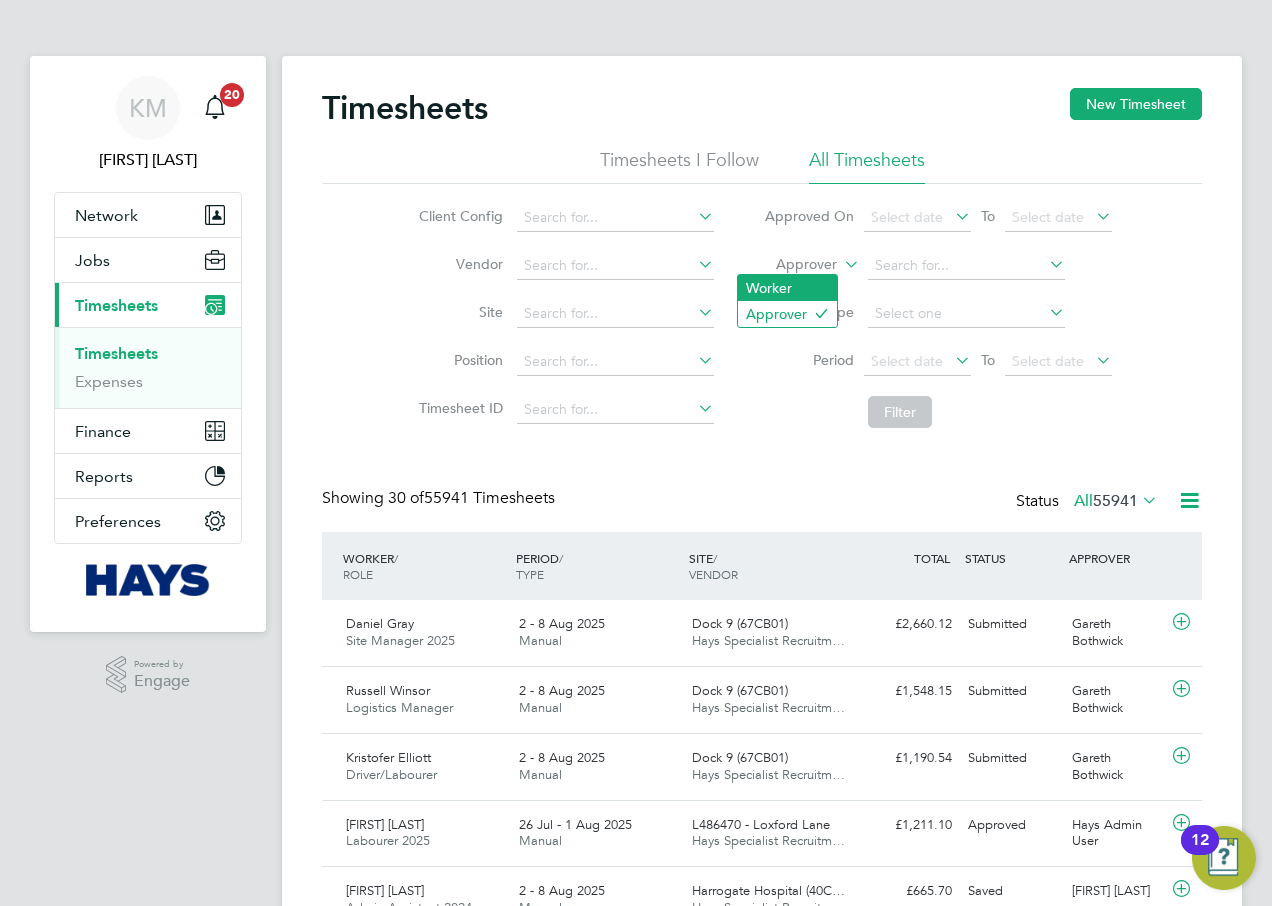 scroll, scrollTop: 10, scrollLeft: 10, axis: both 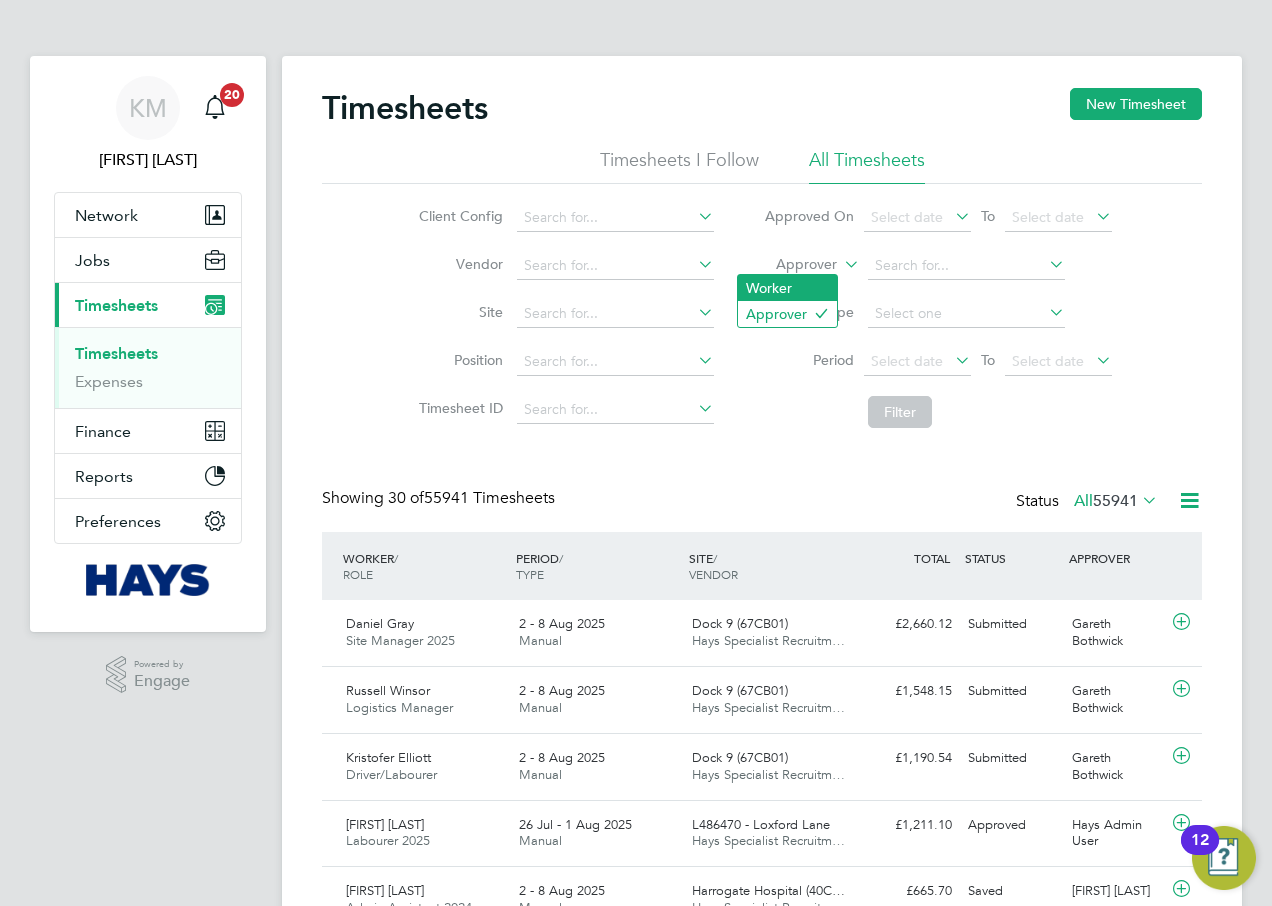 click on "Worker" 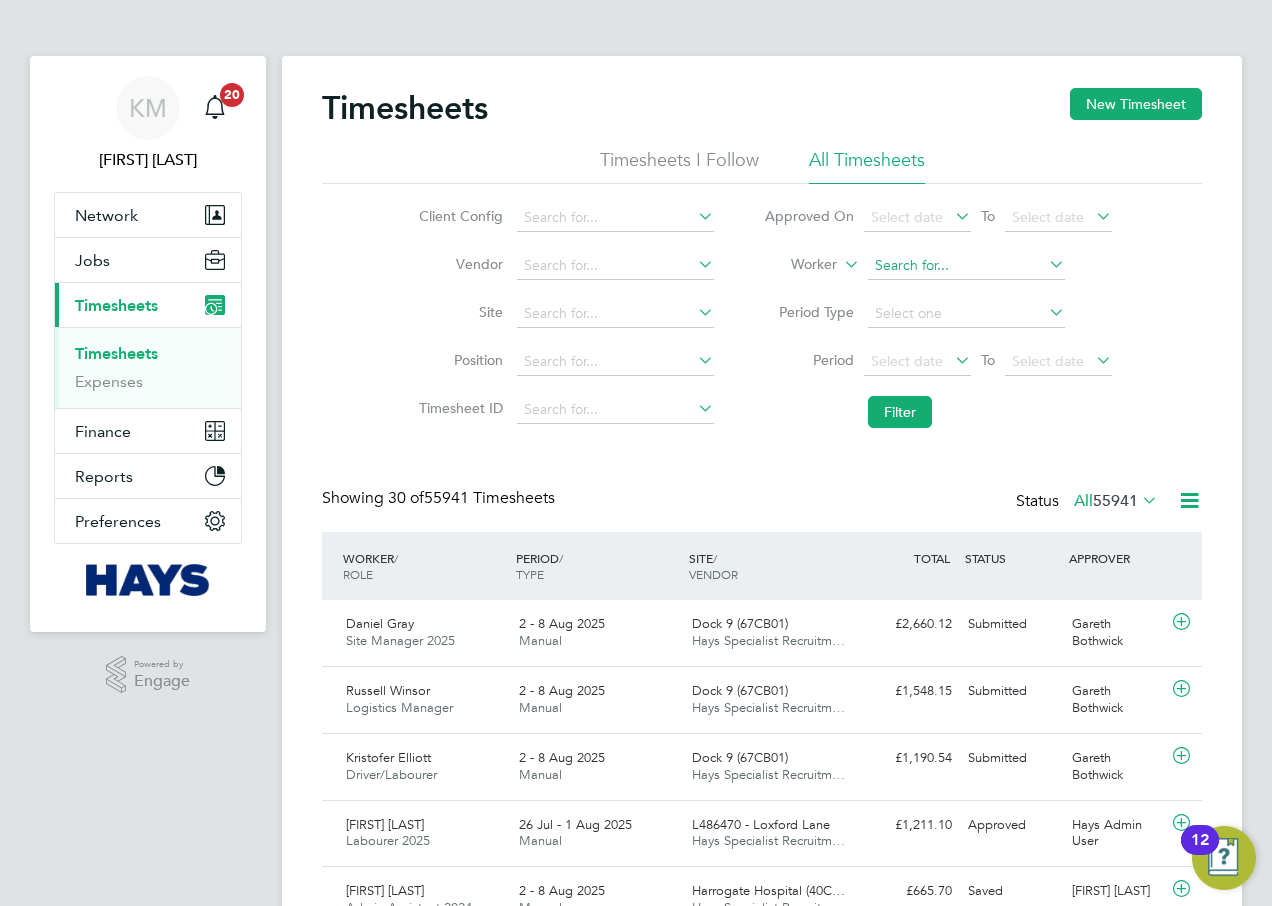 click 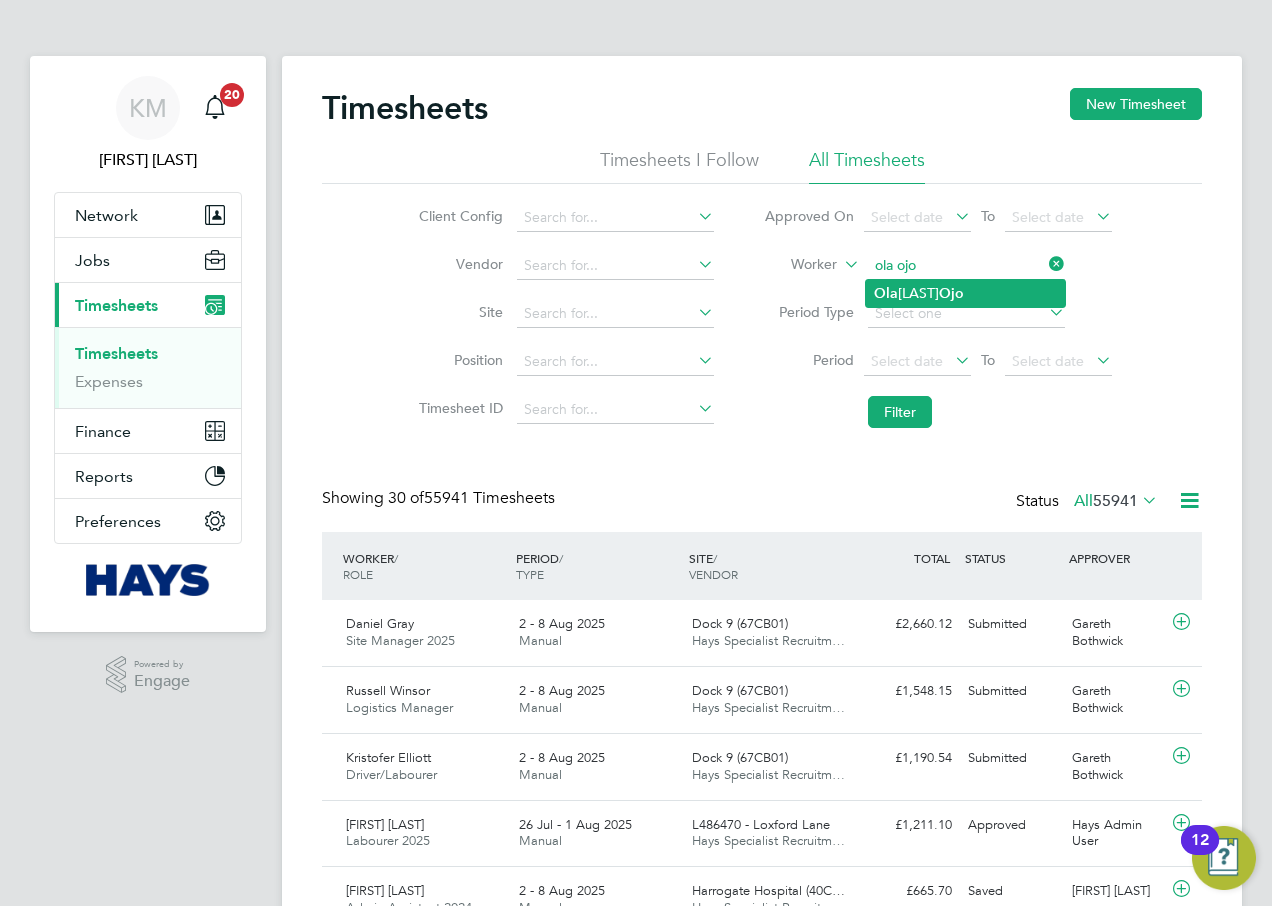 click on "[FIRST] [LAST] [LAST]" 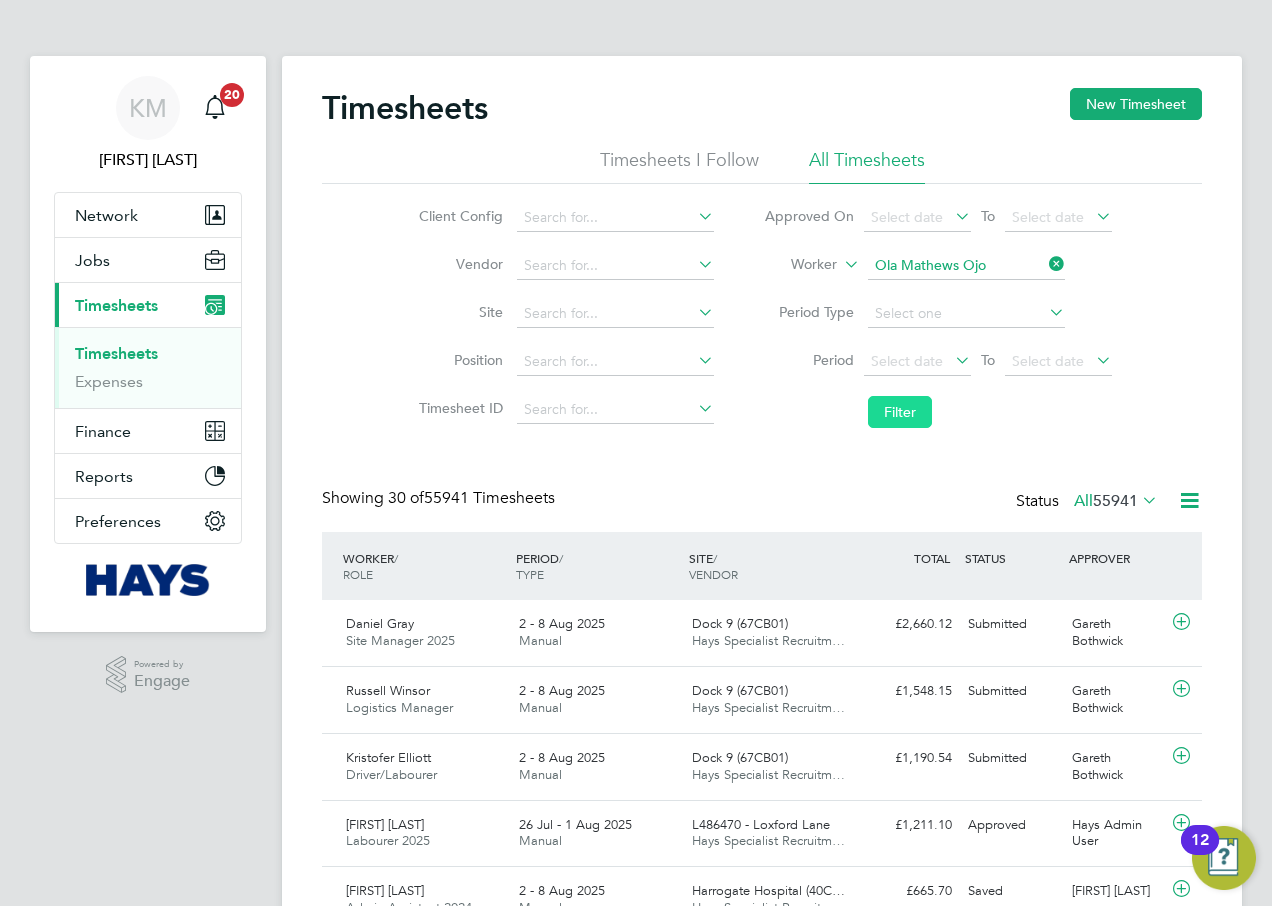 click on "Filter" 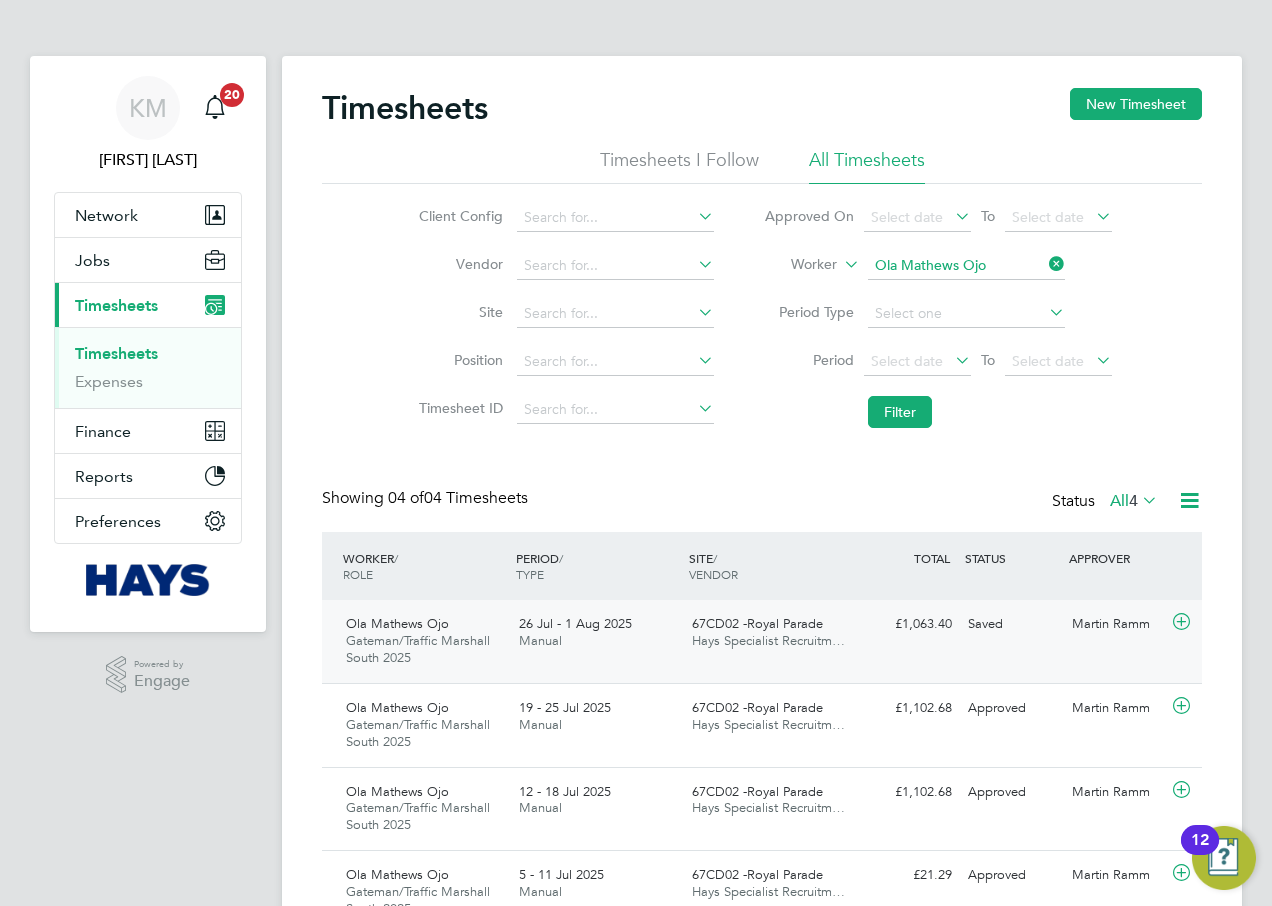 click on "26 Jul - 1 Aug 2025" 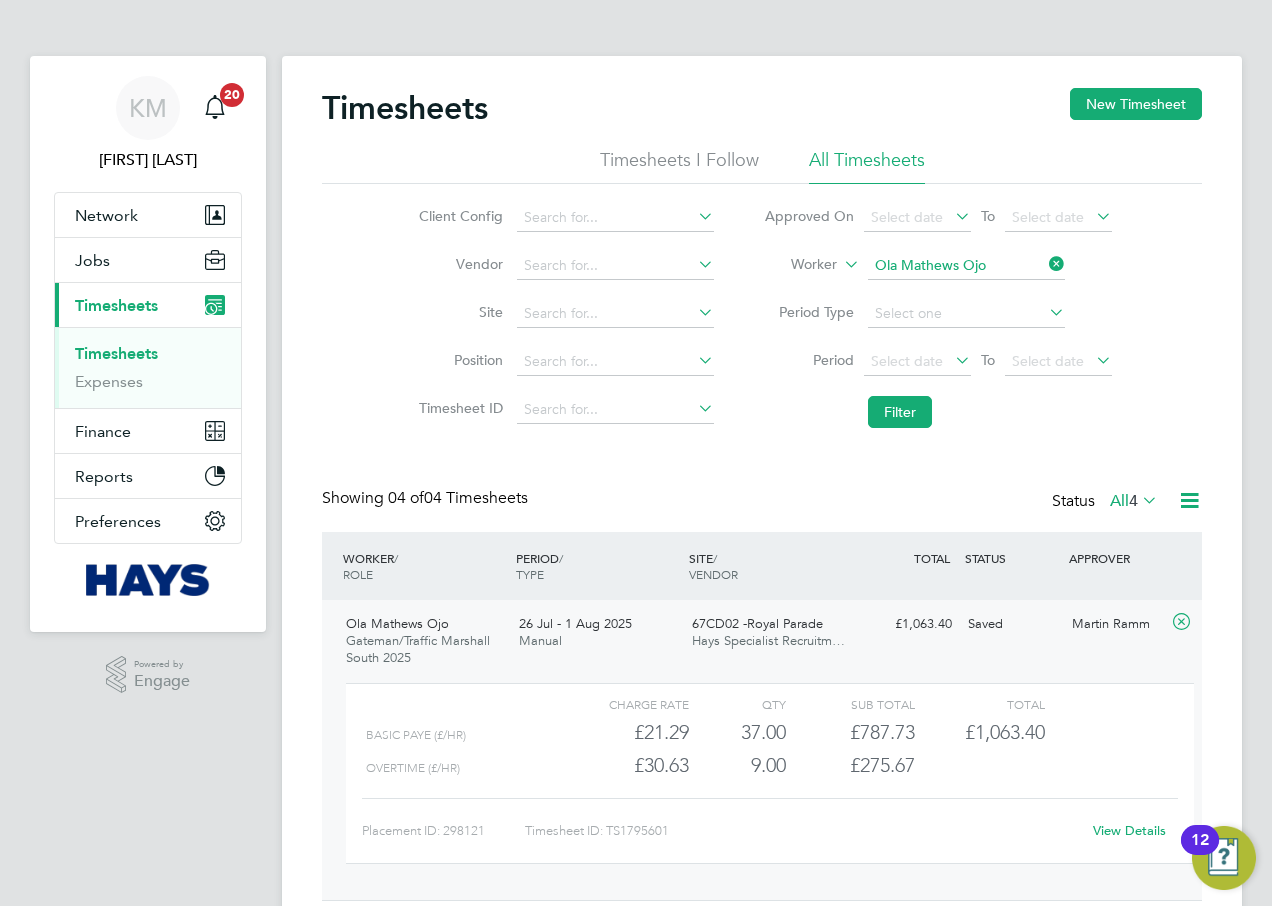 click on "View Details" 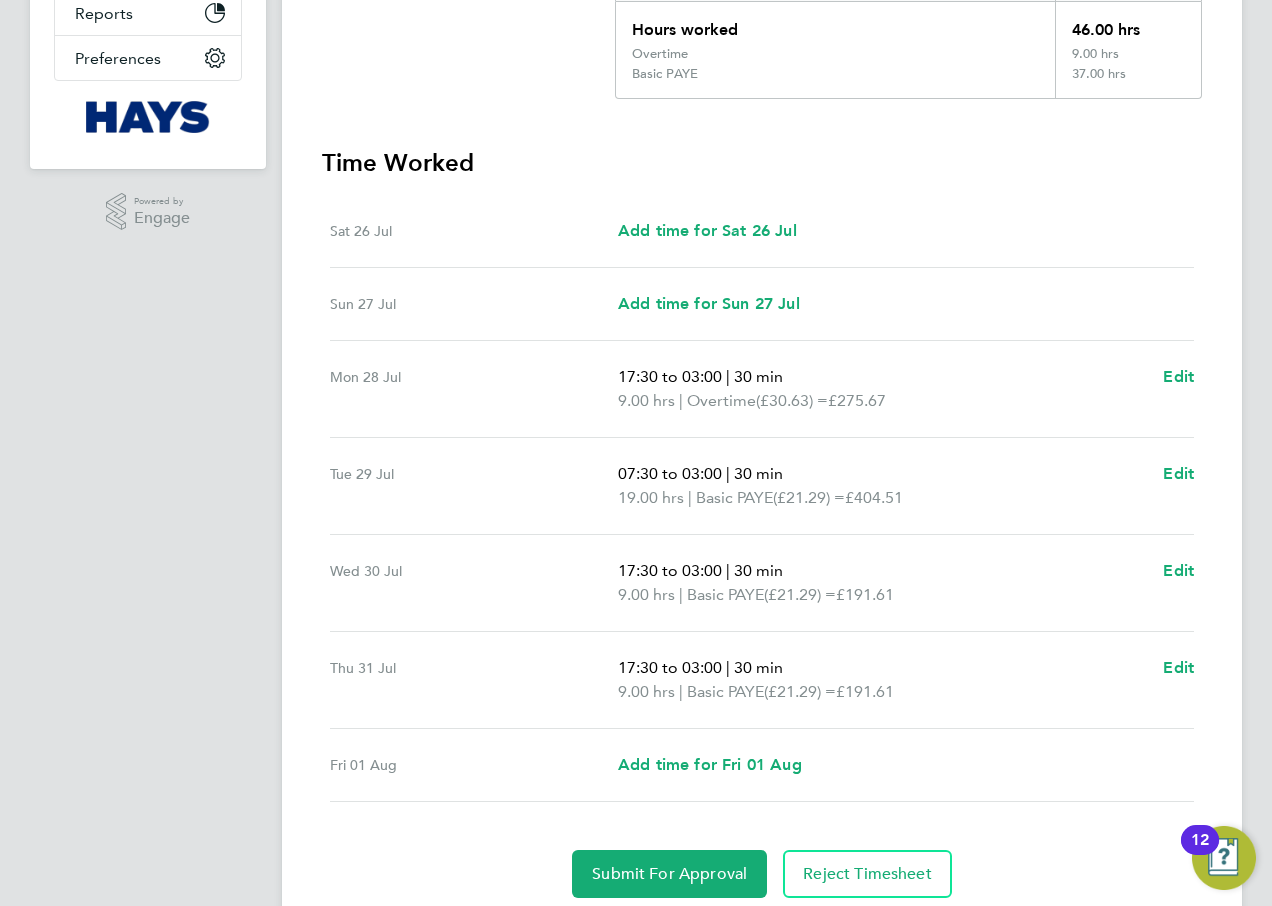 scroll, scrollTop: 500, scrollLeft: 0, axis: vertical 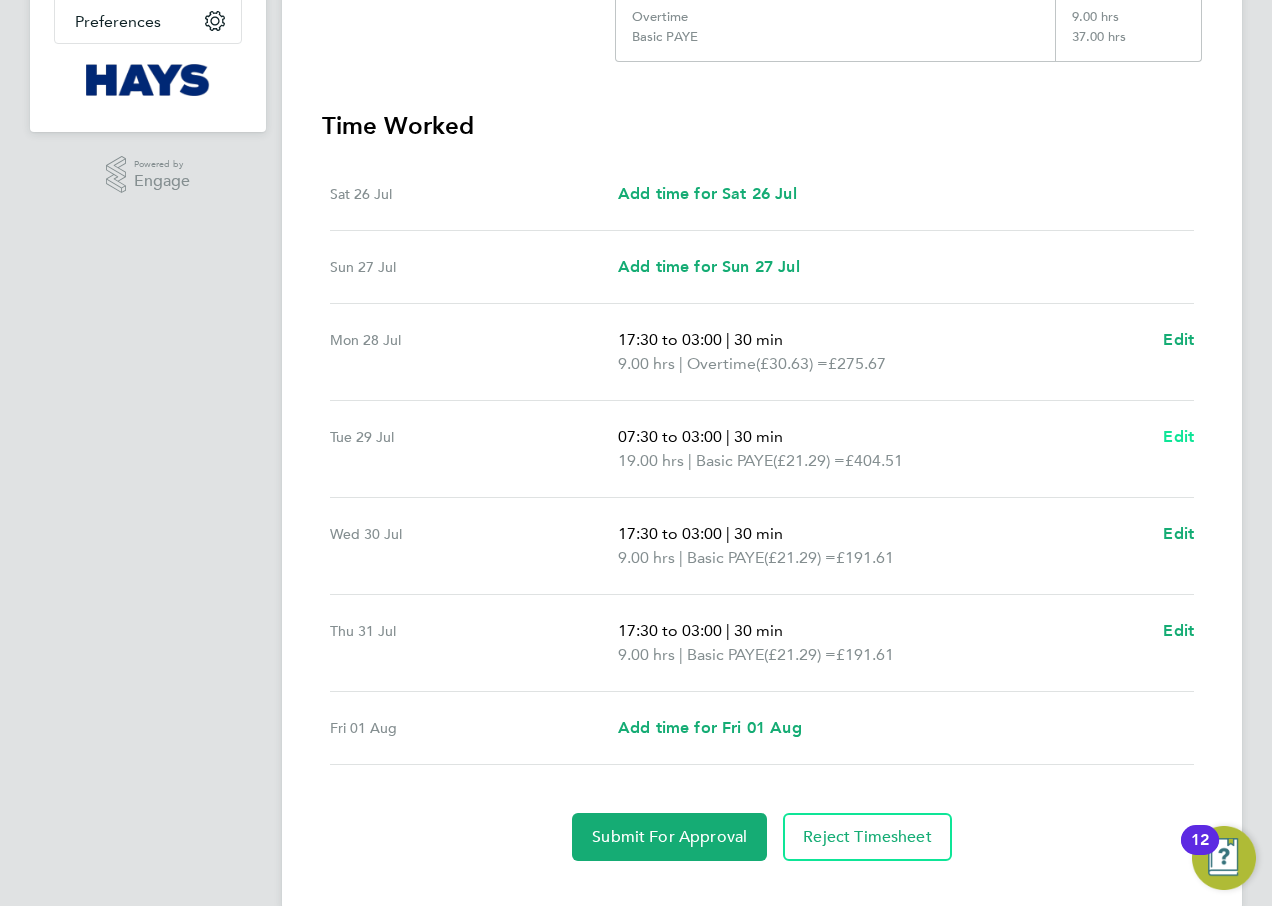 click on "Edit" at bounding box center (1178, 436) 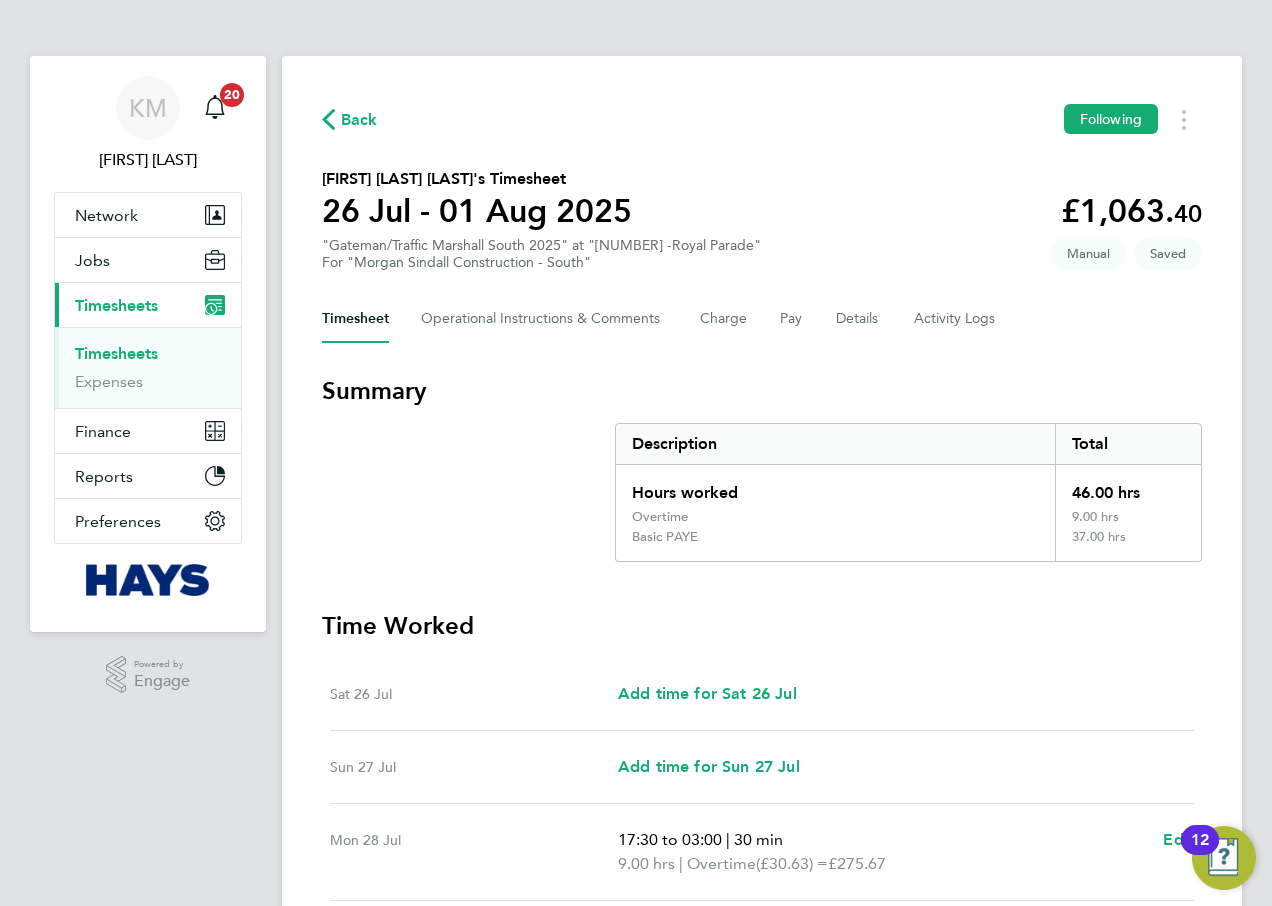select on "30" 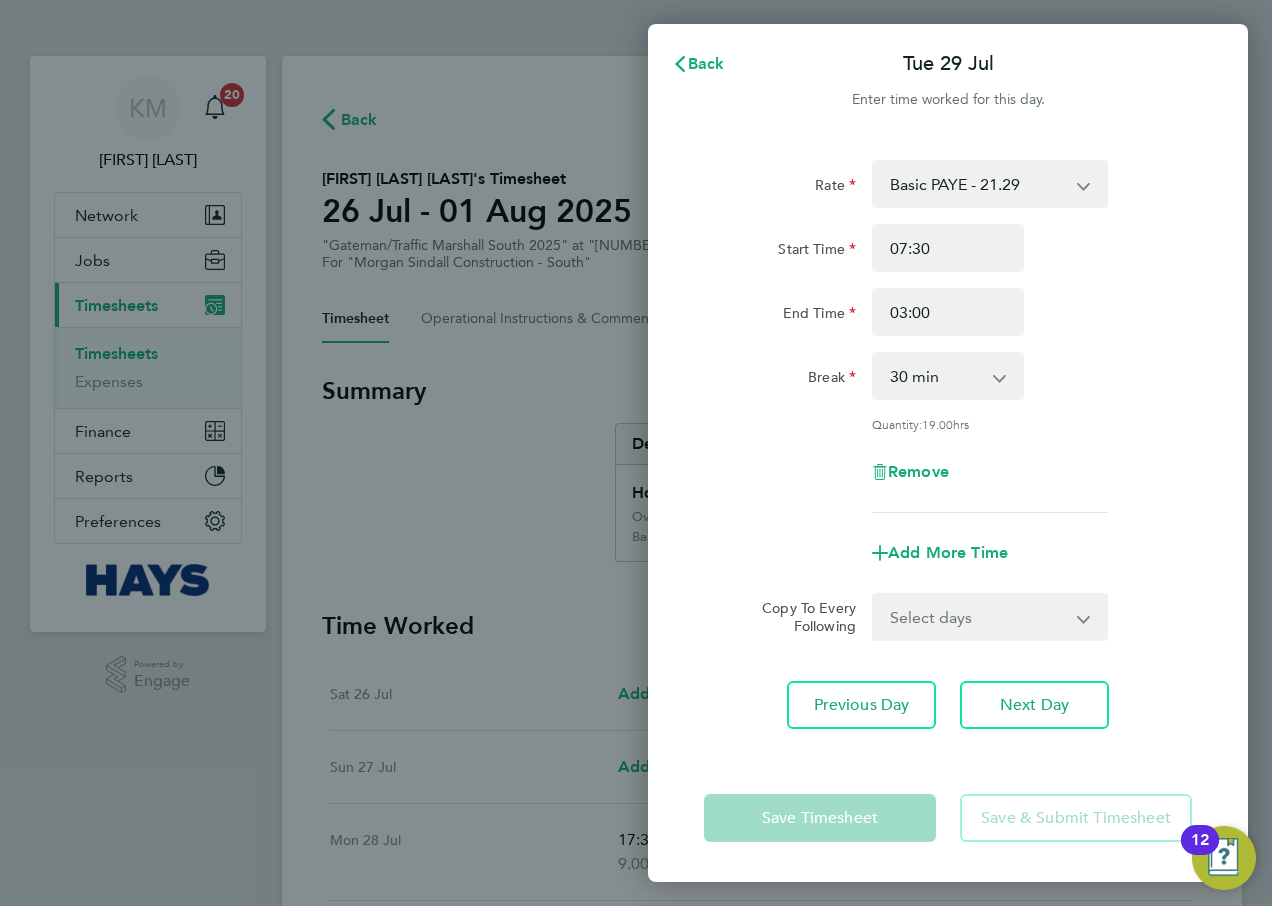 click on "Basic PAYE - 21.29   Overtime - 30.63" at bounding box center (978, 184) 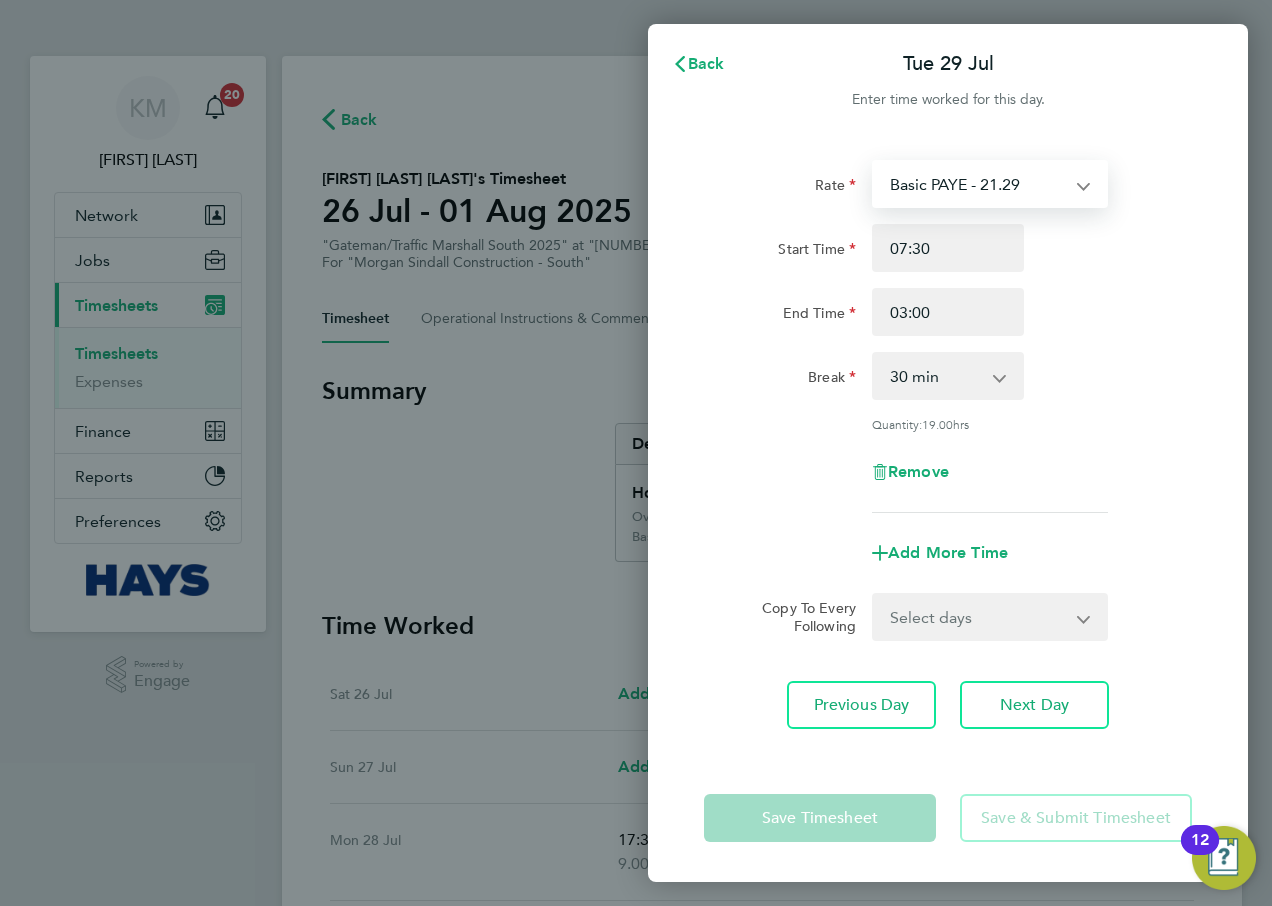 select on "30" 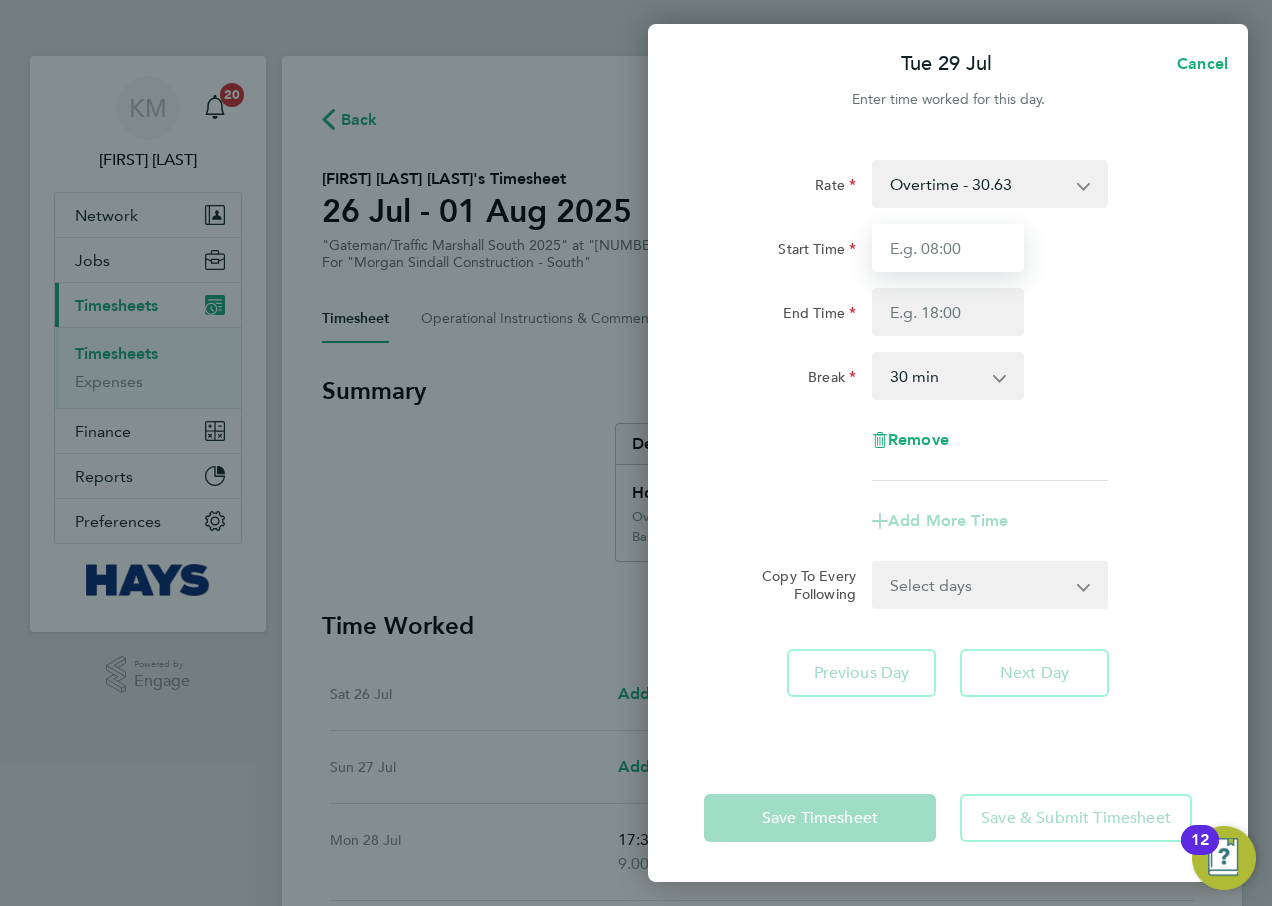 click on "Start Time" at bounding box center (948, 248) 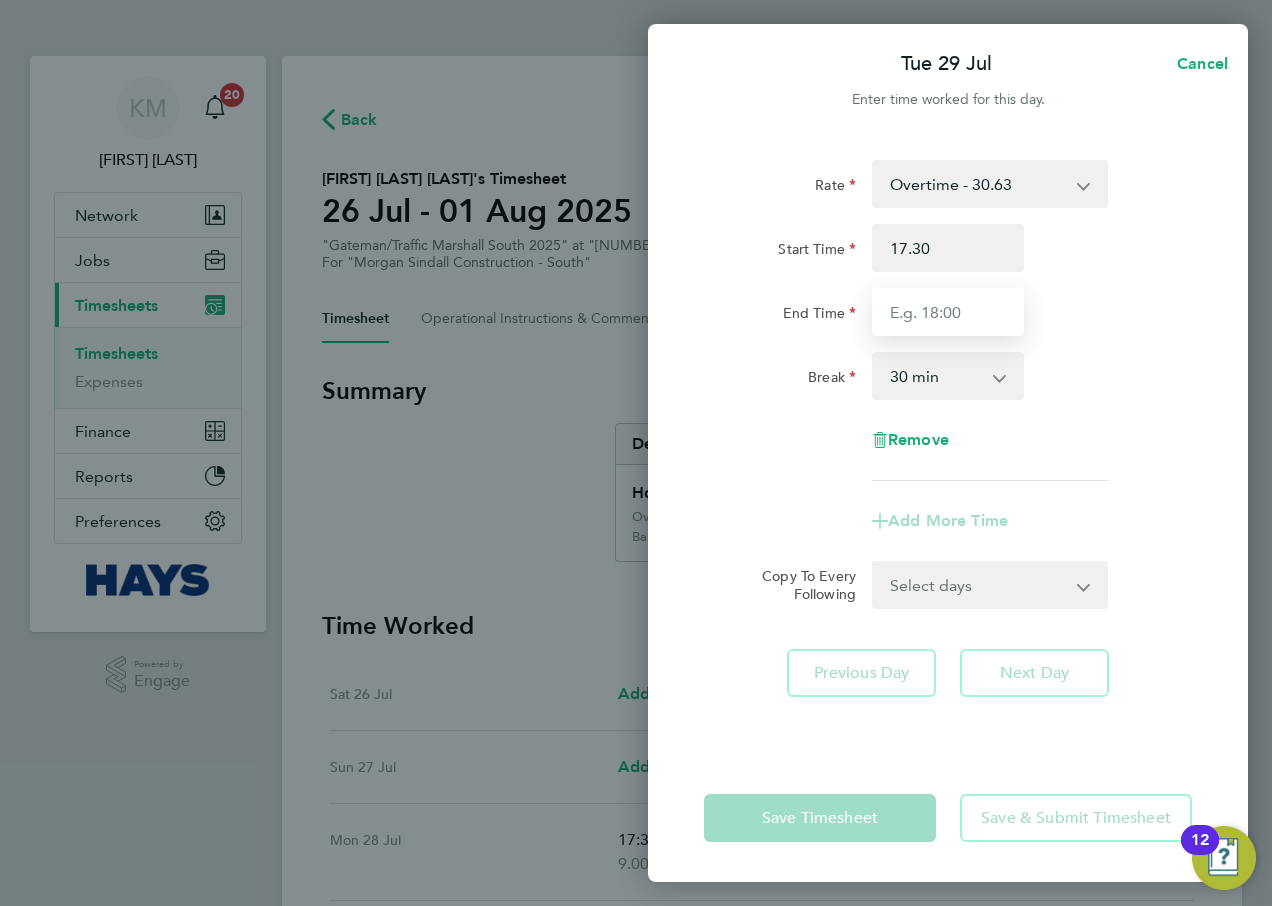 type on "17:30" 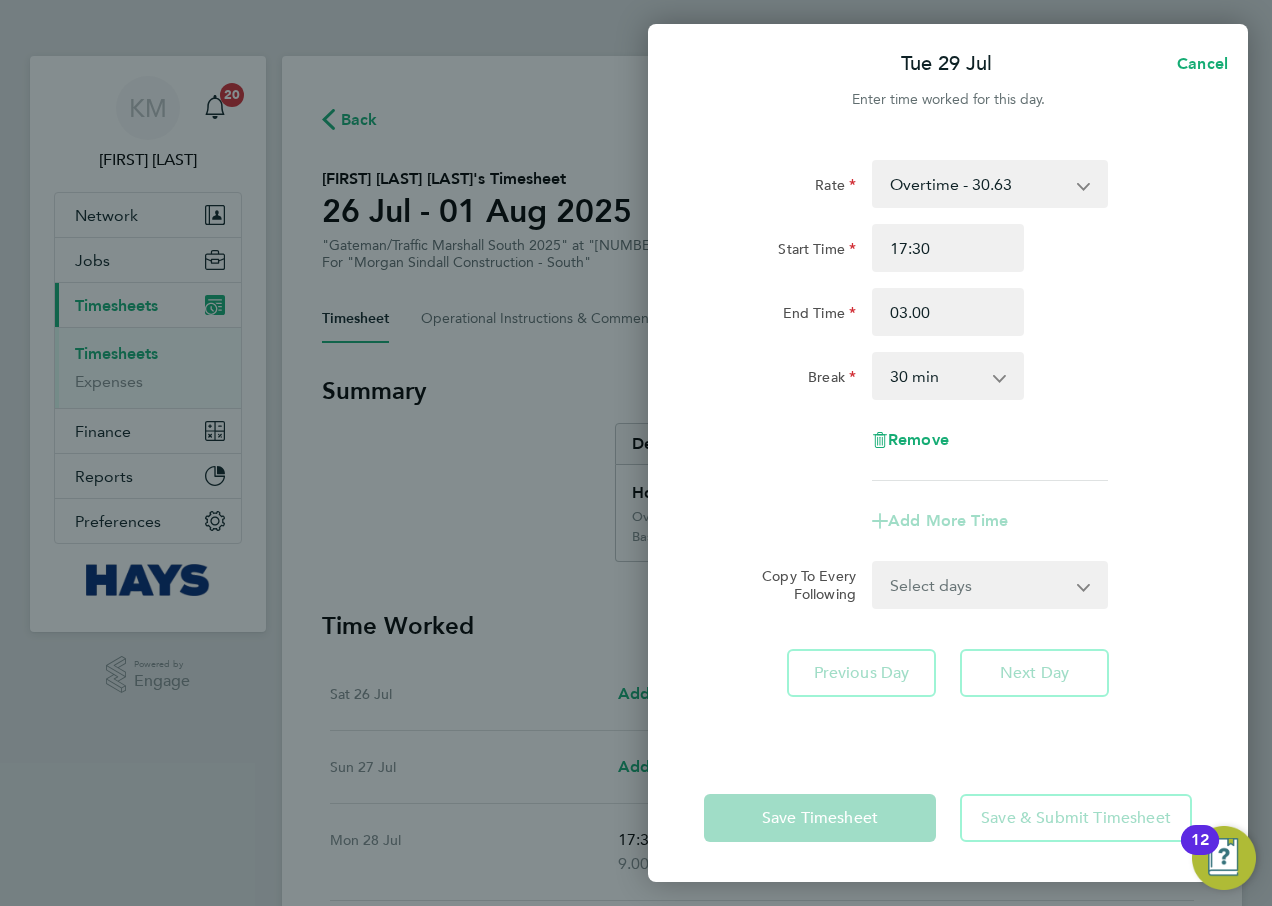 type on "03:00" 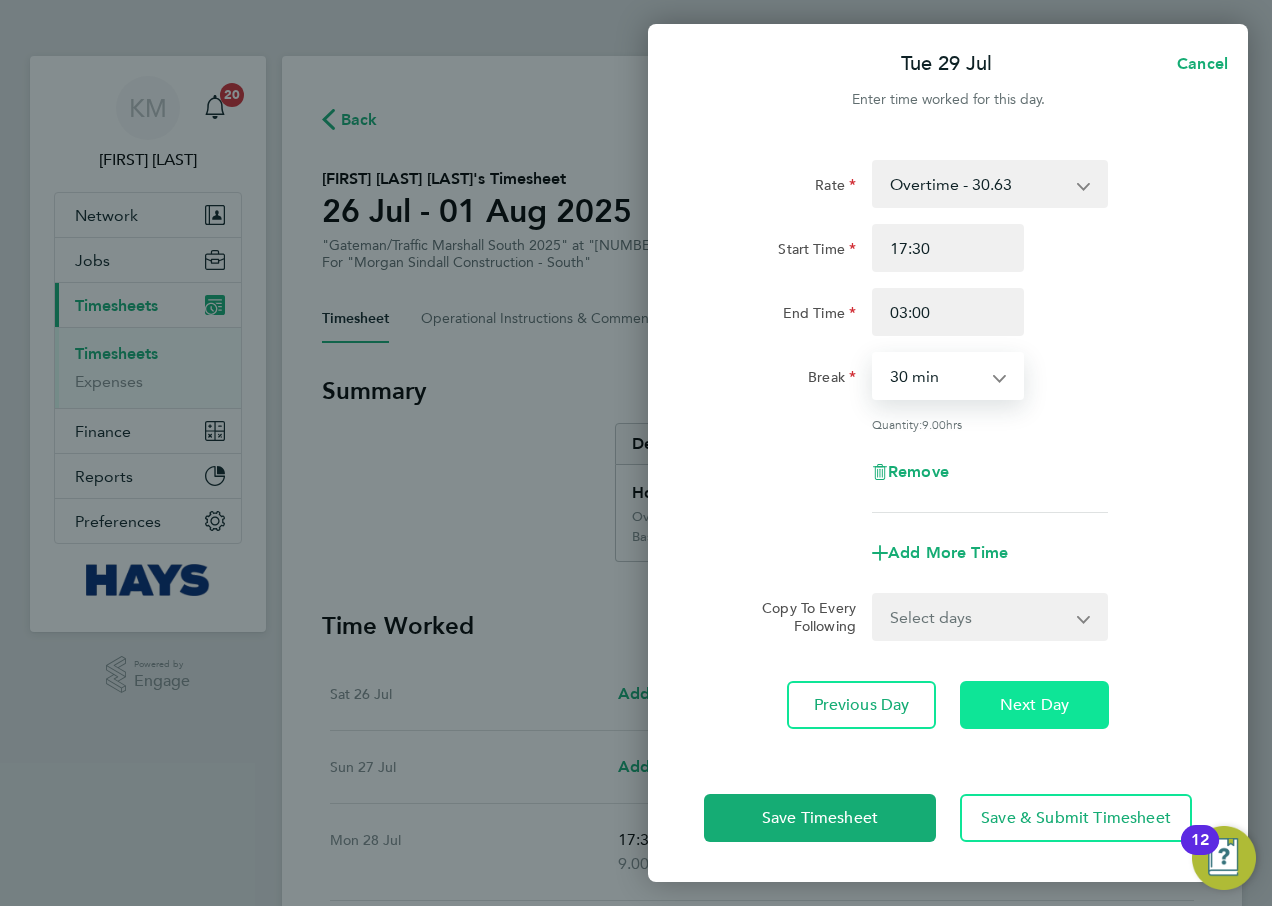 click on "Next Day" 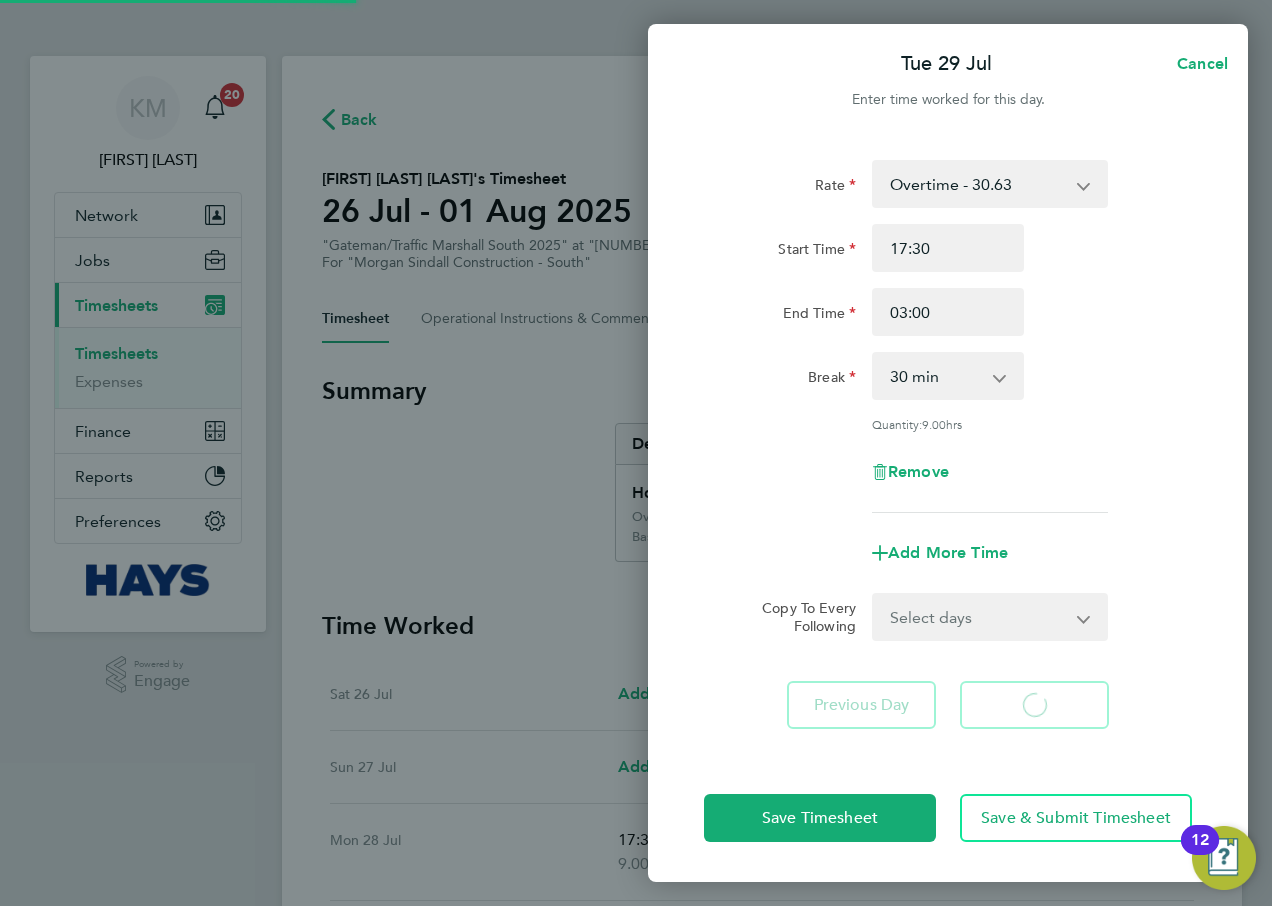 select on "30" 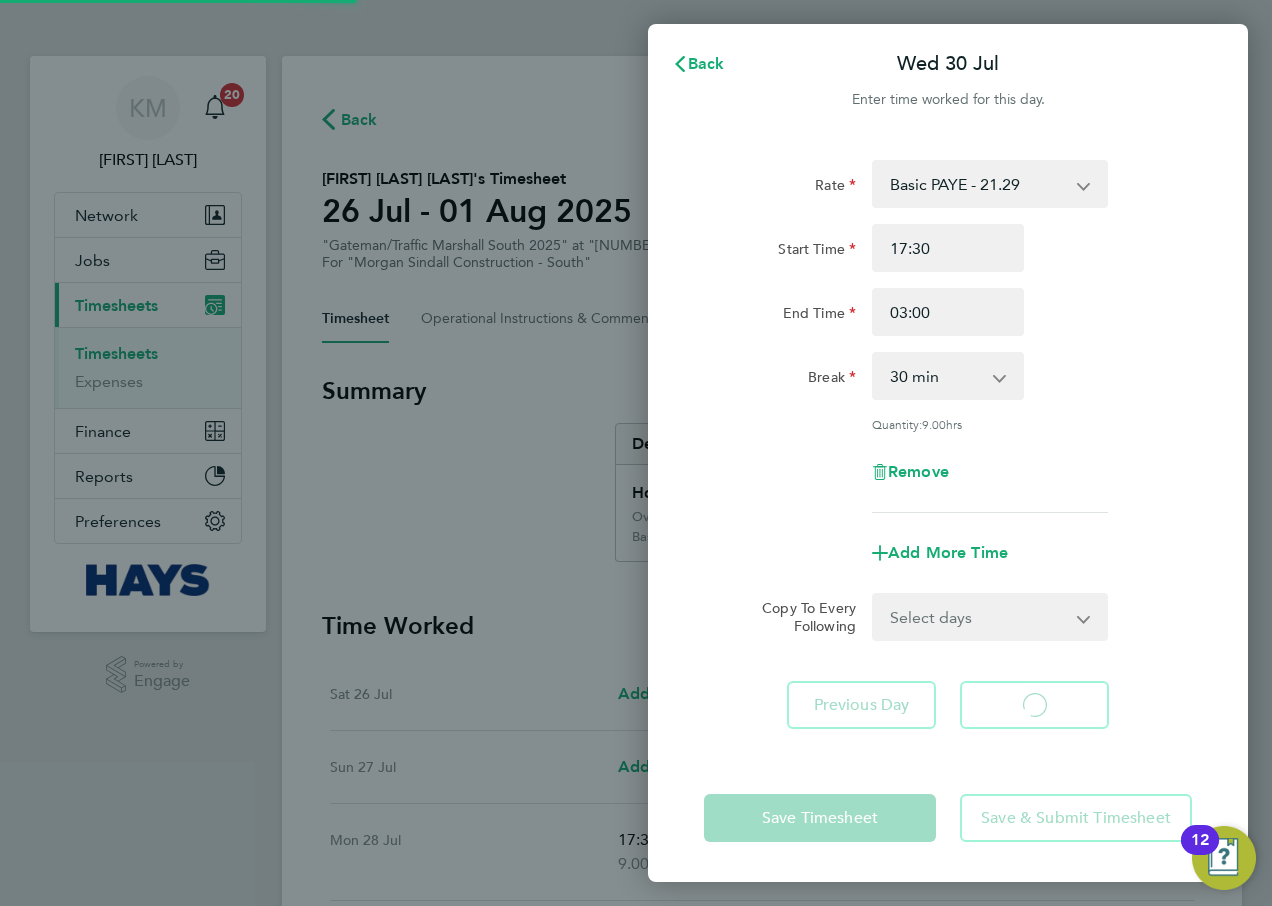 select on "30" 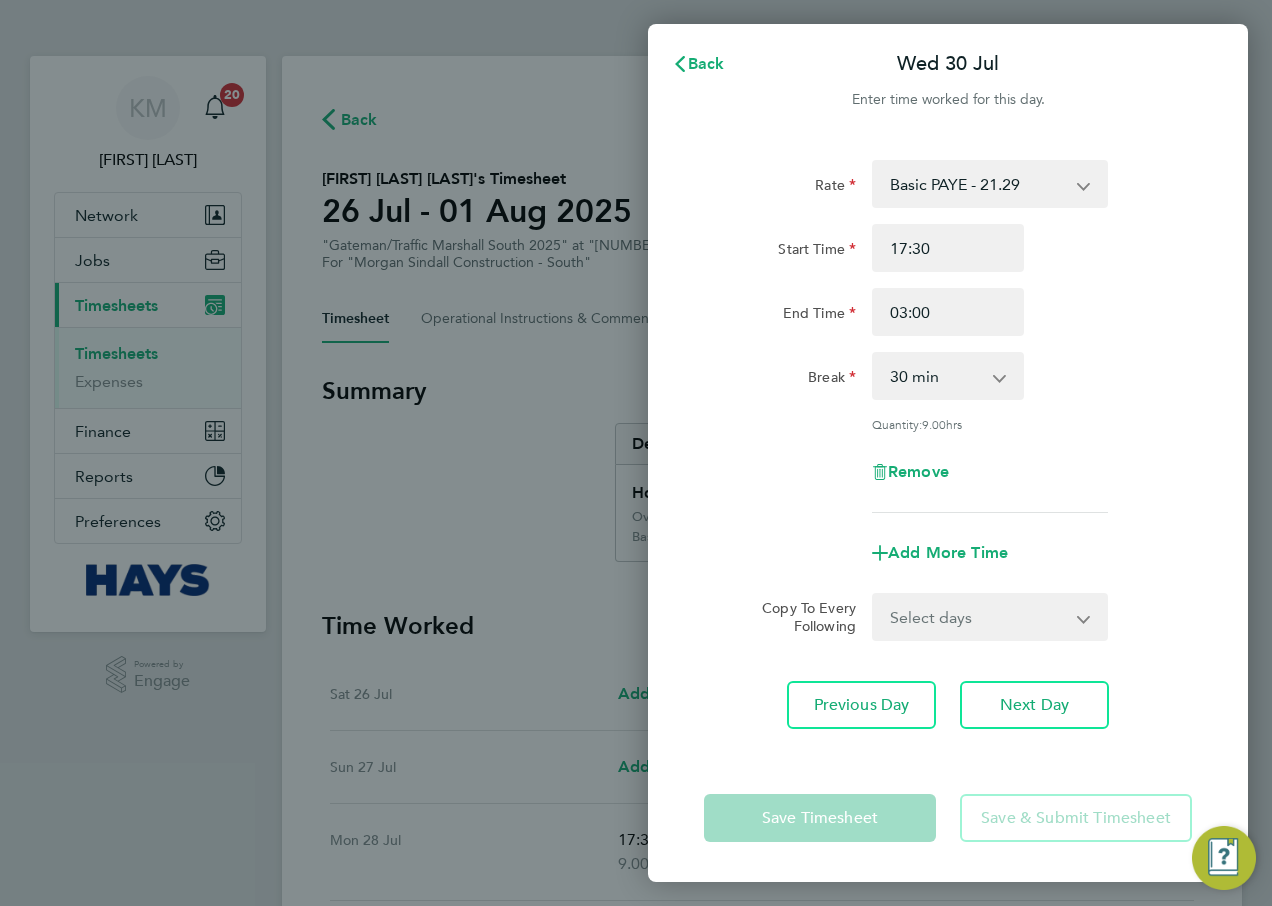 click 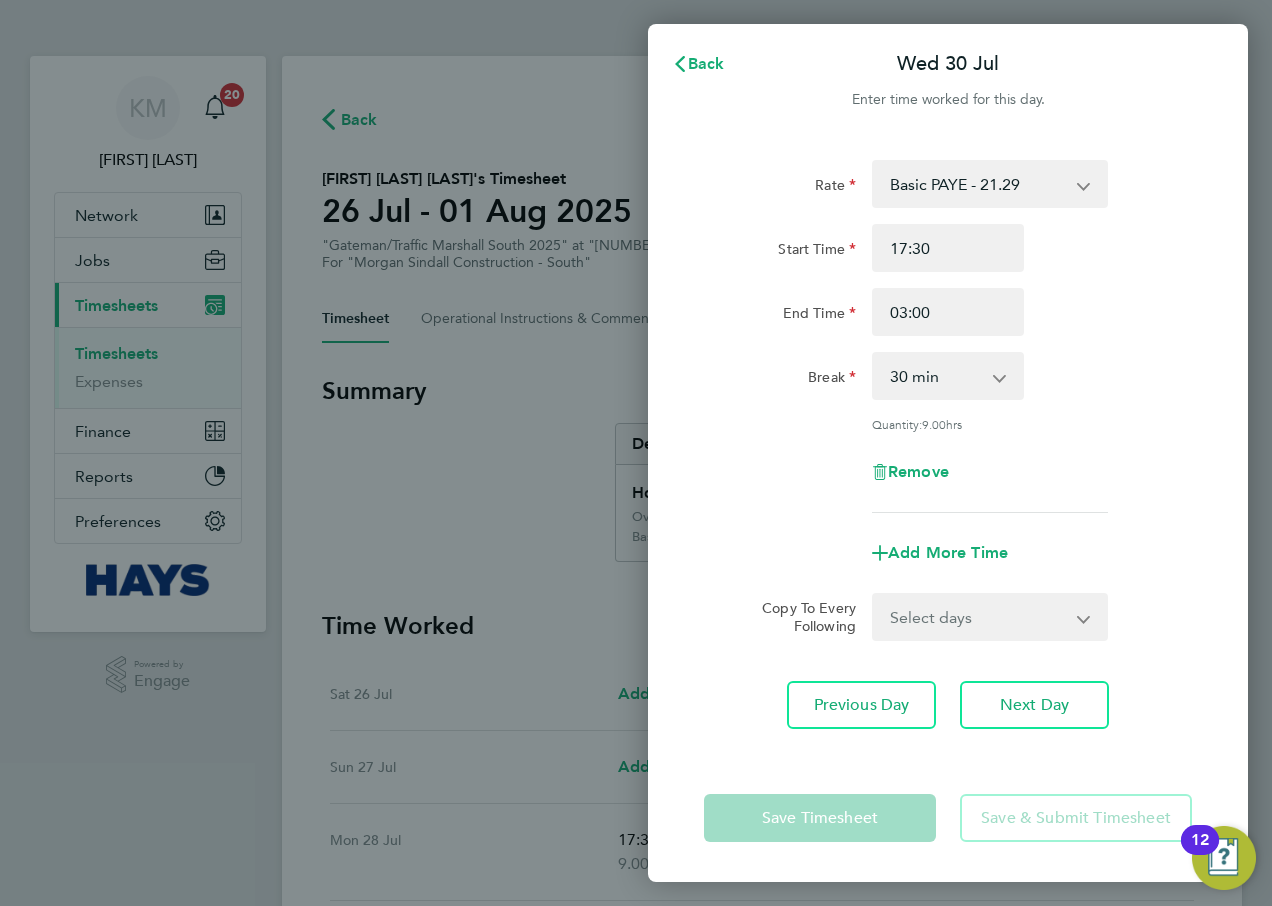 click on "Basic PAYE - 21.29   Overtime - 30.63" at bounding box center (978, 184) 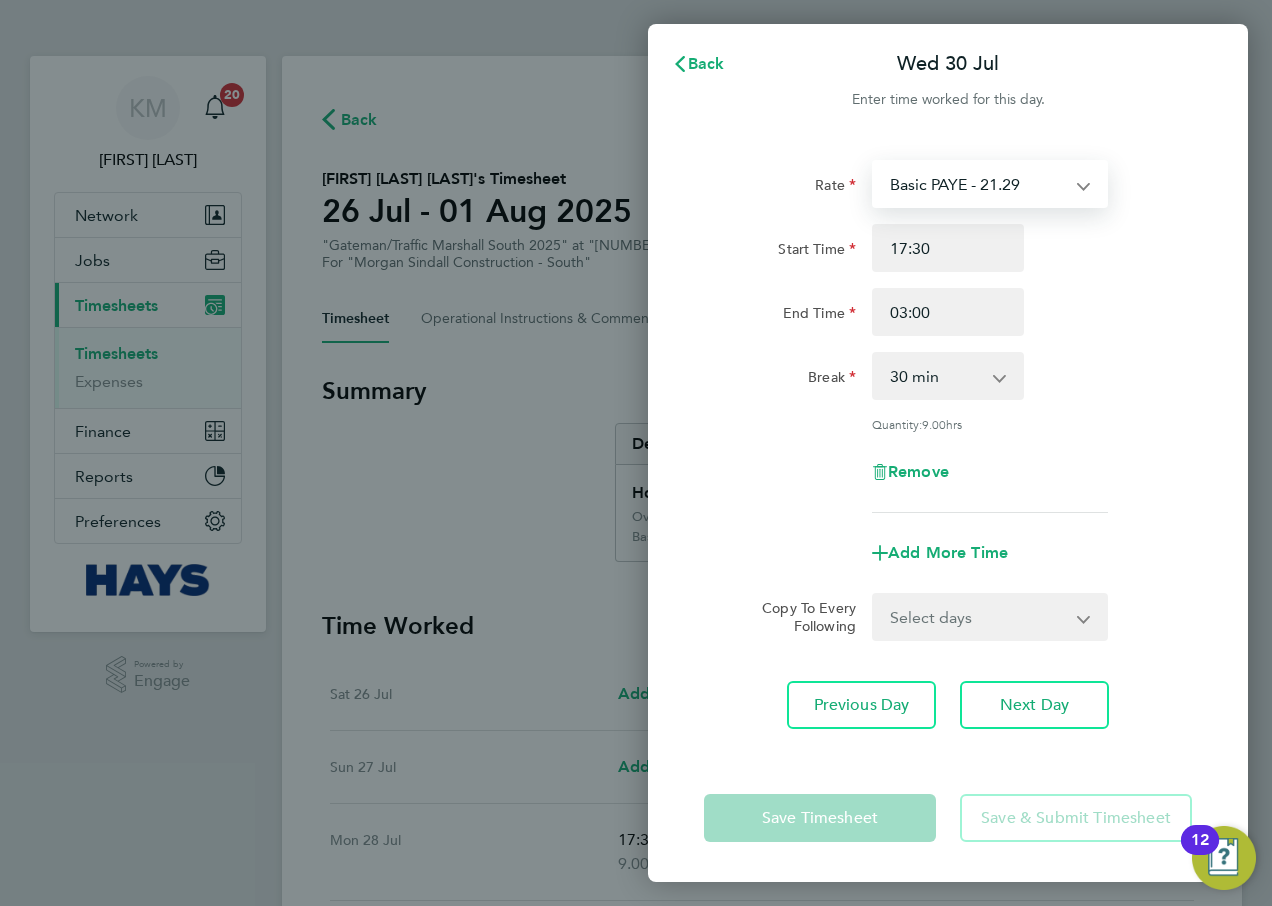 select on "30" 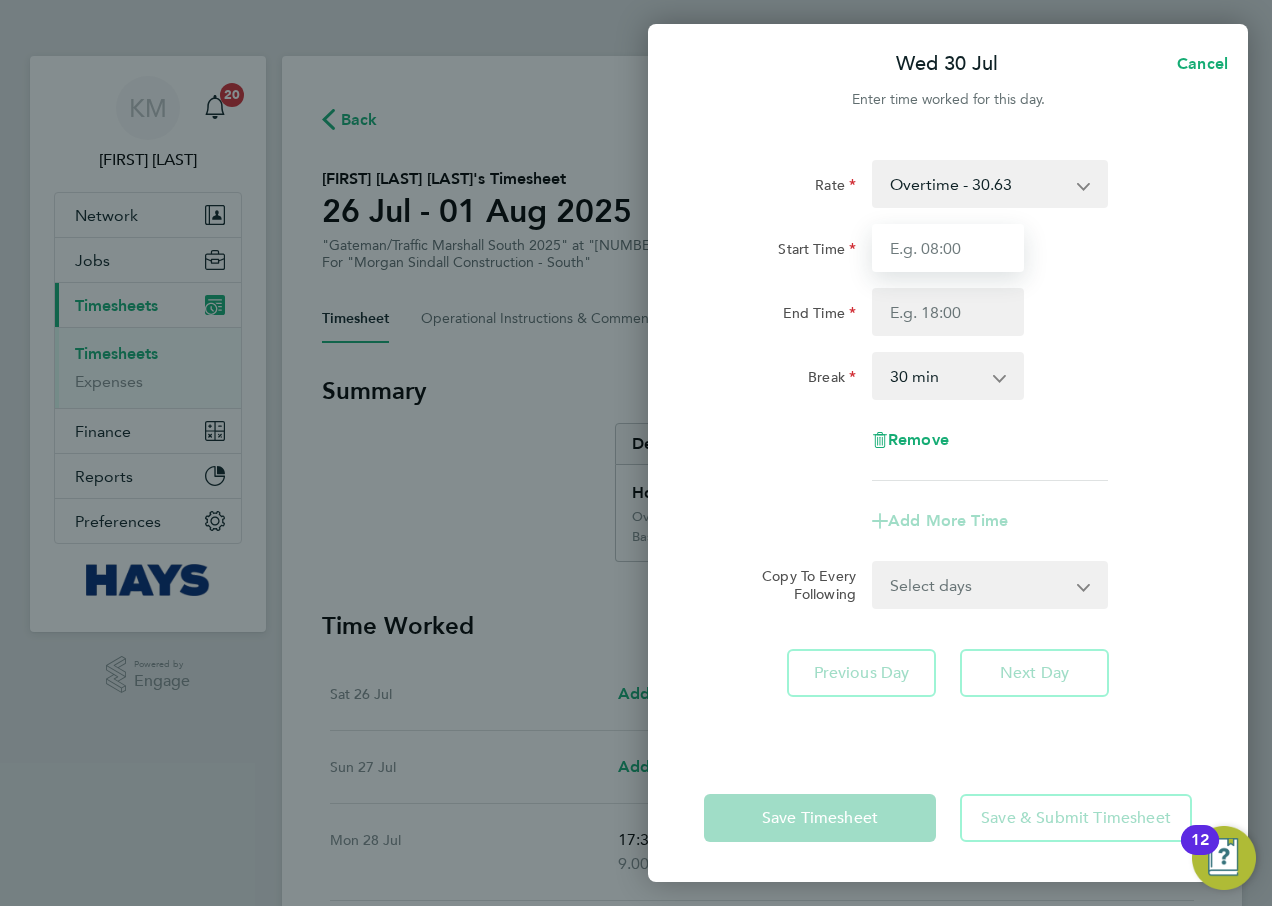 click on "Start Time" at bounding box center [948, 248] 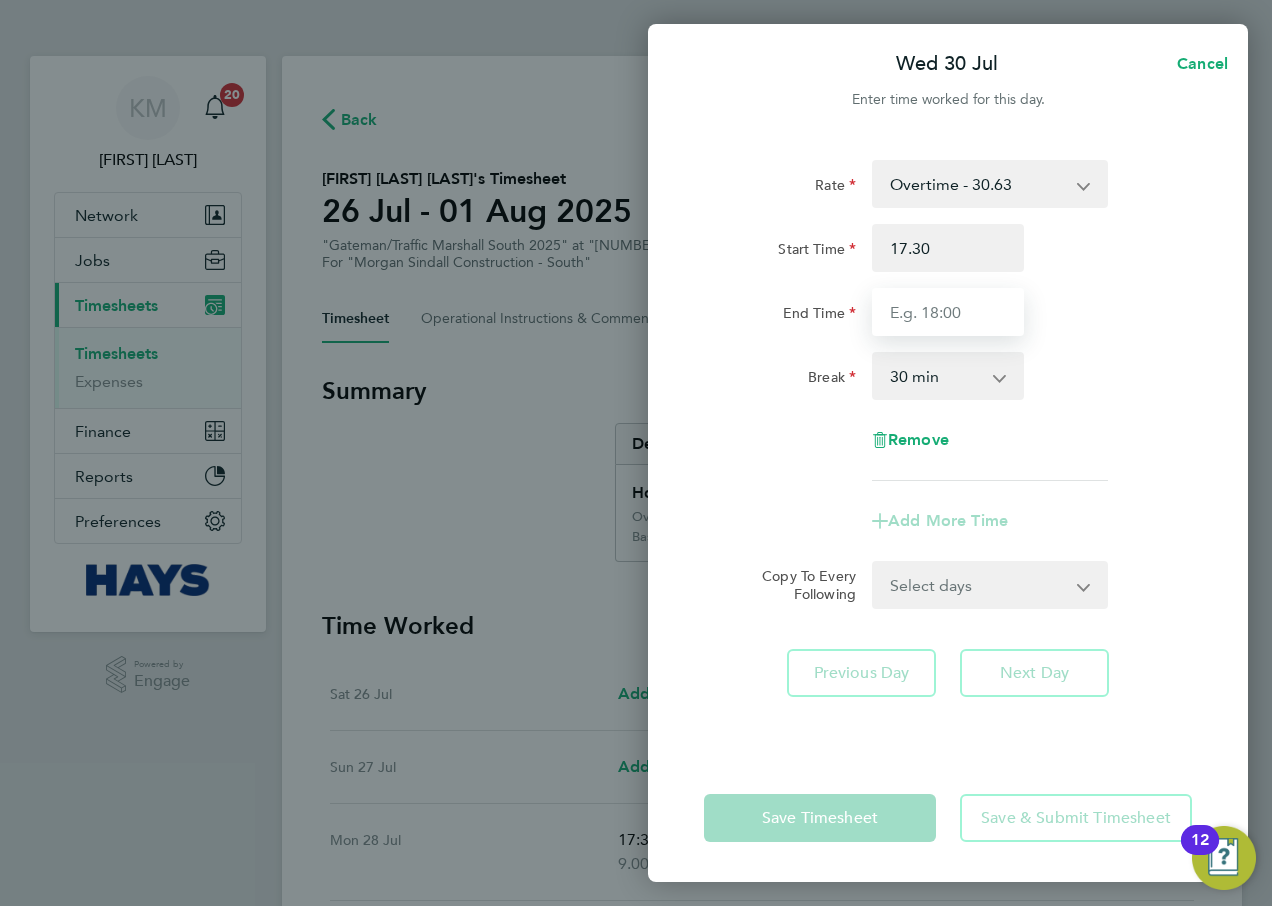 type on "17:30" 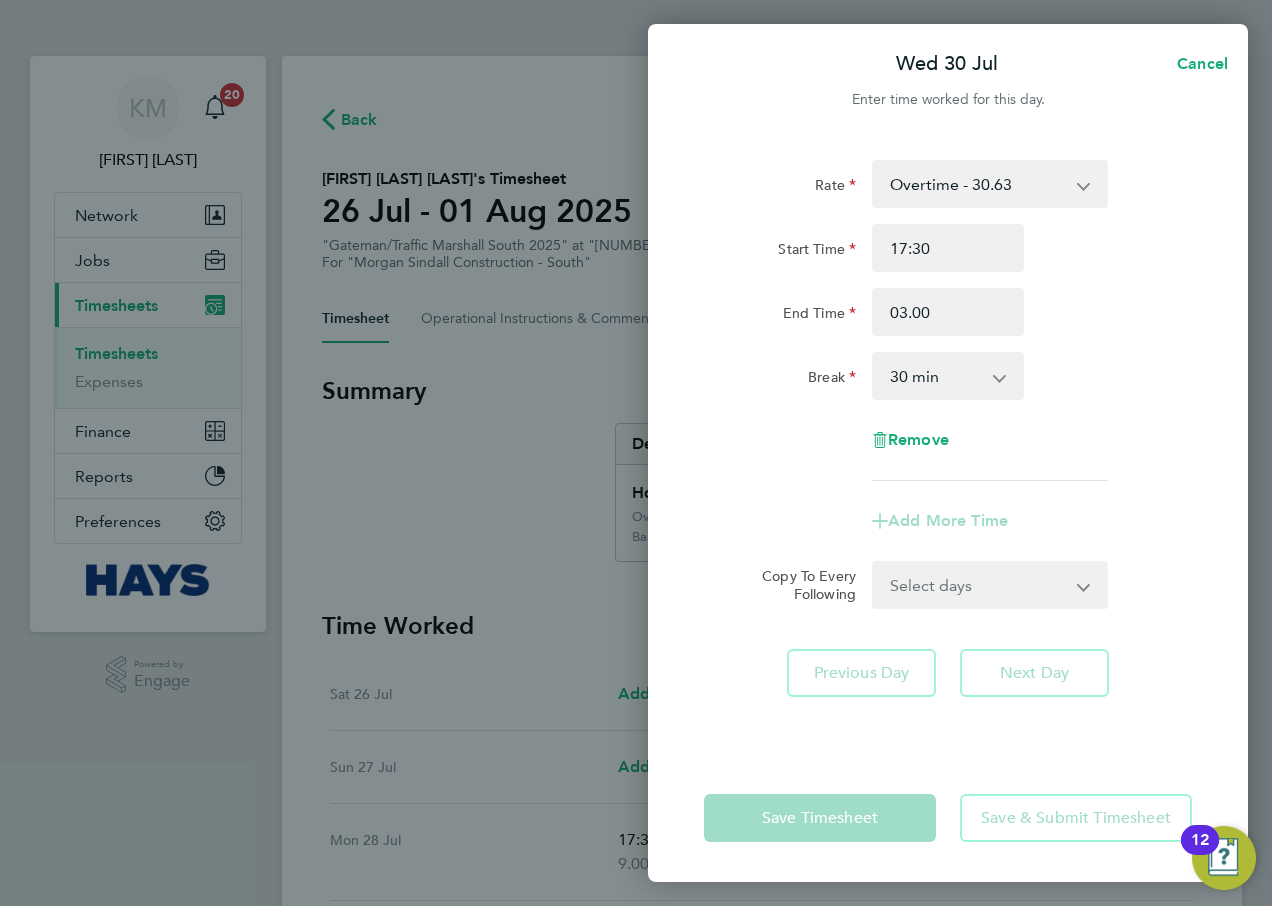 type on "03:00" 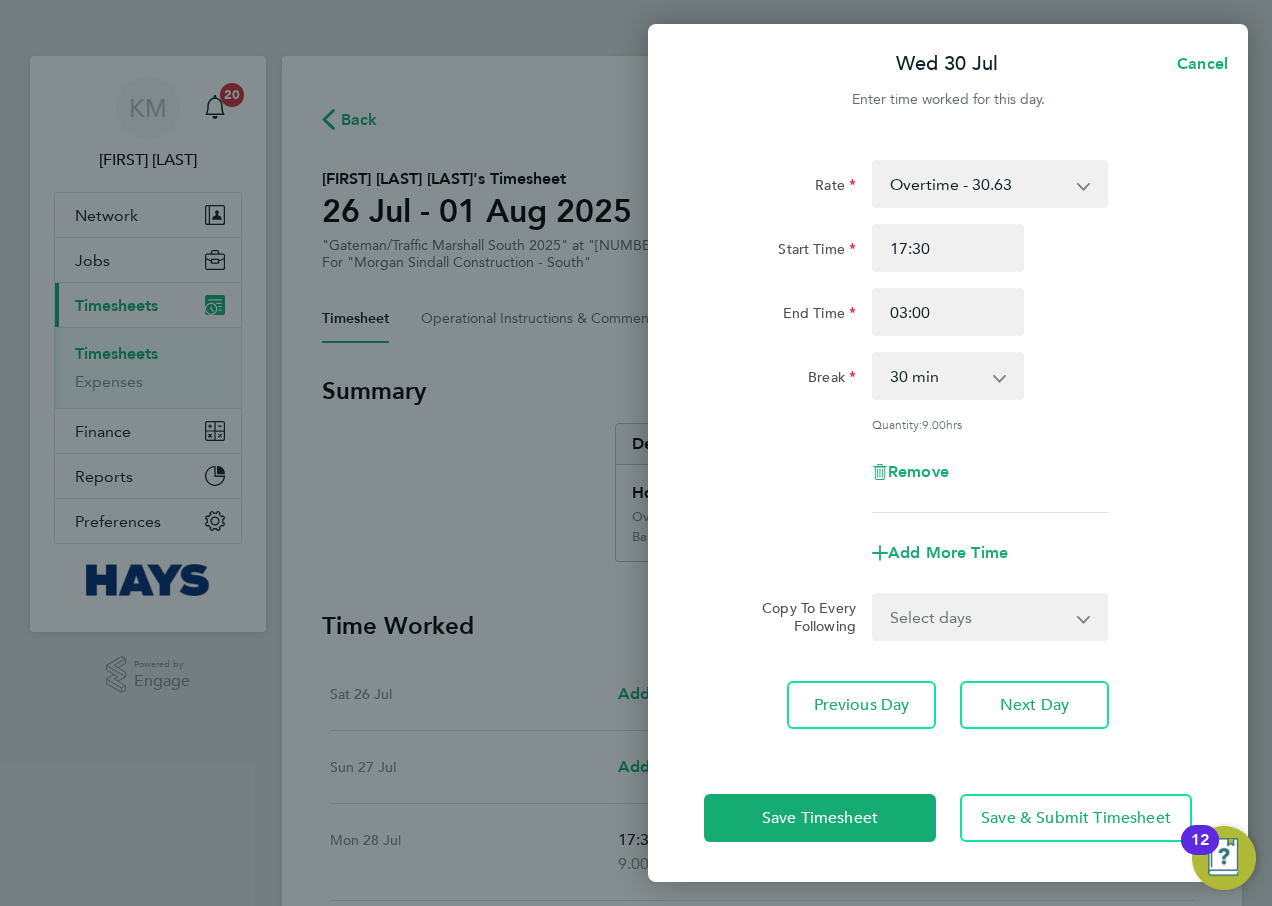 click on "Add More Time" 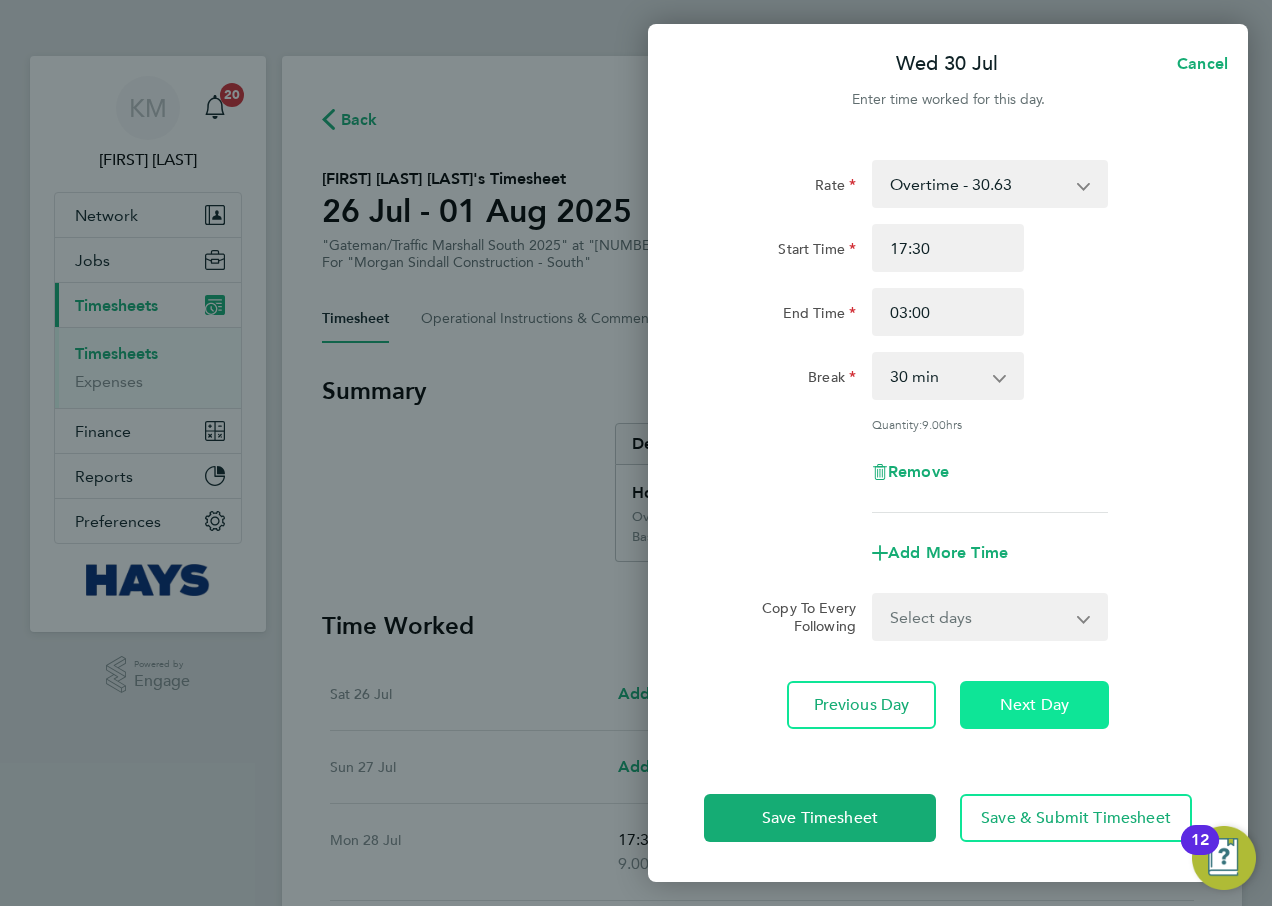 click on "Next Day" 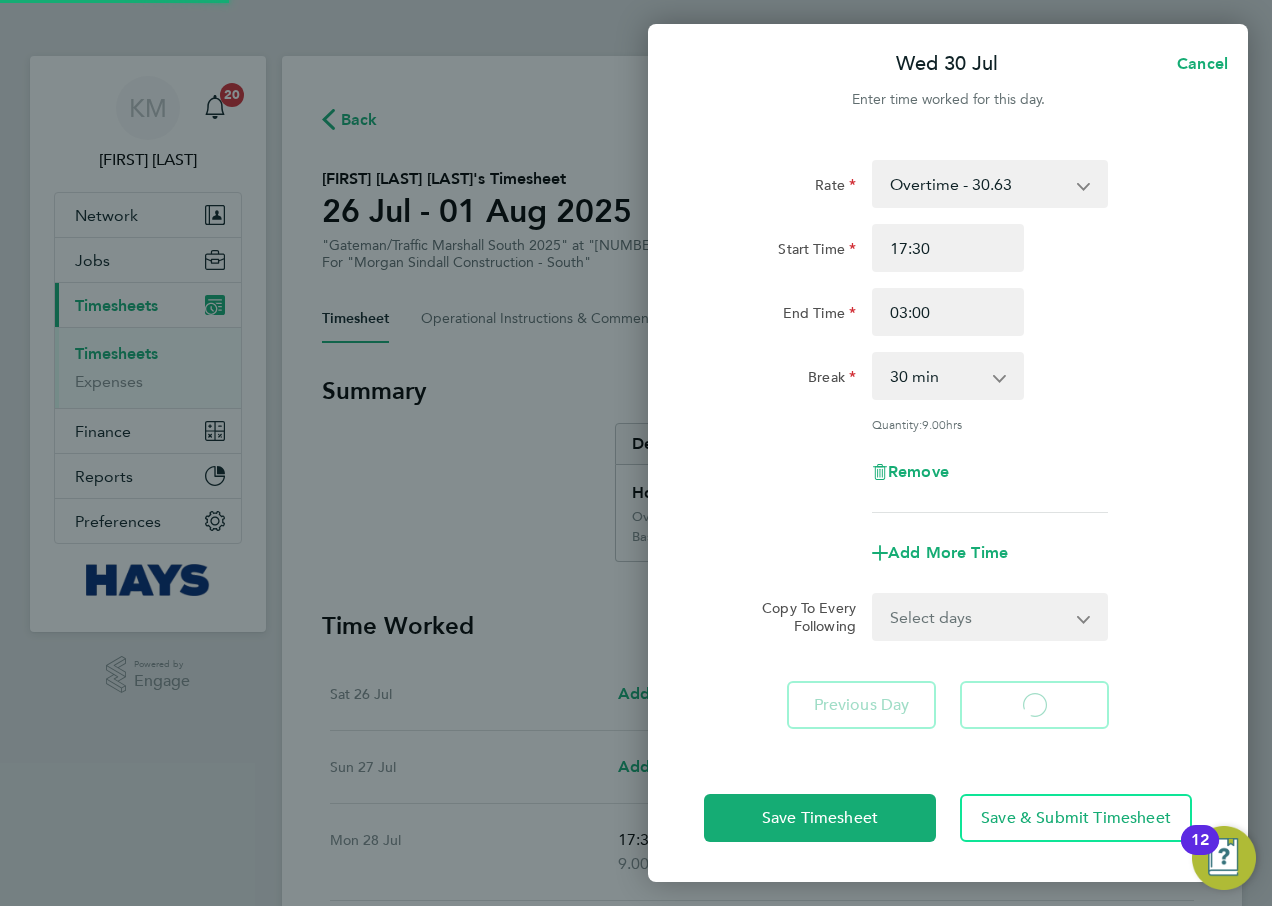 select on "30" 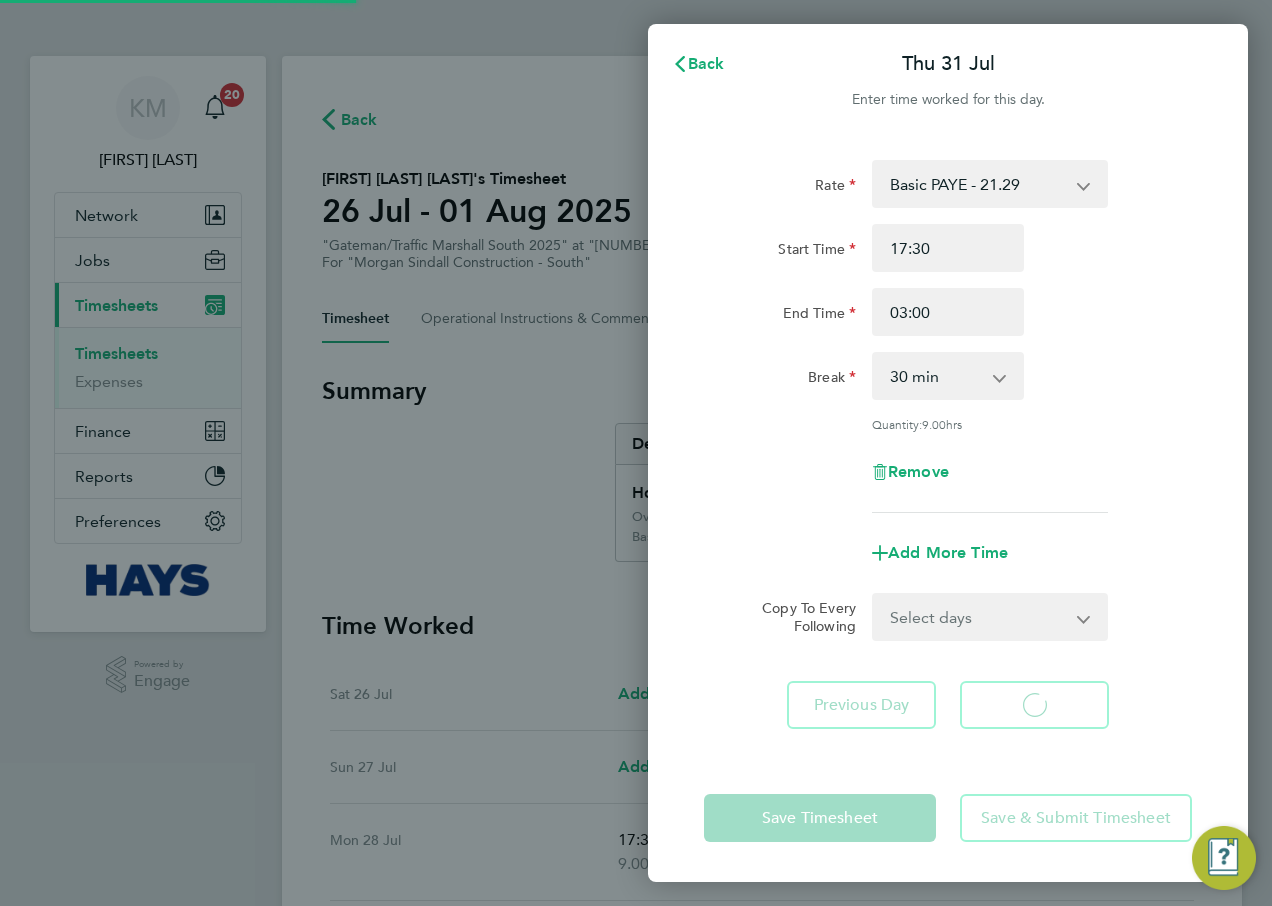 select on "30" 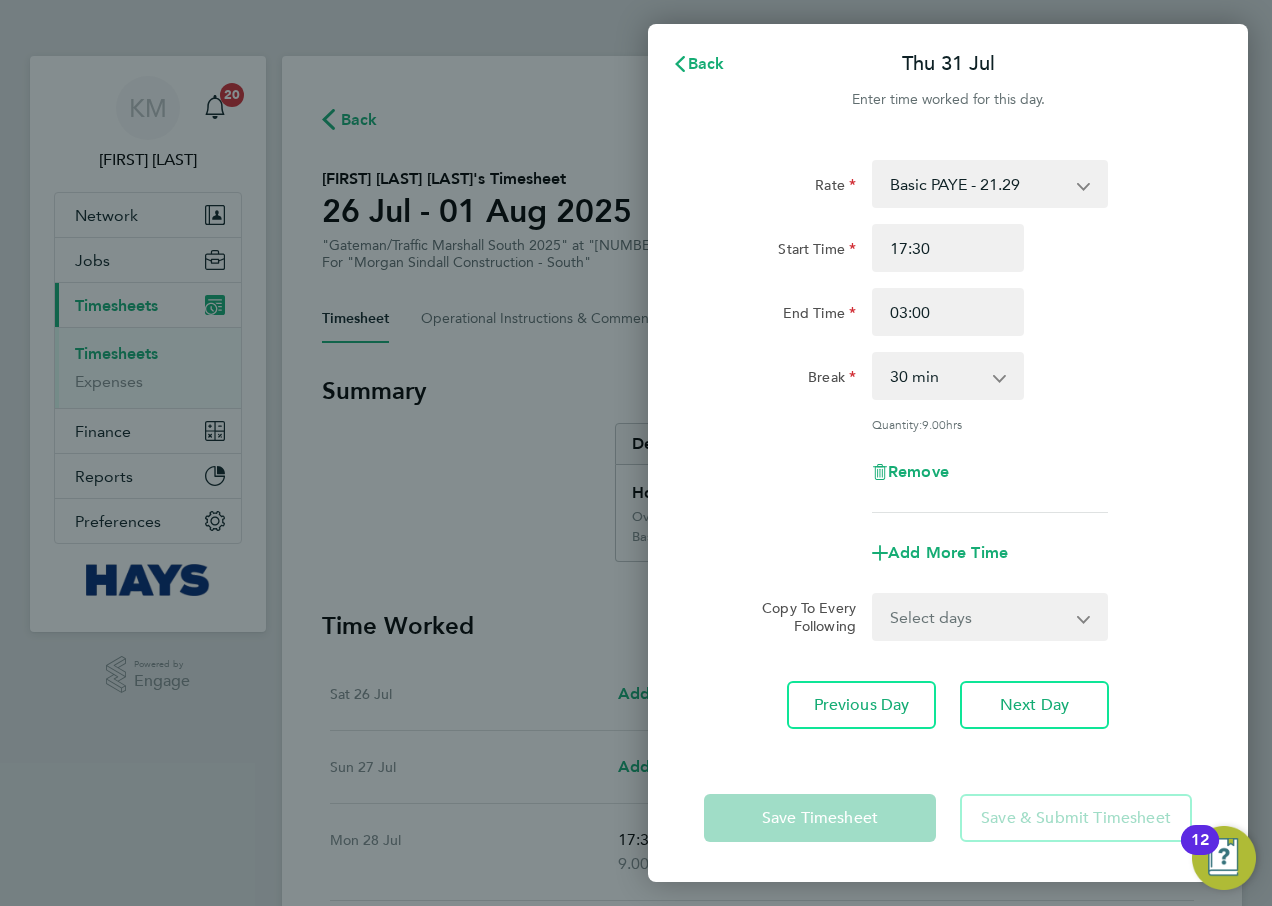 click on "Basic PAYE - 21.29   Overtime - 30.63" at bounding box center [978, 184] 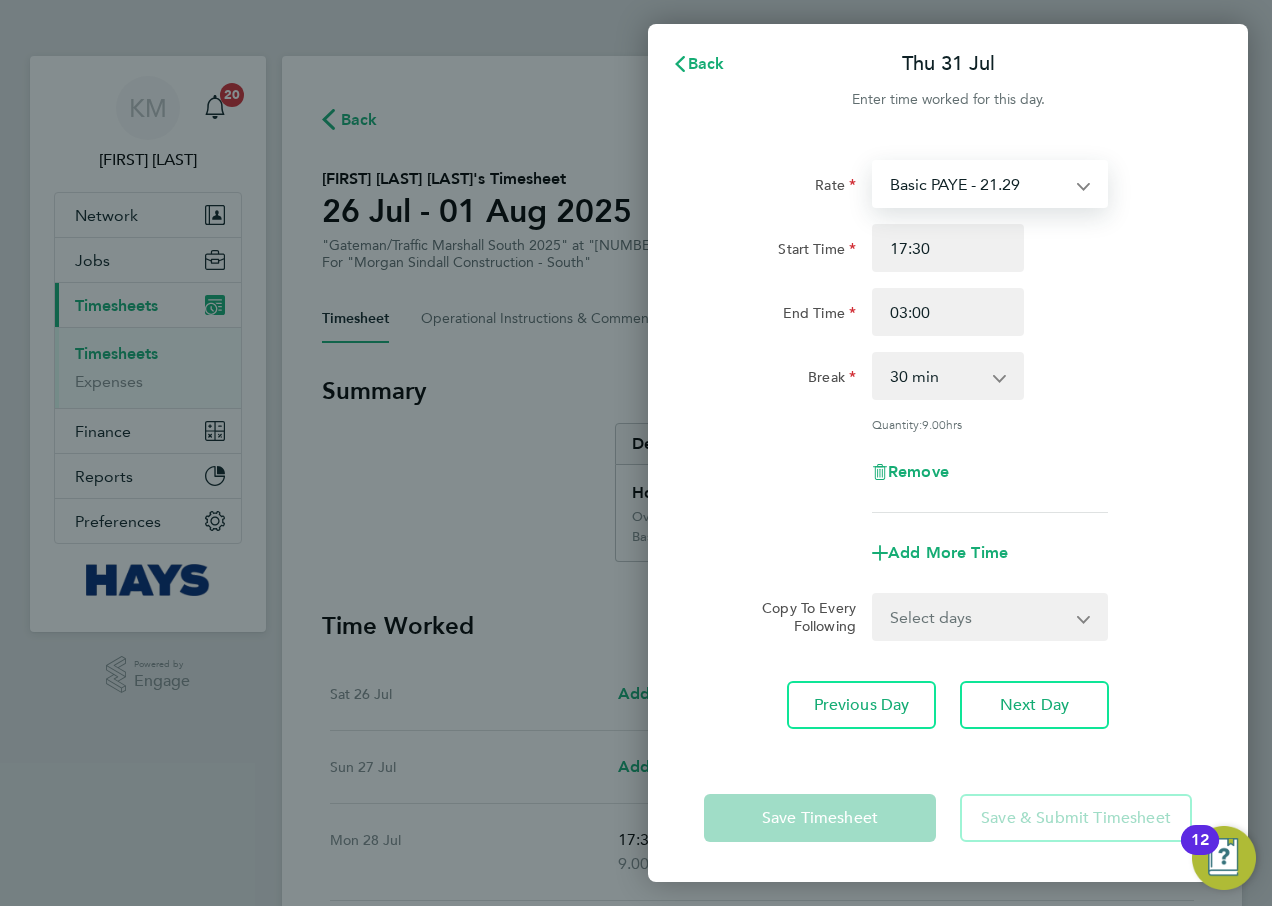 select on "30" 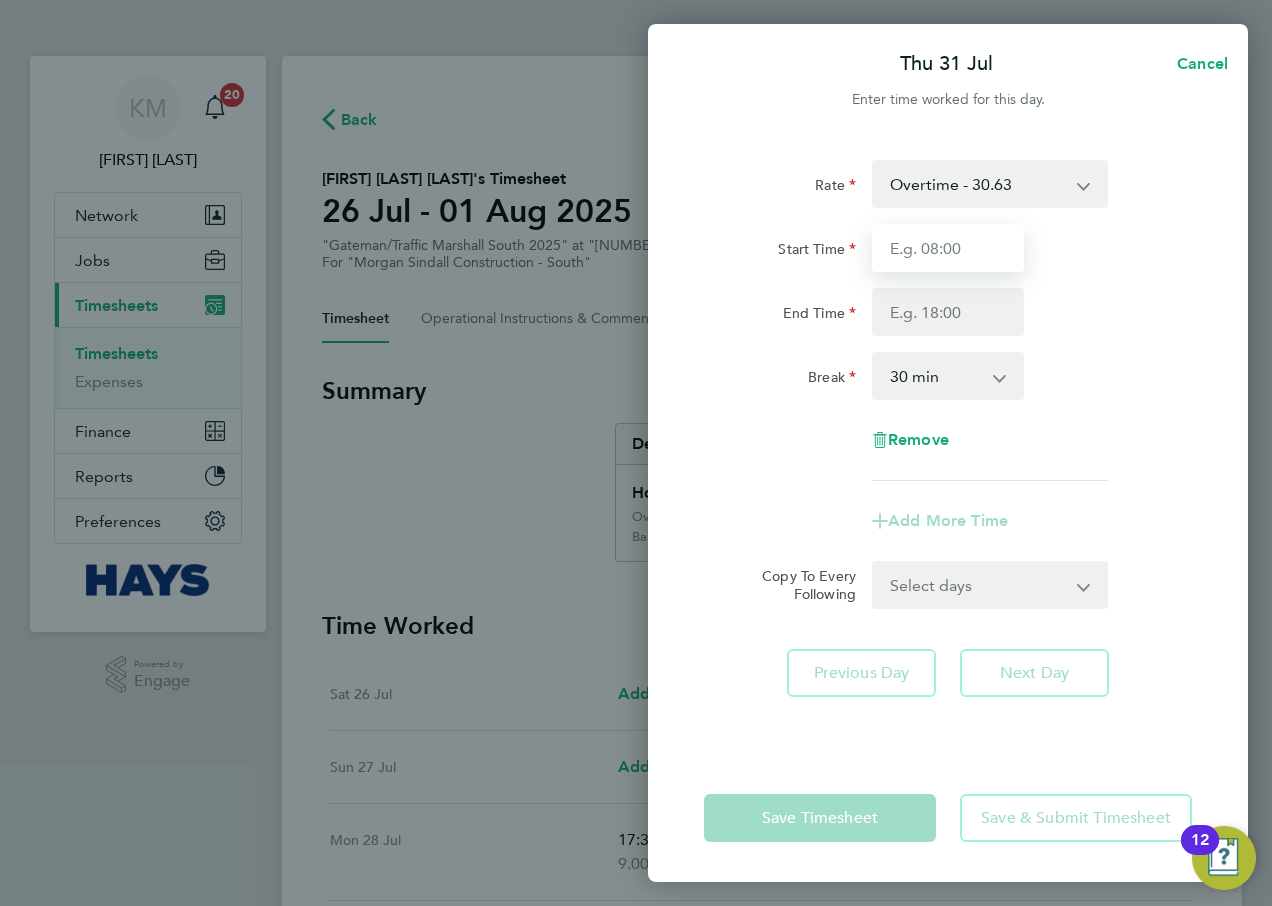 click on "Start Time" at bounding box center (948, 248) 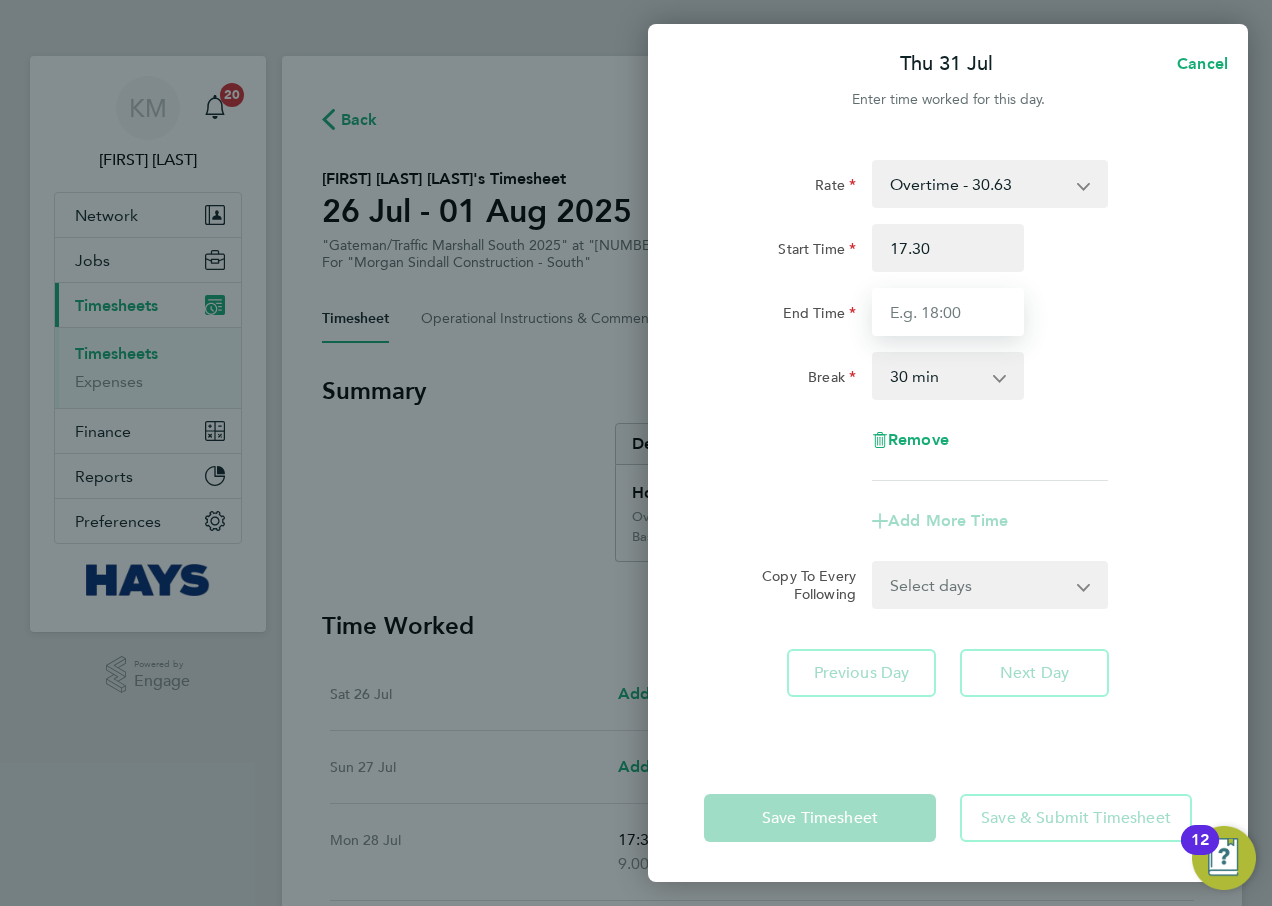 type on "17:30" 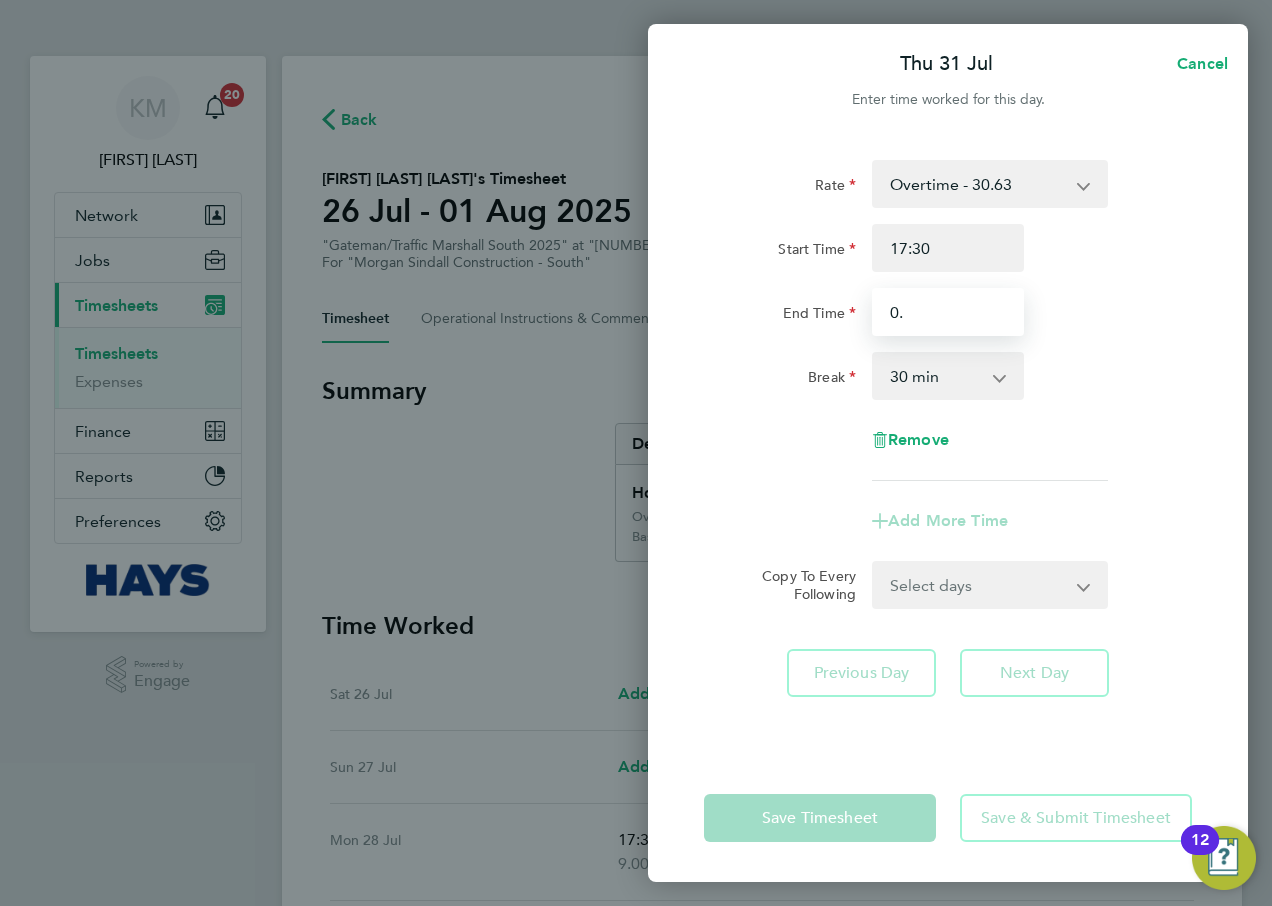 type on "0" 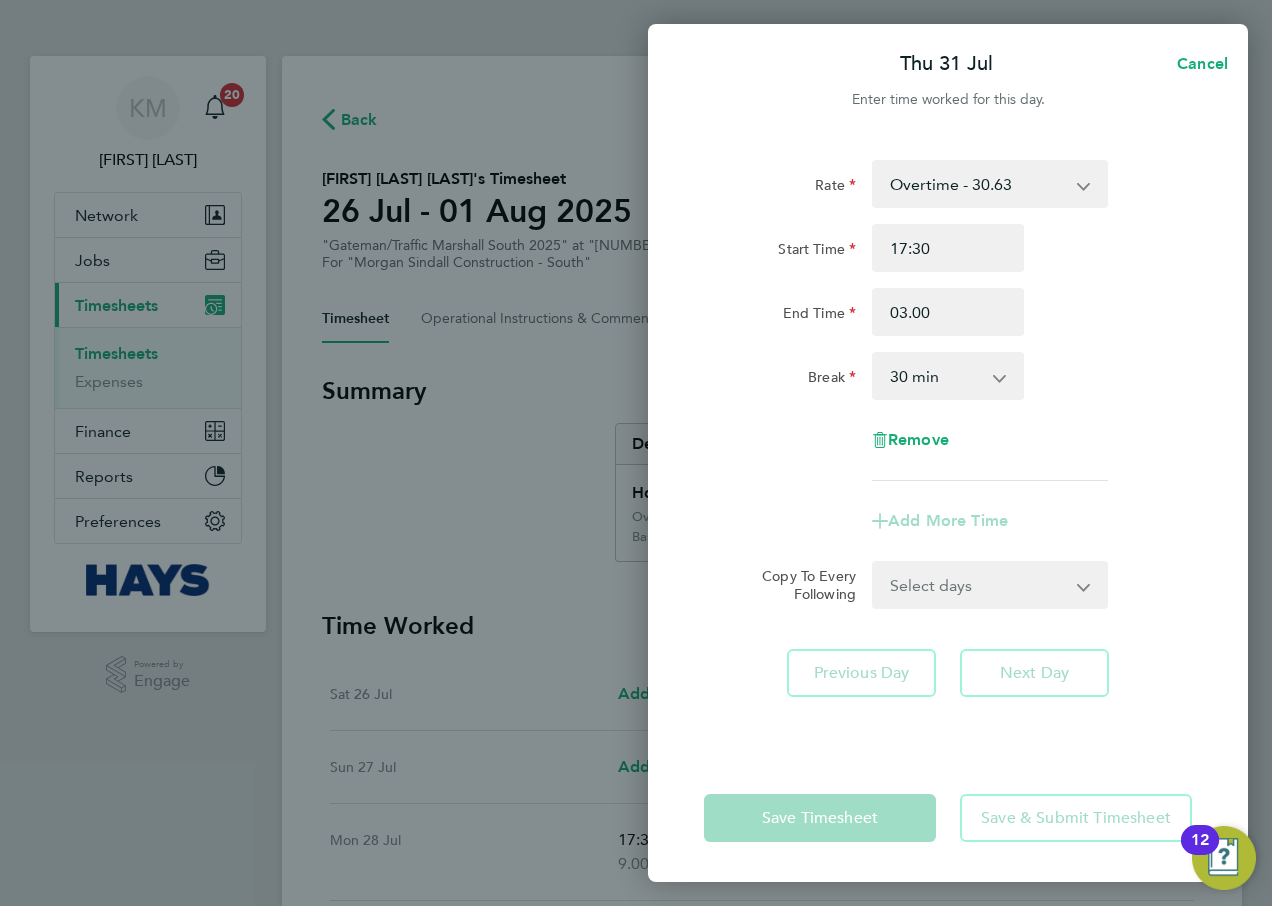 type on "03:00" 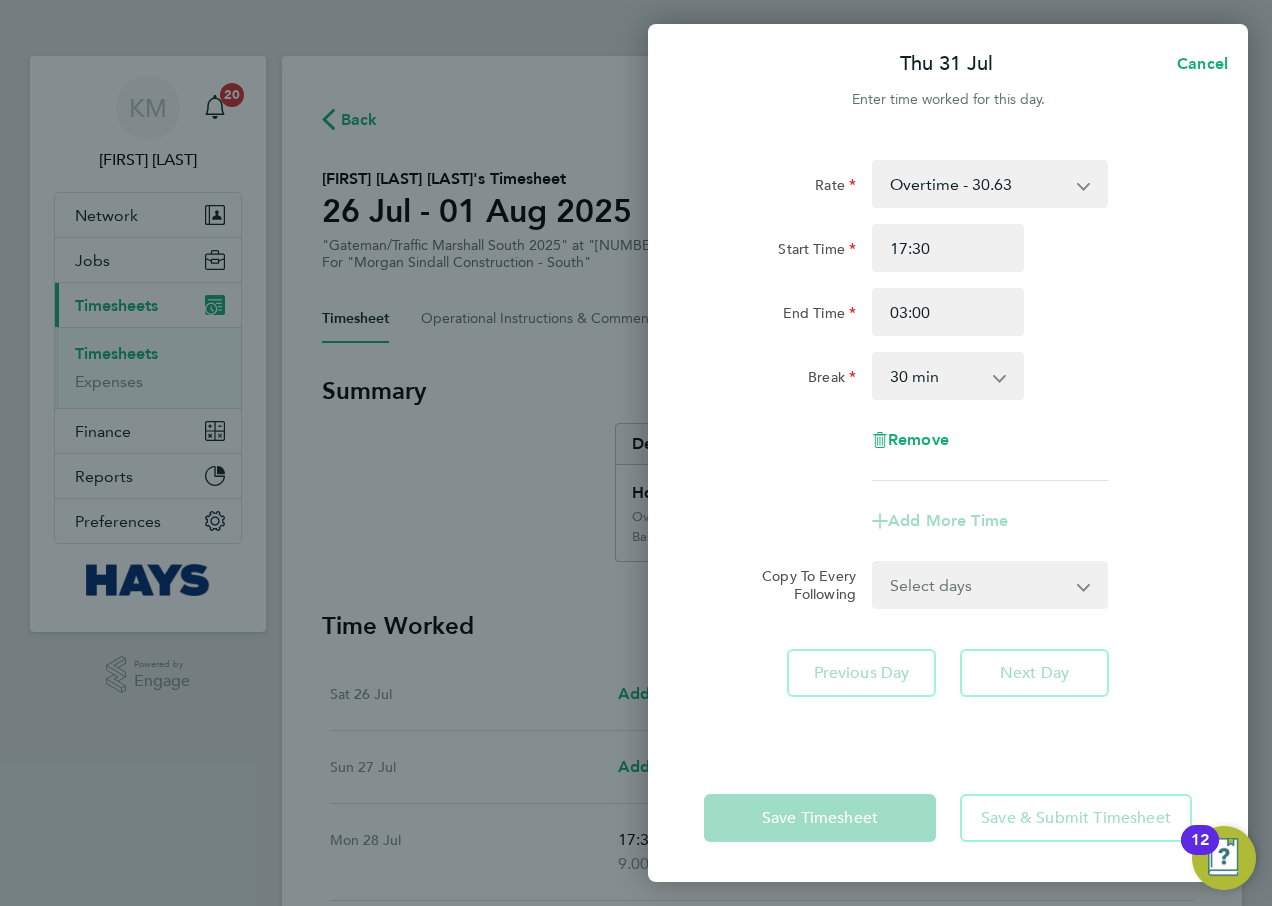 click on "0 min   15 min   30 min   45 min   60 min   75 min   90 min" at bounding box center [936, 376] 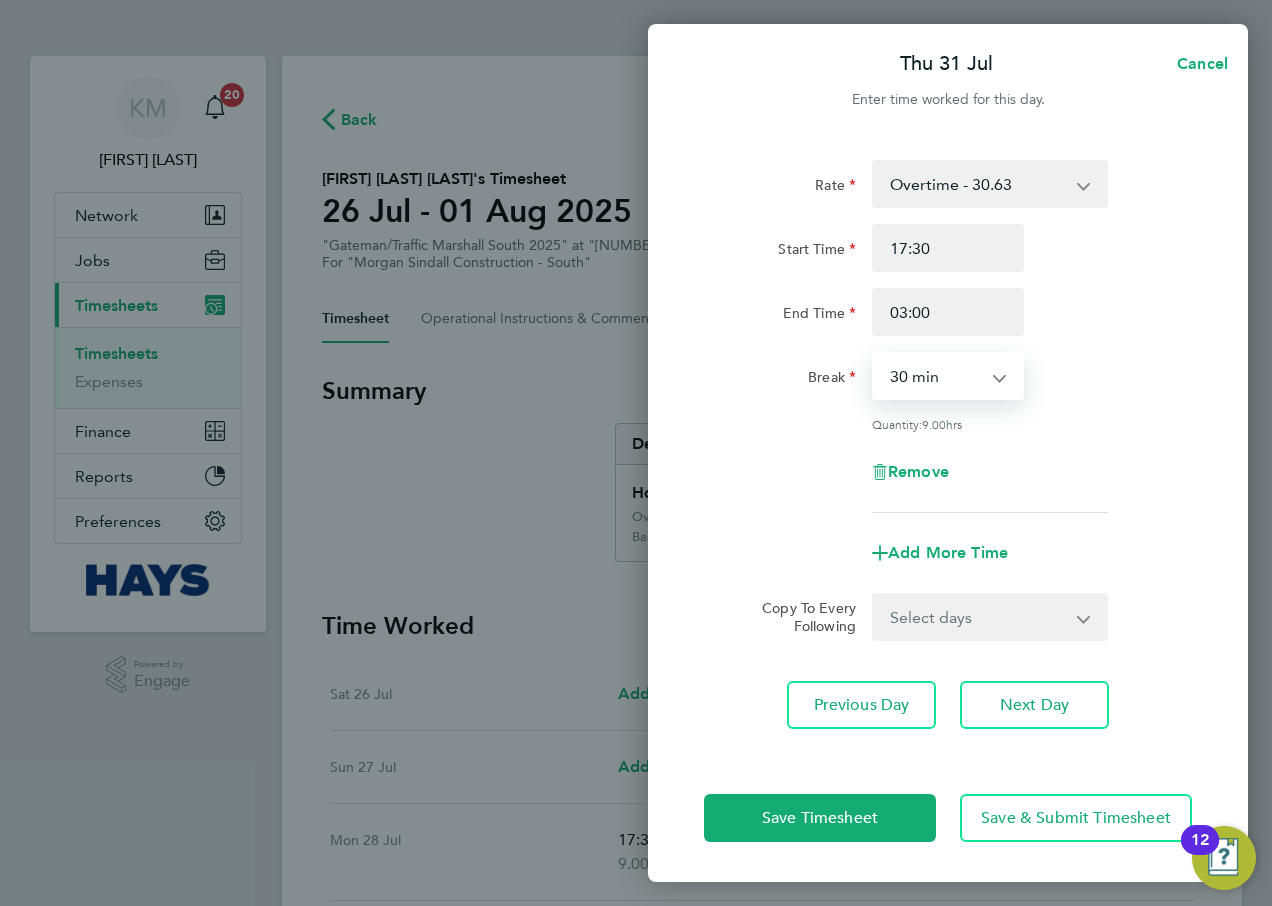 click on "0 min   15 min   30 min   45 min   60 min   75 min   90 min" at bounding box center (936, 376) 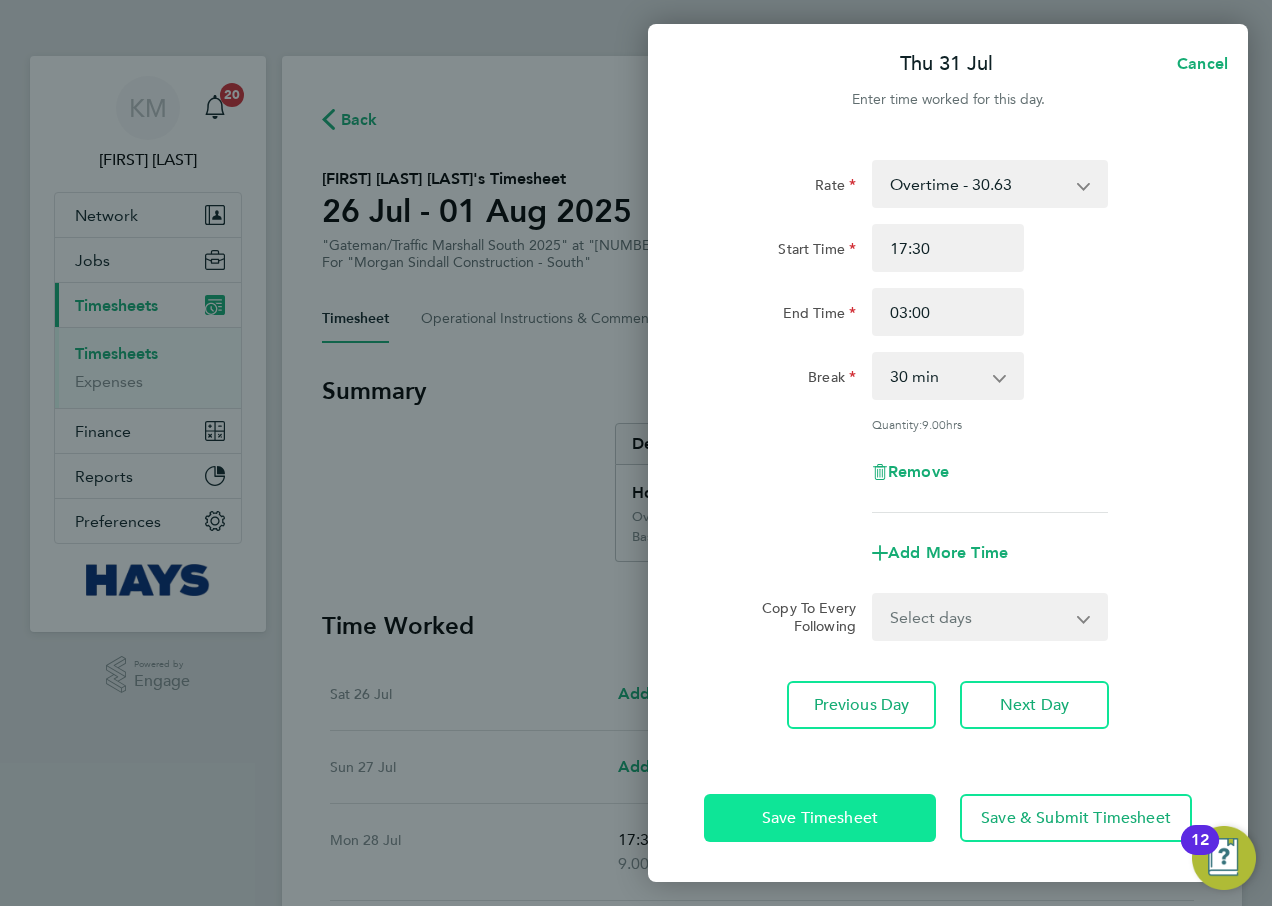 click on "Save Timesheet" 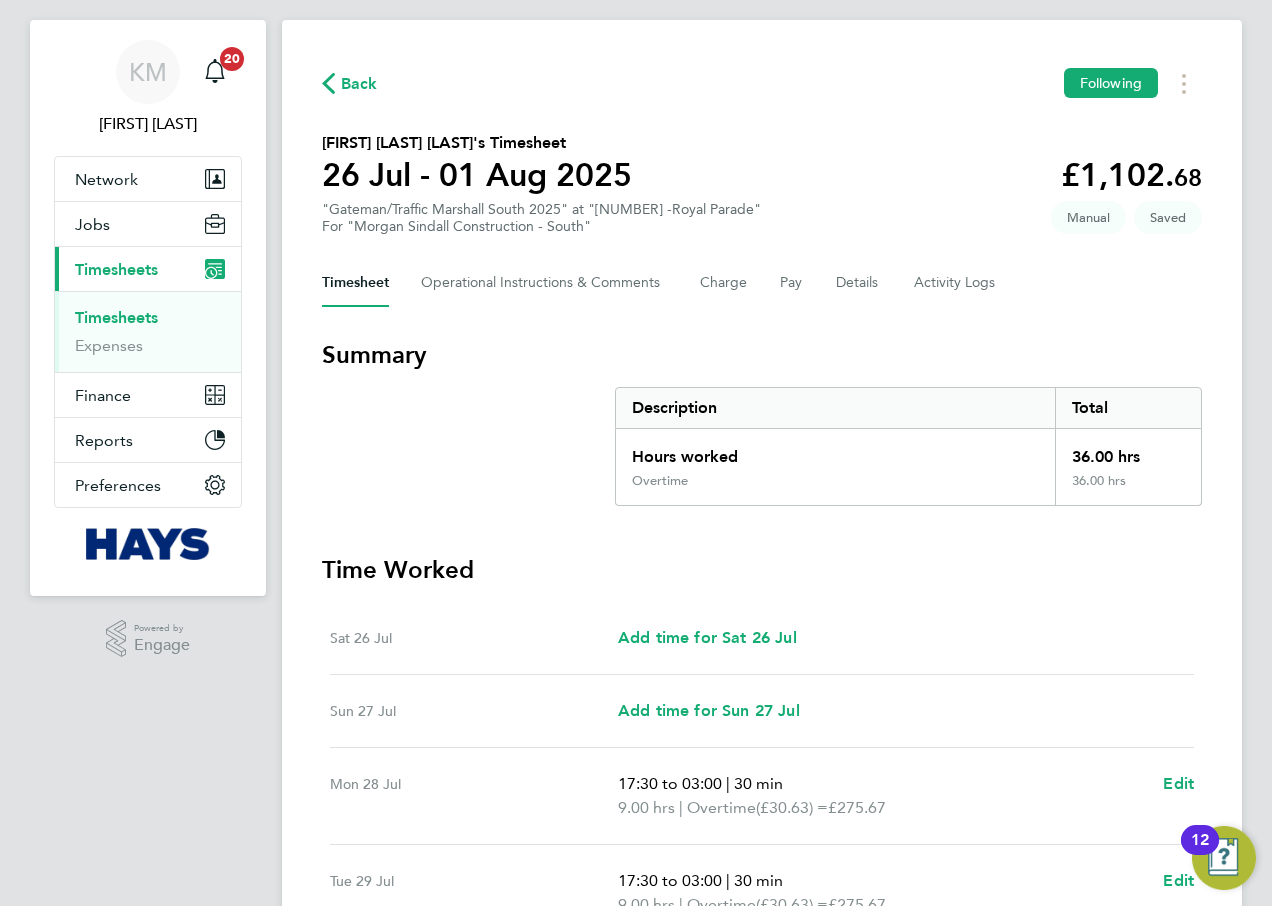 scroll, scrollTop: 0, scrollLeft: 0, axis: both 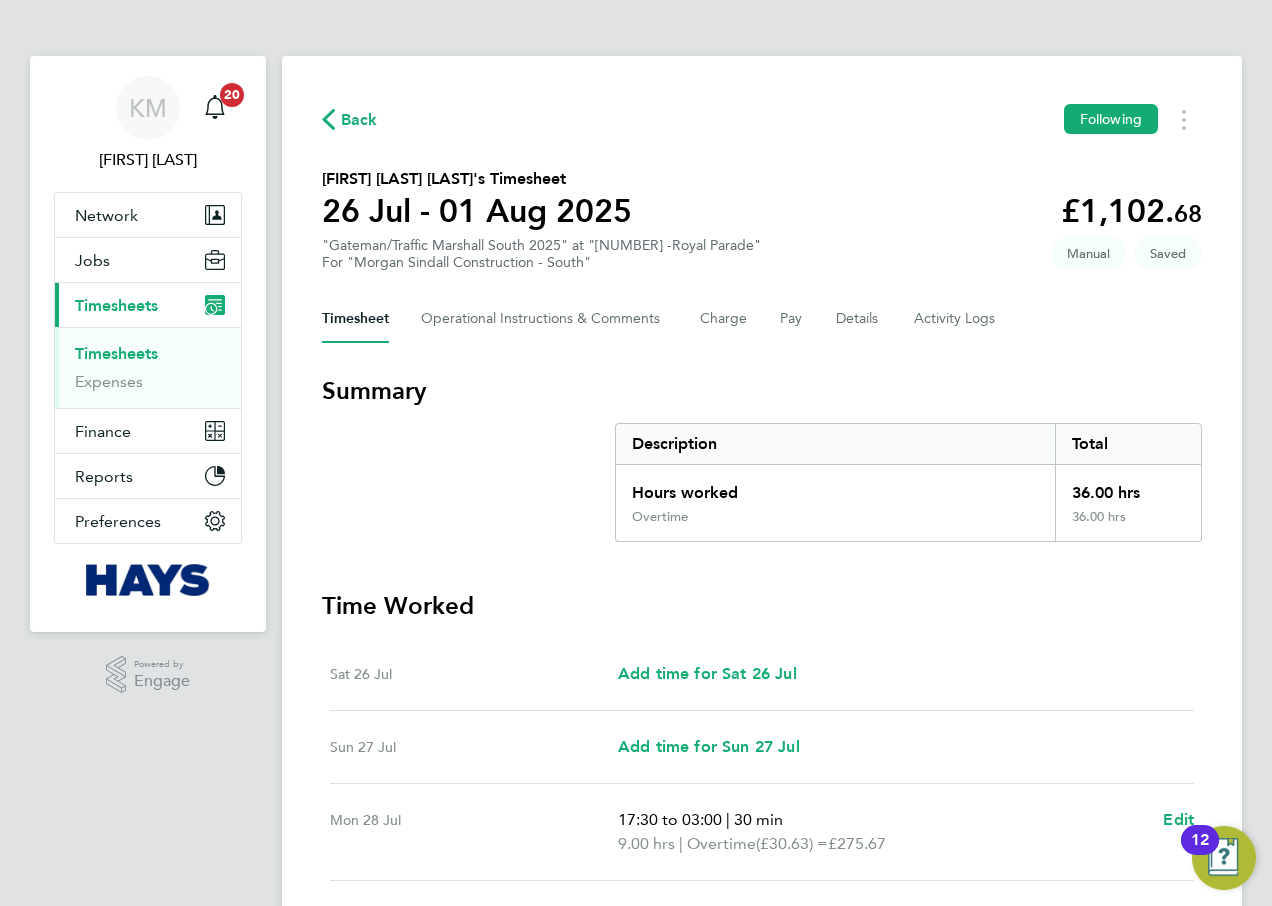 click on "Timesheets" at bounding box center (116, 353) 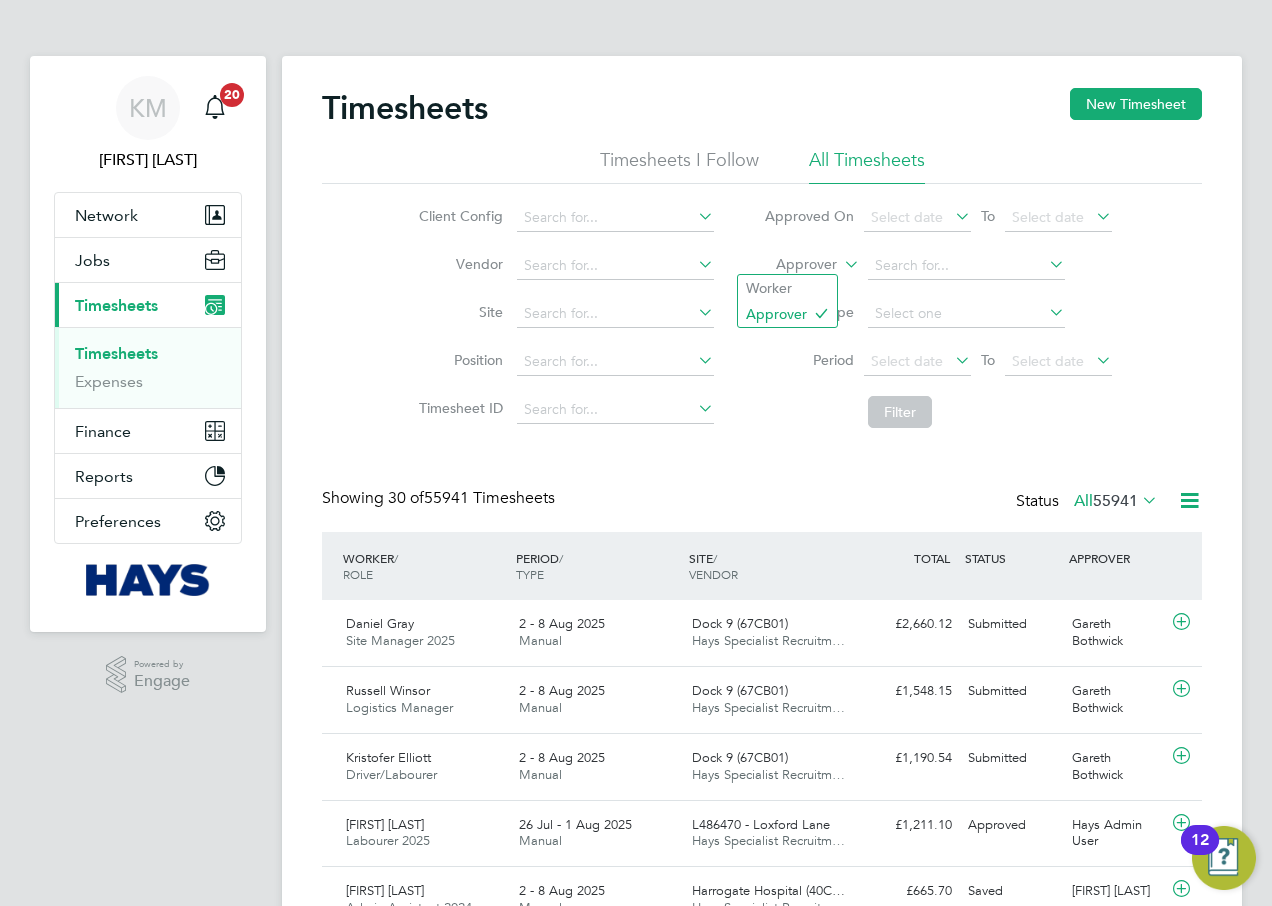 click 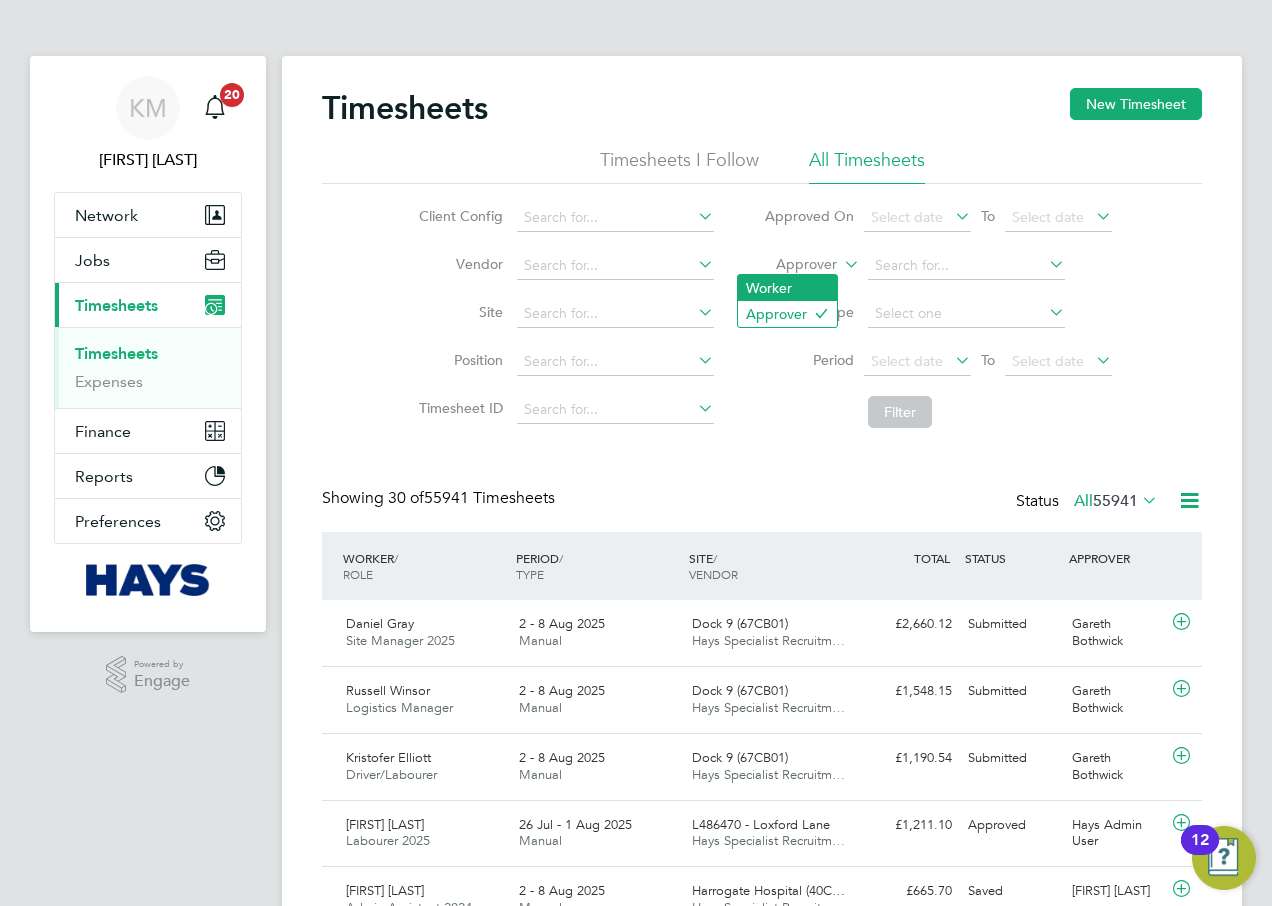 click on "Worker" 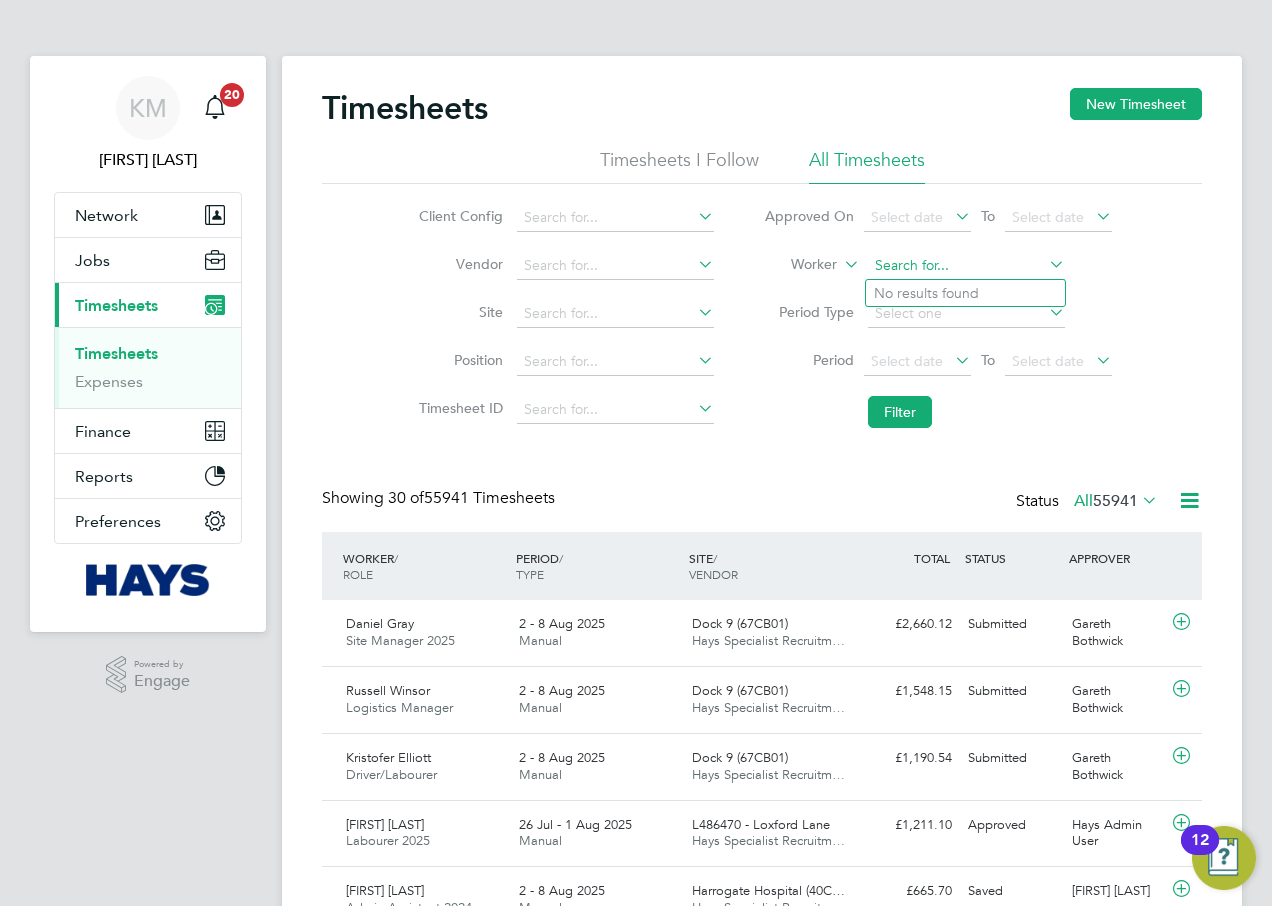 click 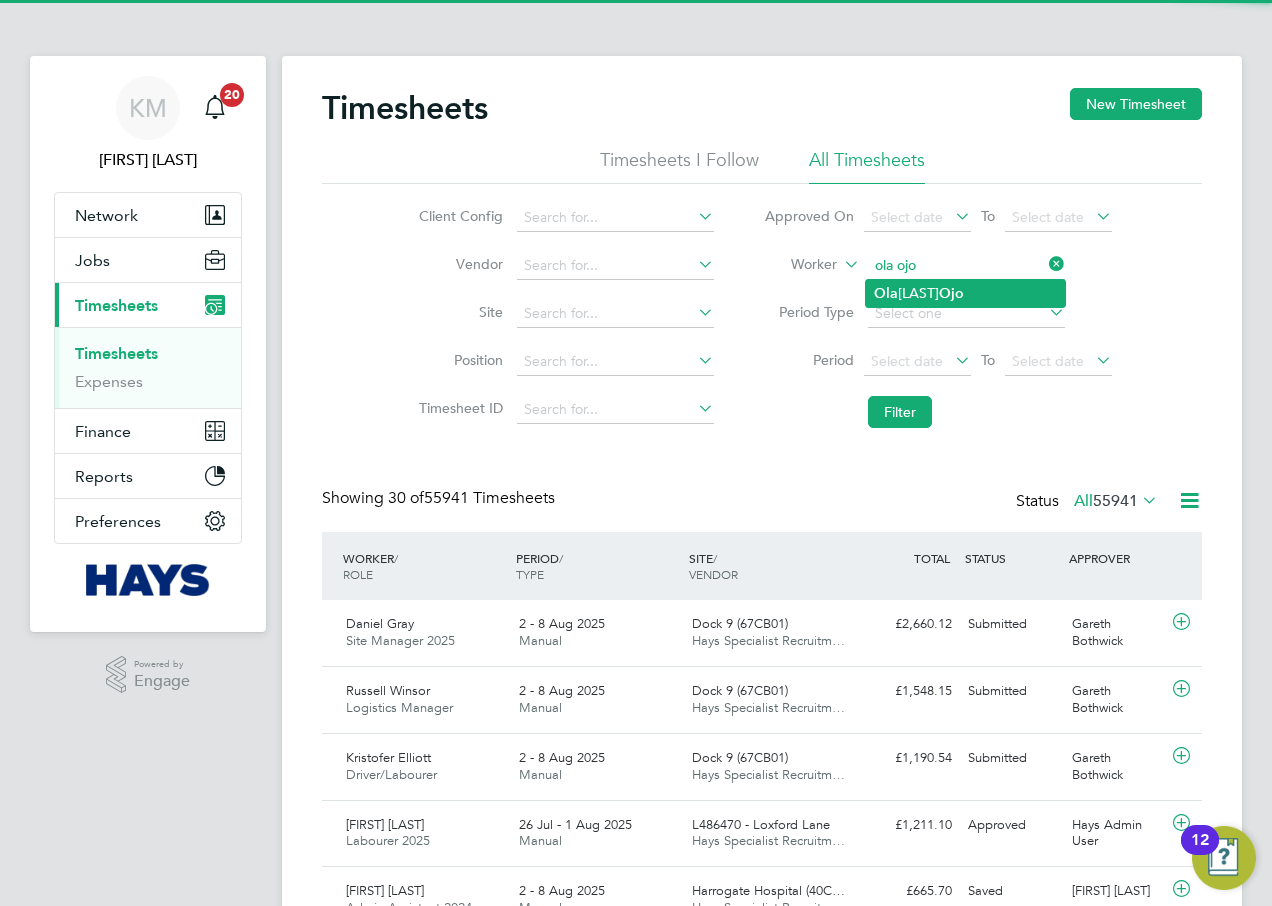 click on "[FIRST] [LAST] [LAST]" 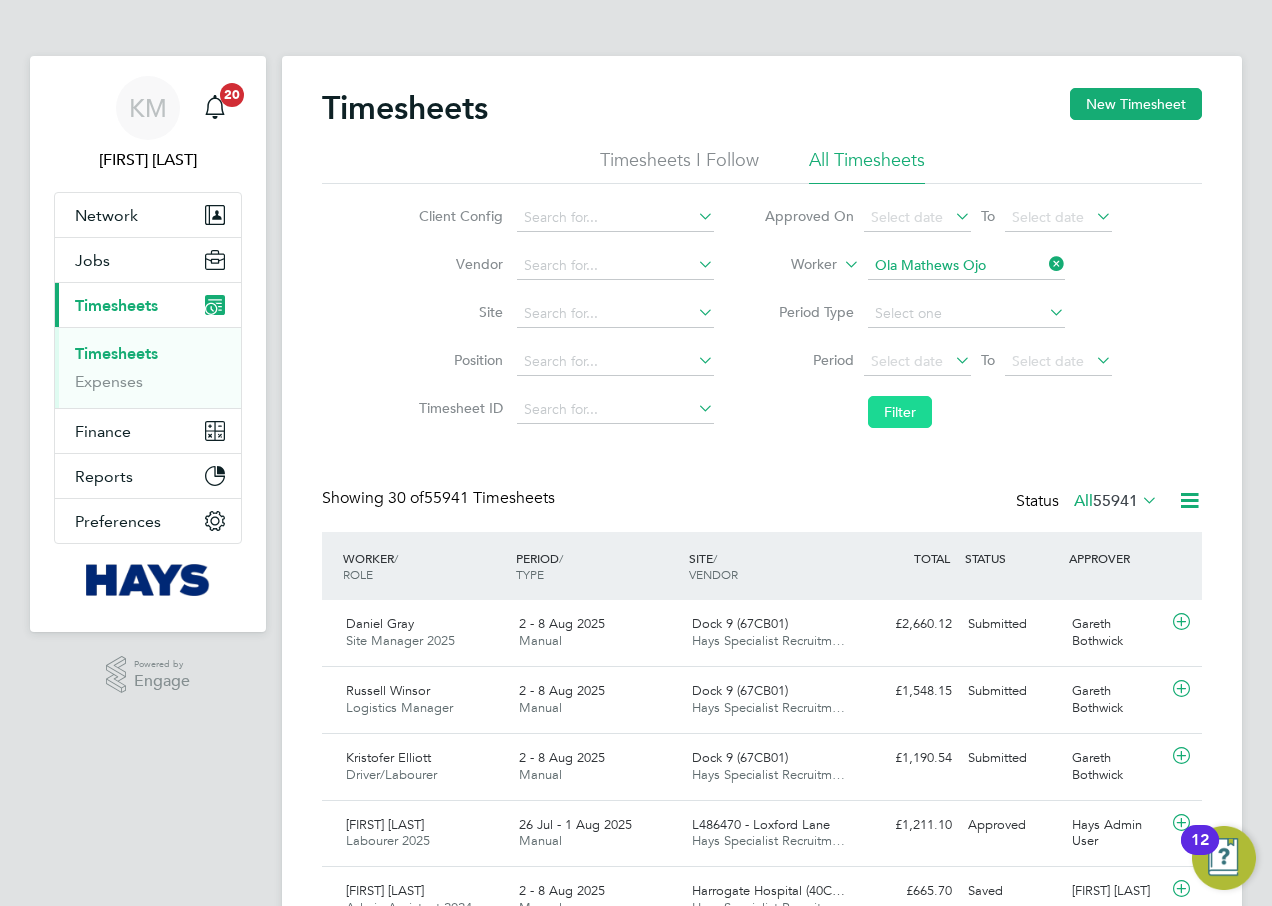 click on "Filter" 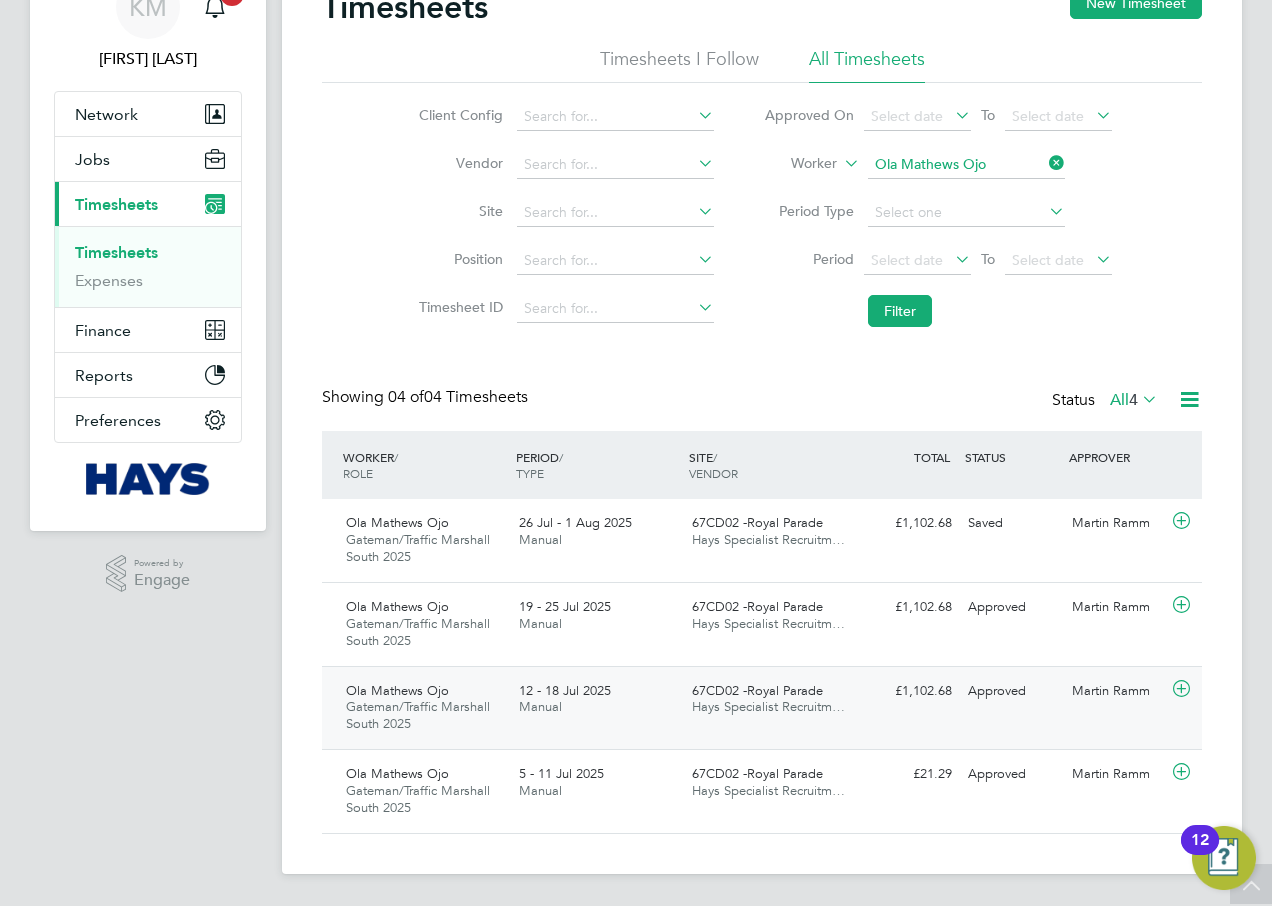 click on "Hays Specialist Recruitm…" 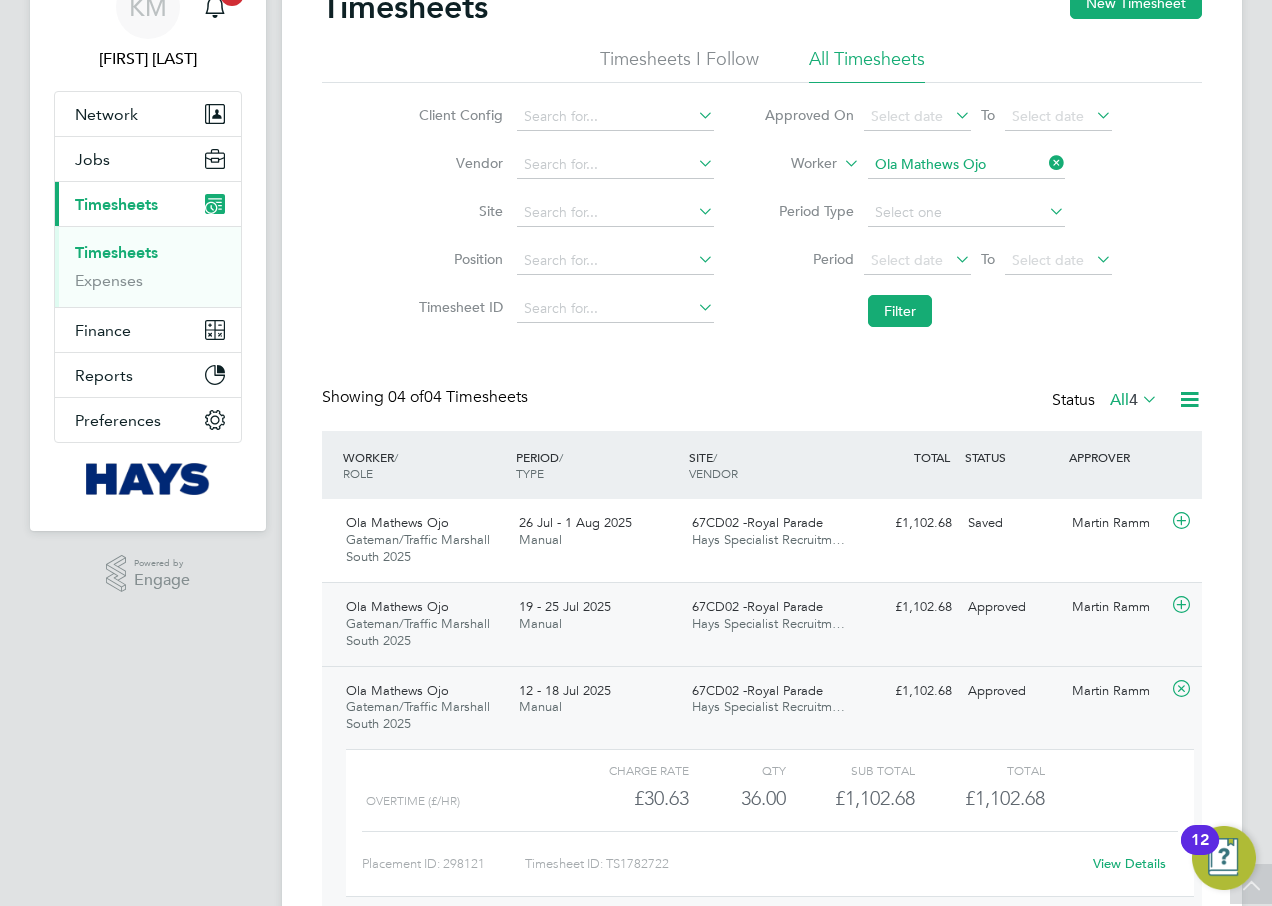 click on "19 - 25 Jul 2025" 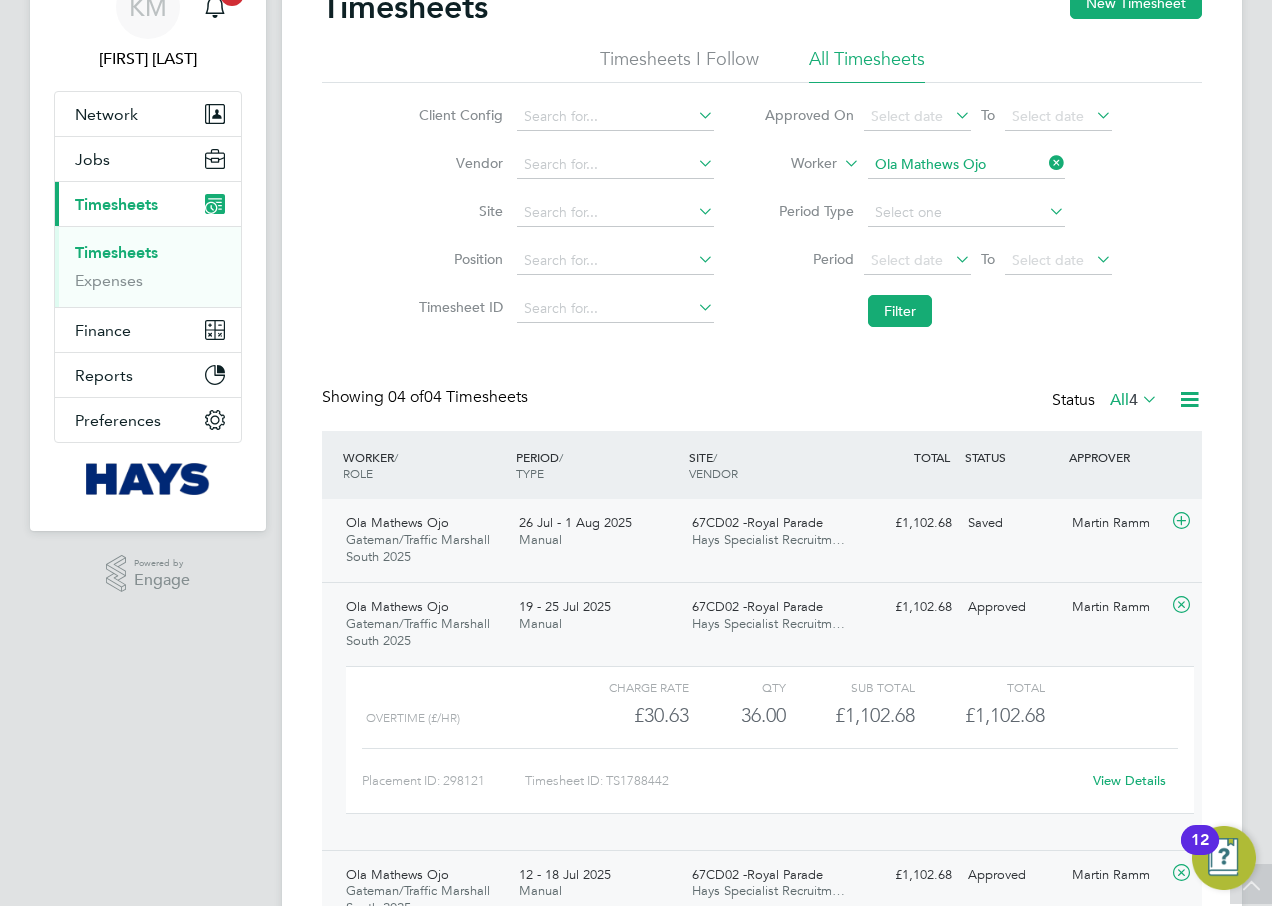 click on "Manual" 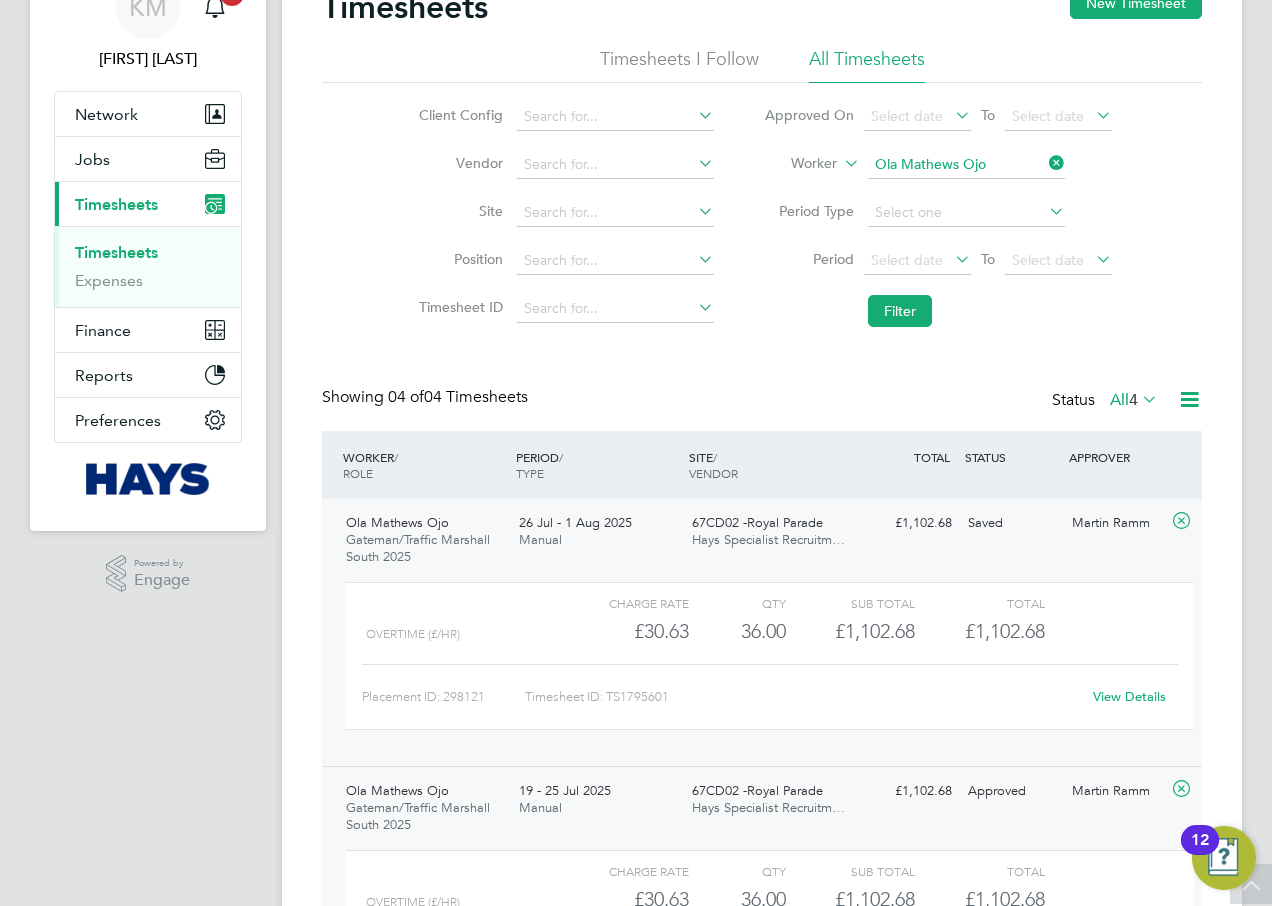 click on "View Details" 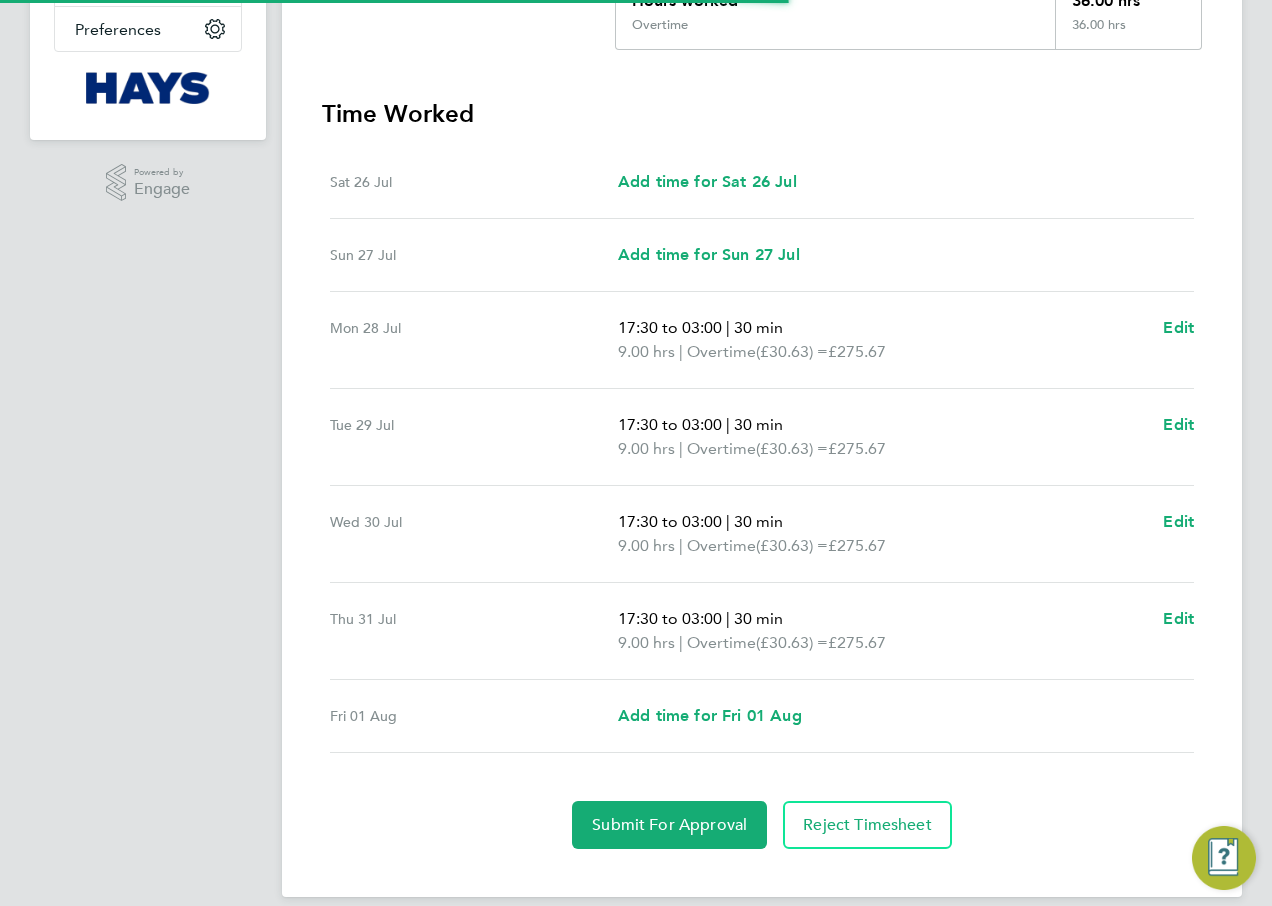 scroll, scrollTop: 500, scrollLeft: 0, axis: vertical 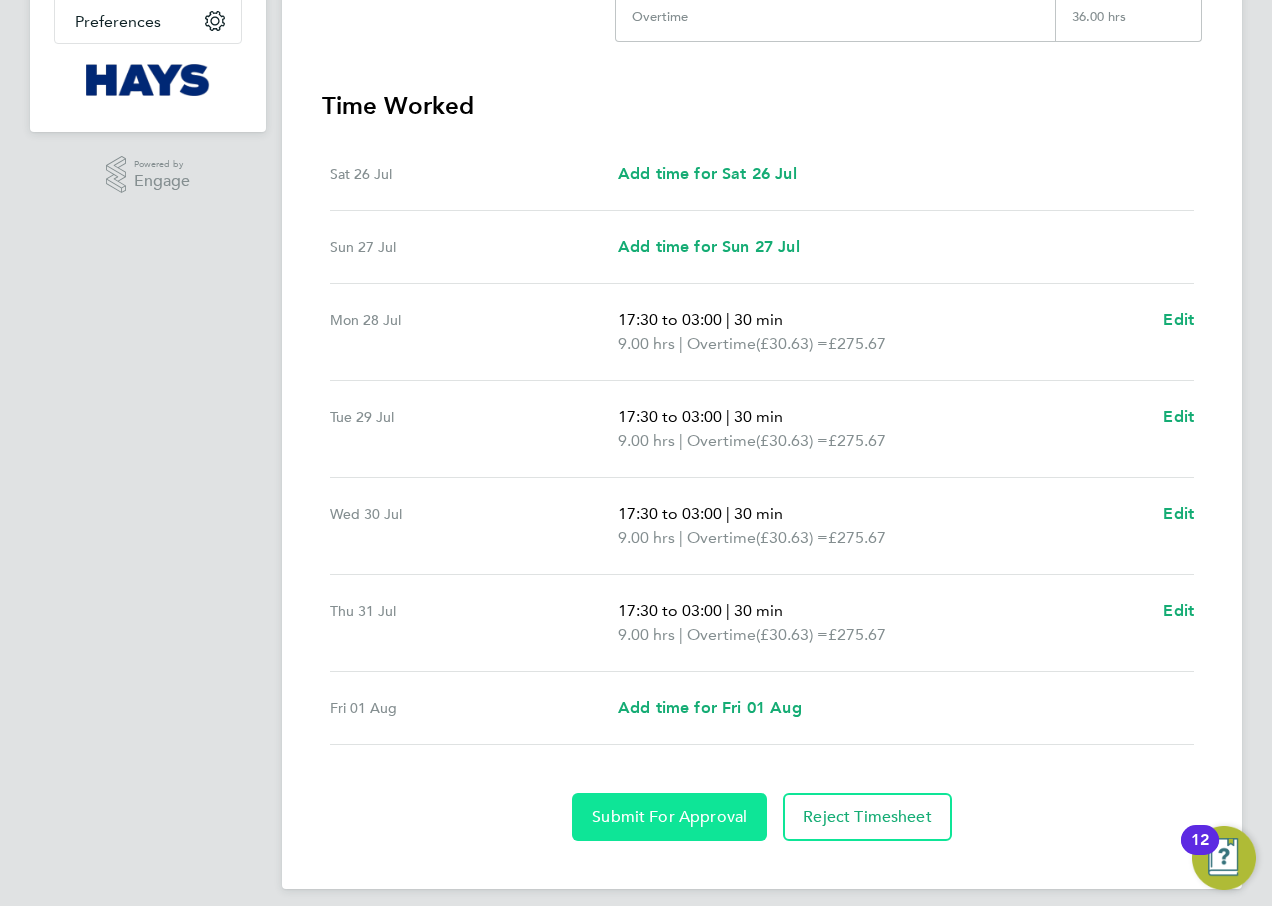 click on "Submit For Approval" 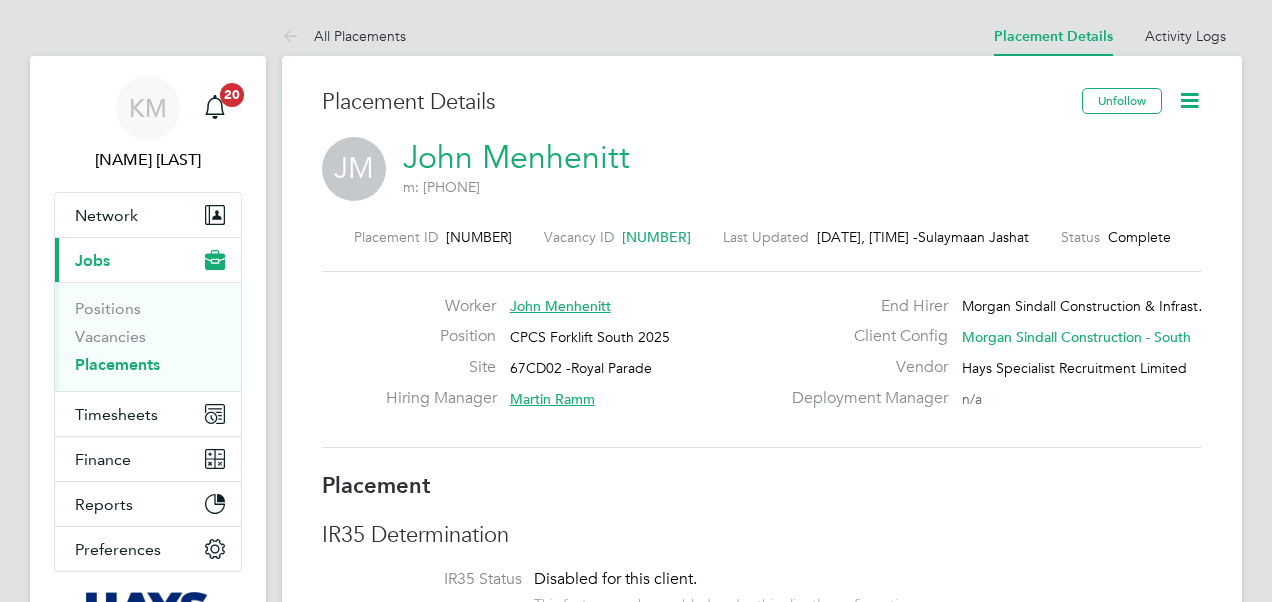 scroll, scrollTop: 0, scrollLeft: 0, axis: both 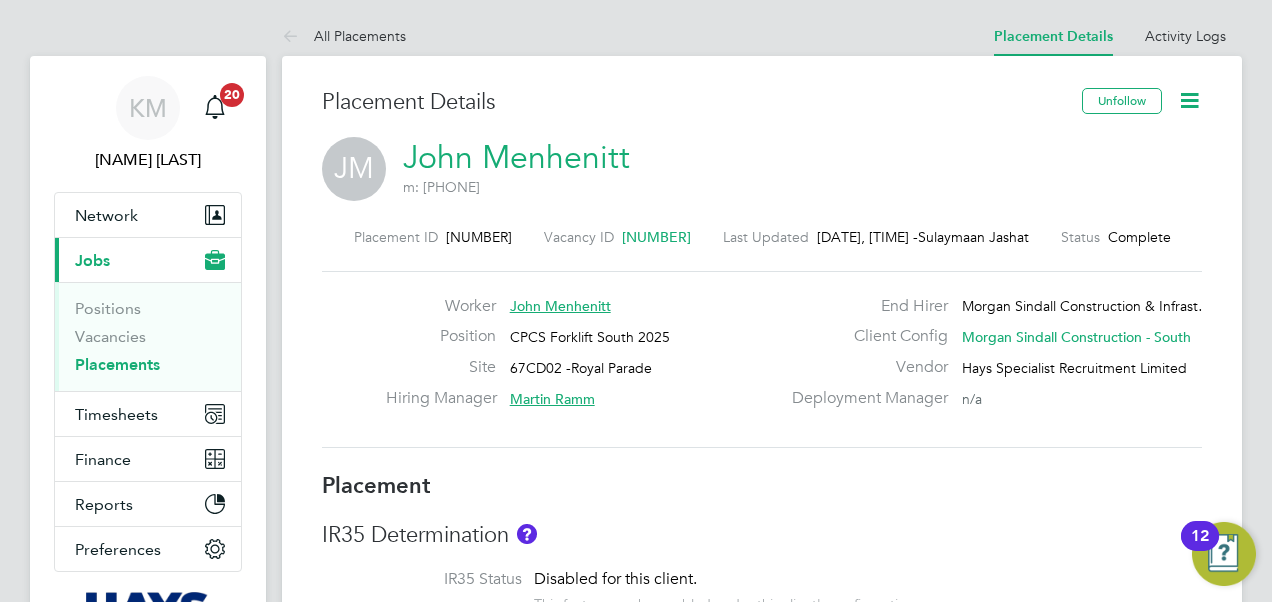 click 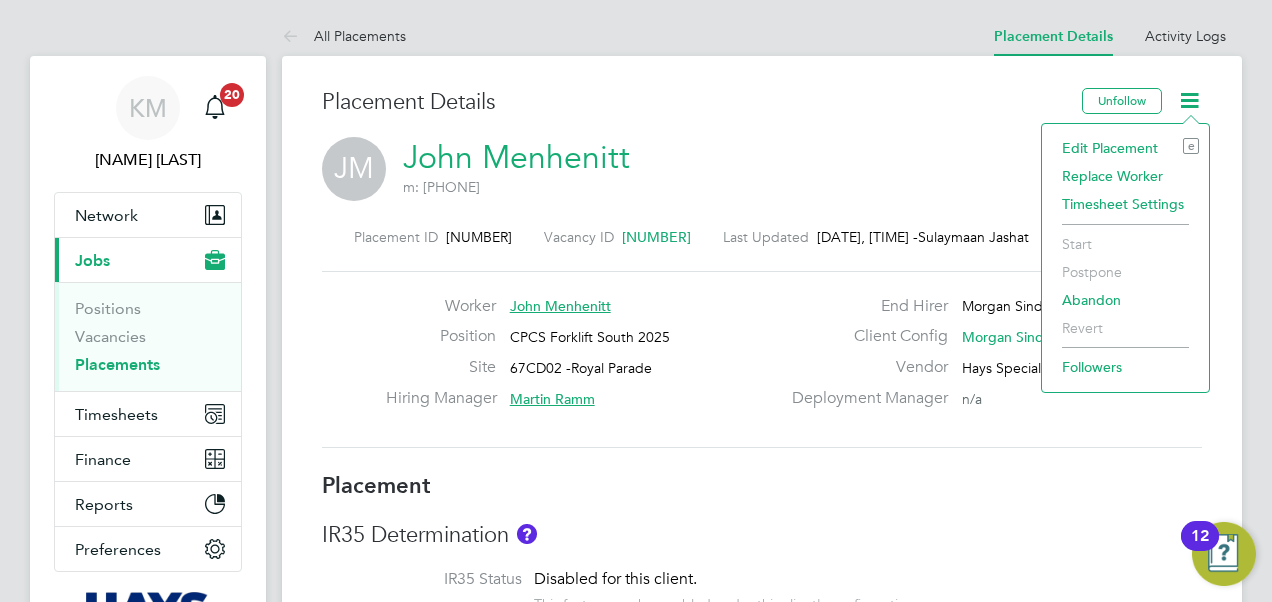 click on "Edit Placement e" 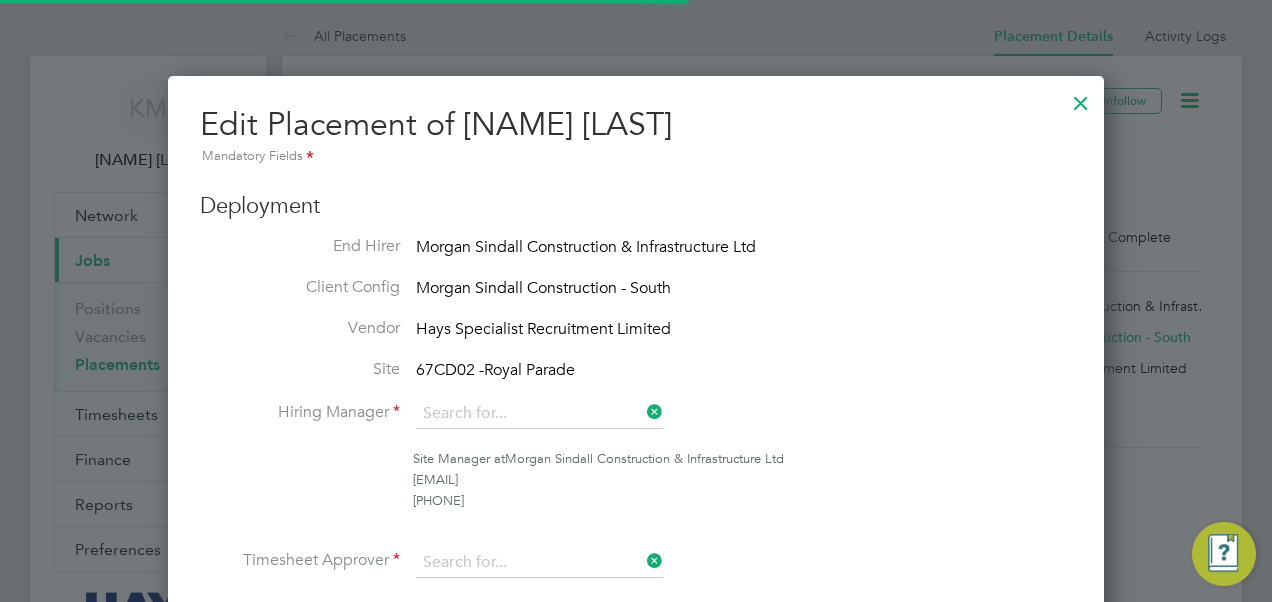 type on "Martin Ramm" 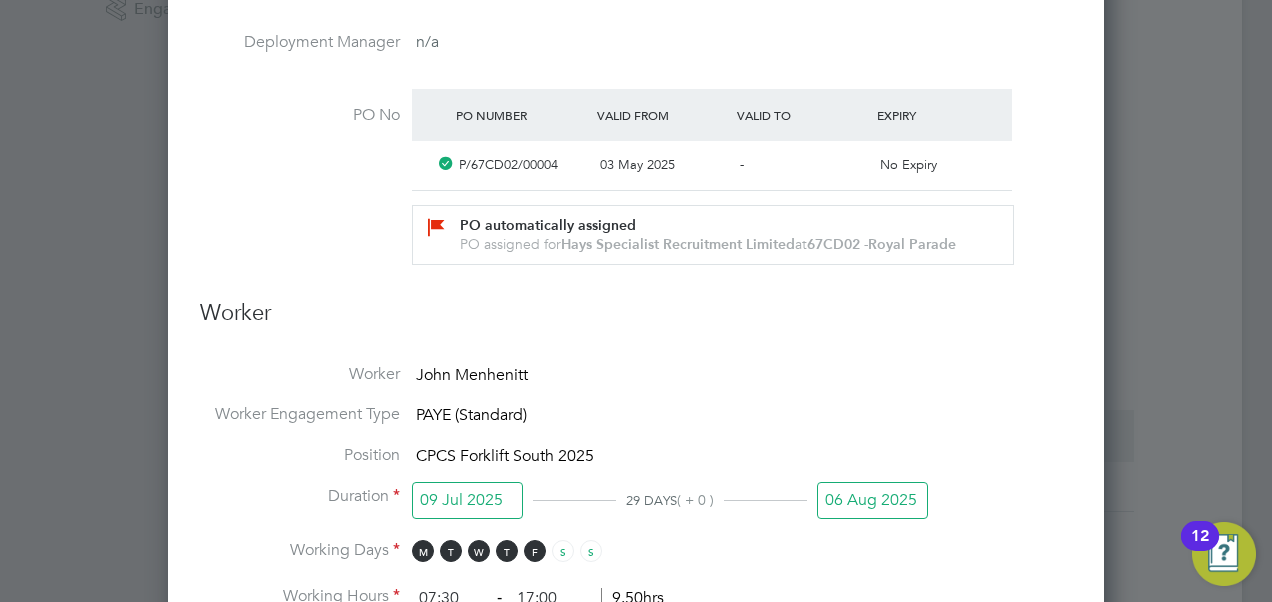 click on "06 Aug 2025" at bounding box center [872, 500] 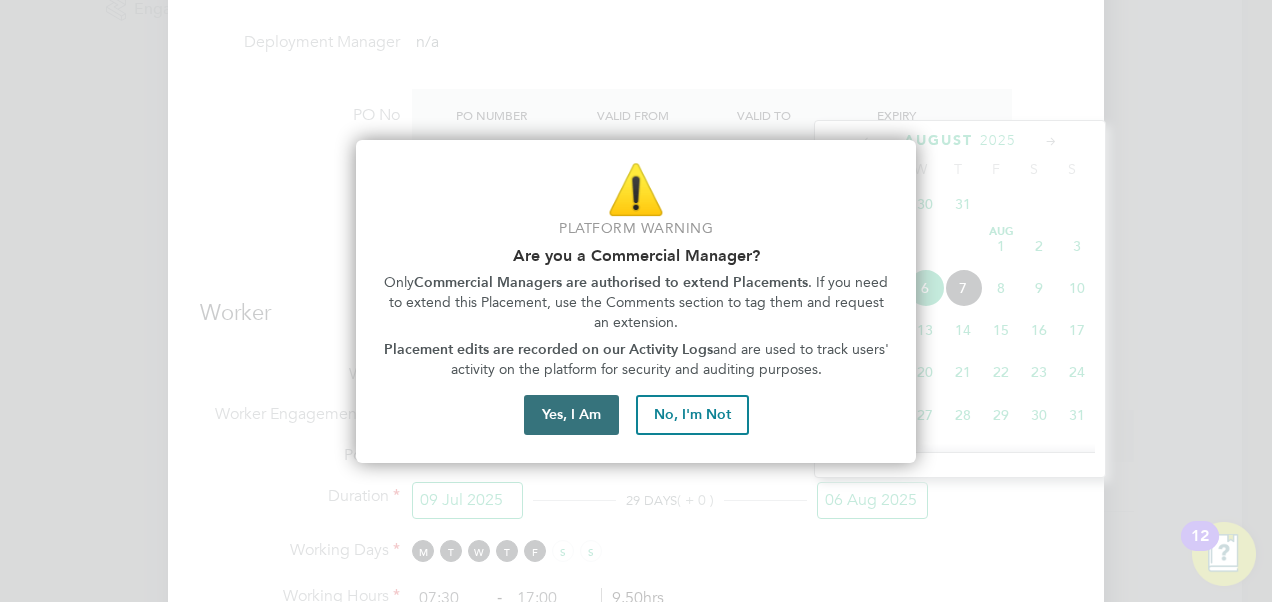 click on "Yes, I Am" at bounding box center (571, 415) 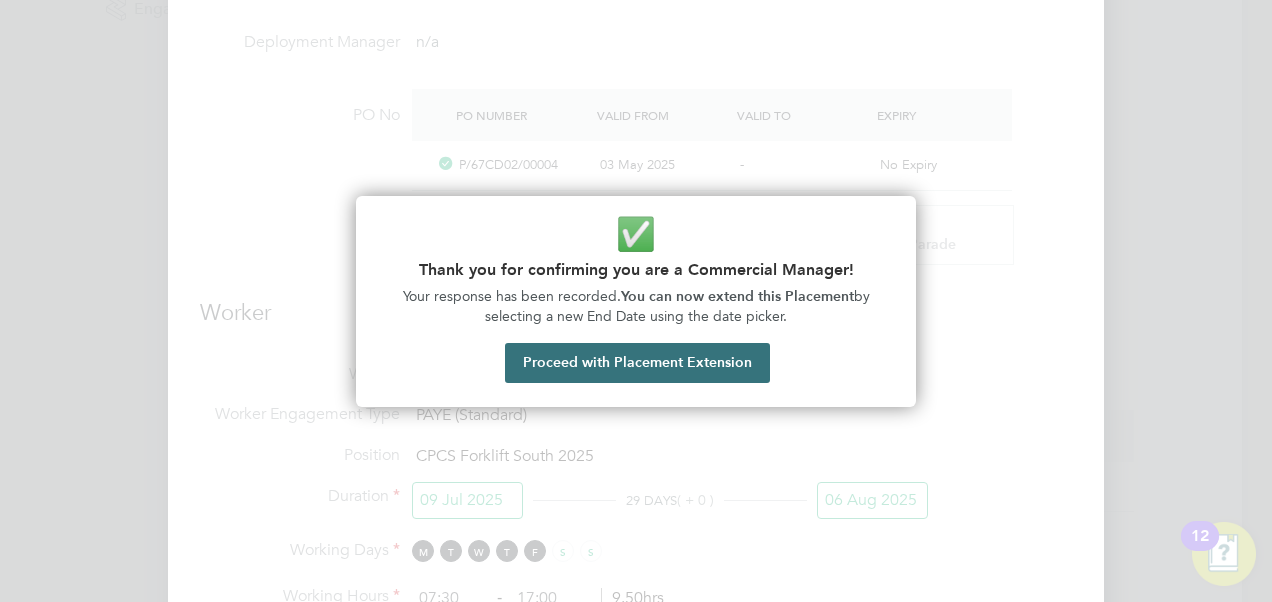 click on "Proceed with Placement Extension" at bounding box center (637, 363) 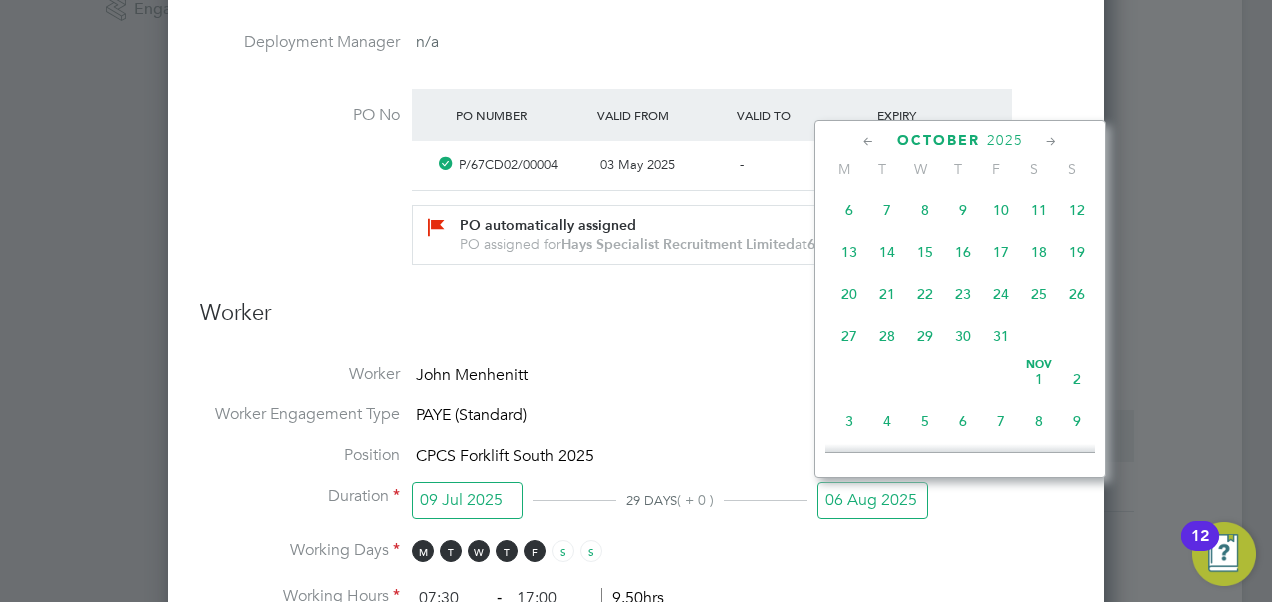 click on "31" 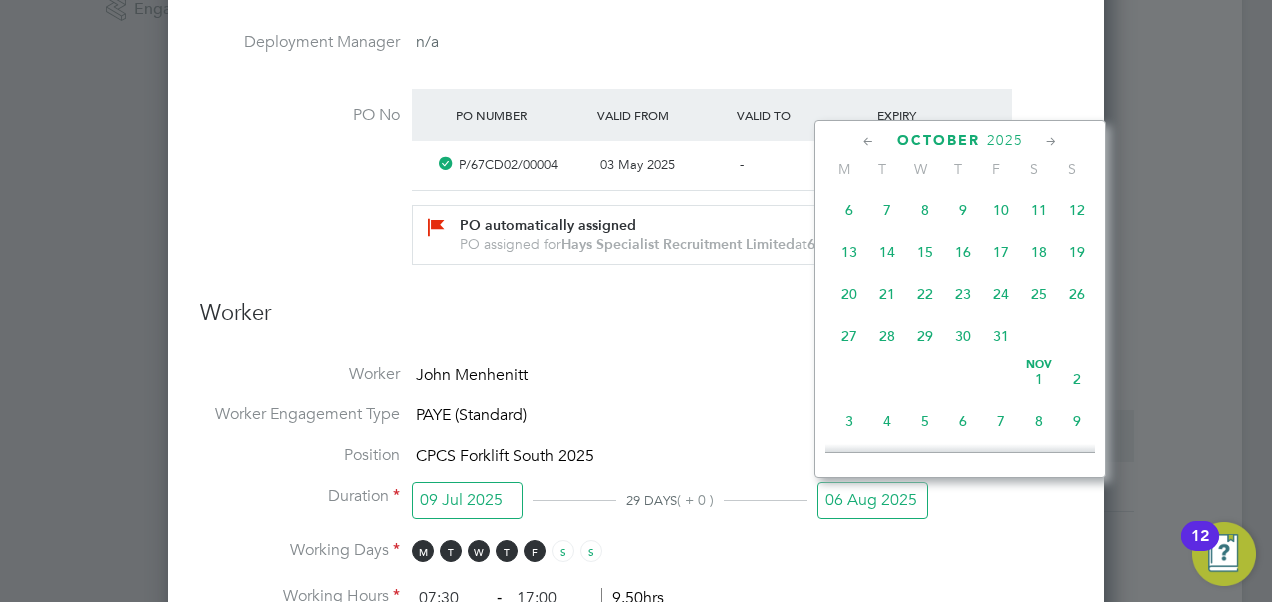 type on "31 Oct 2025" 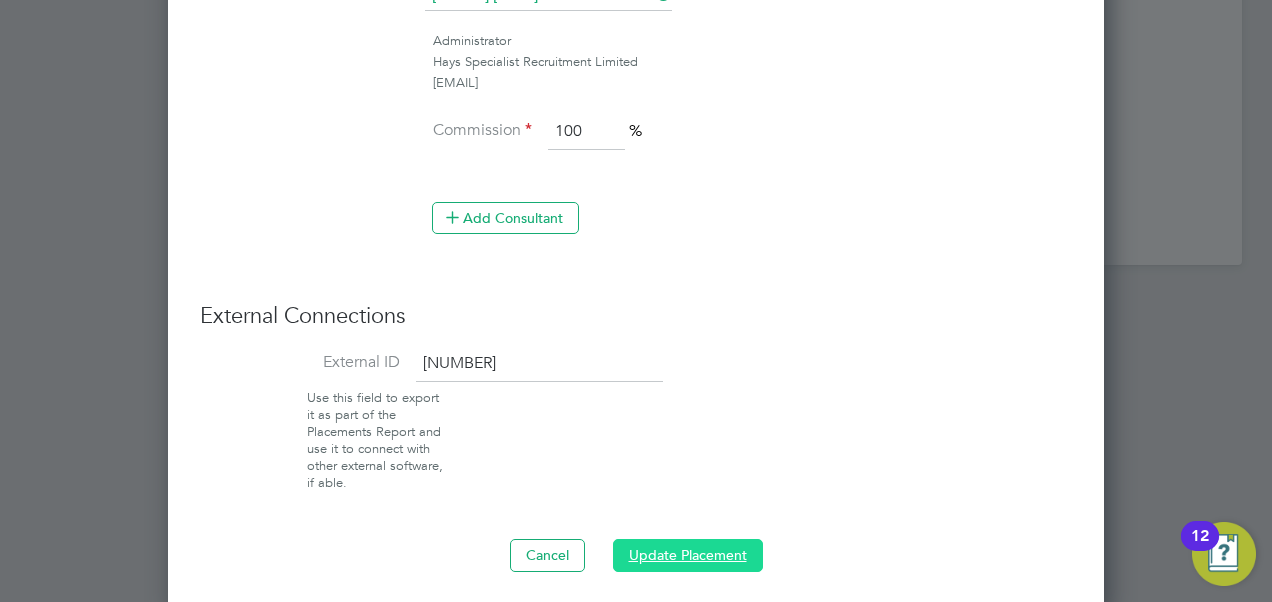 click on "Update Placement" at bounding box center (688, 555) 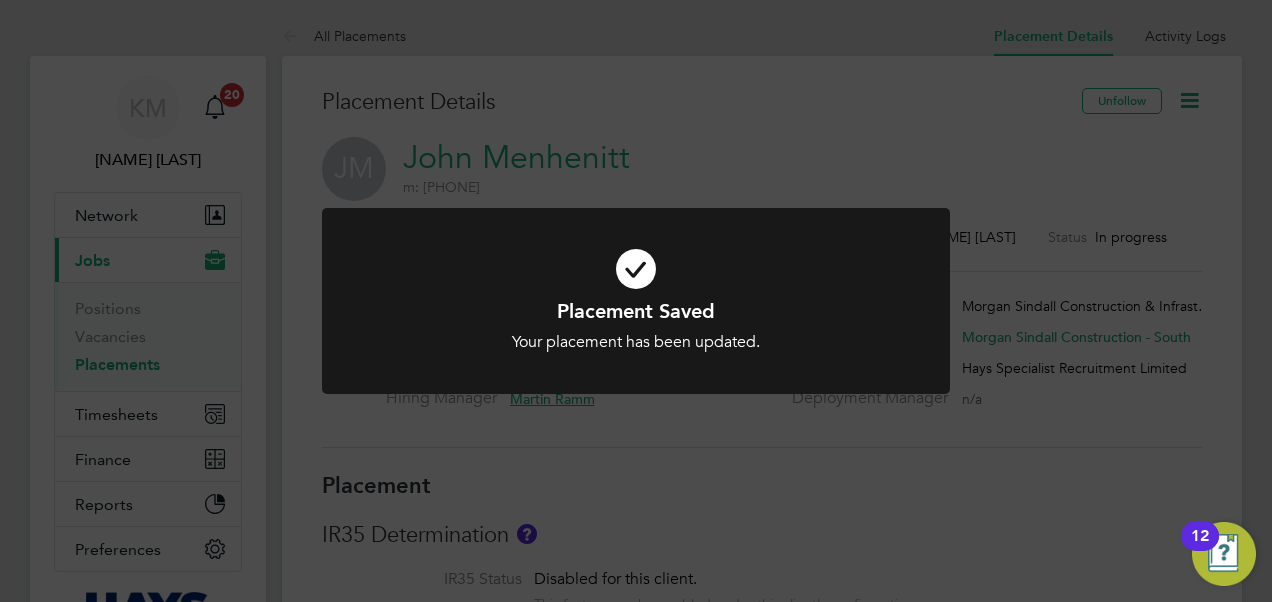 click on "Placement Saved Your placement has been updated. Cancel Okay" 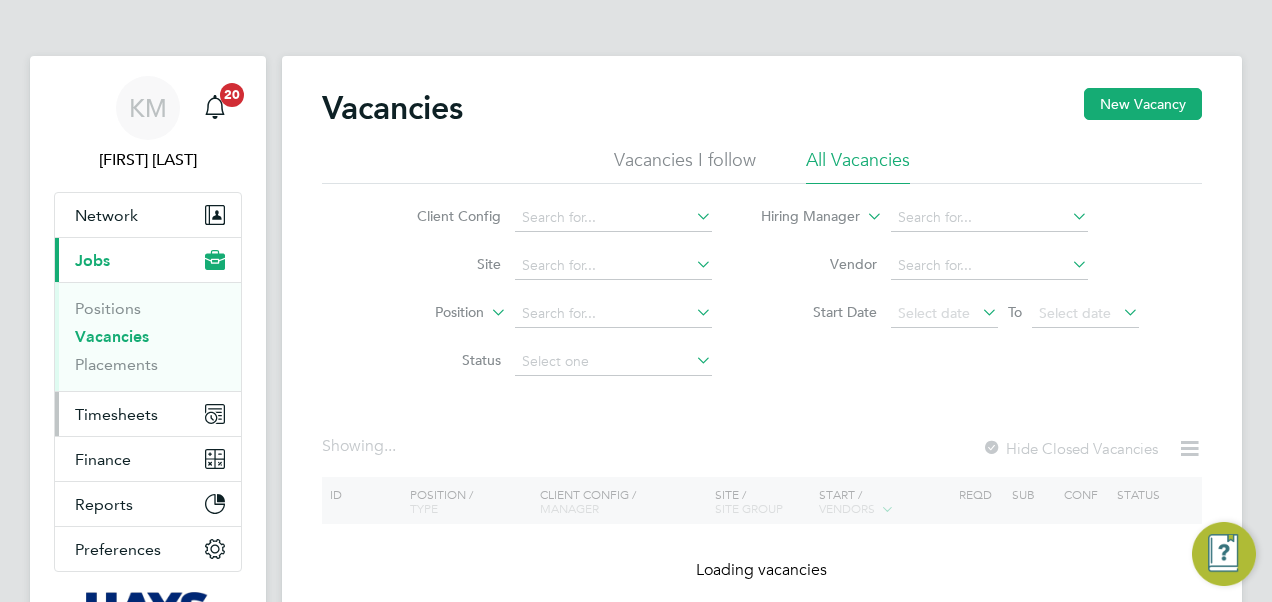 scroll, scrollTop: 0, scrollLeft: 0, axis: both 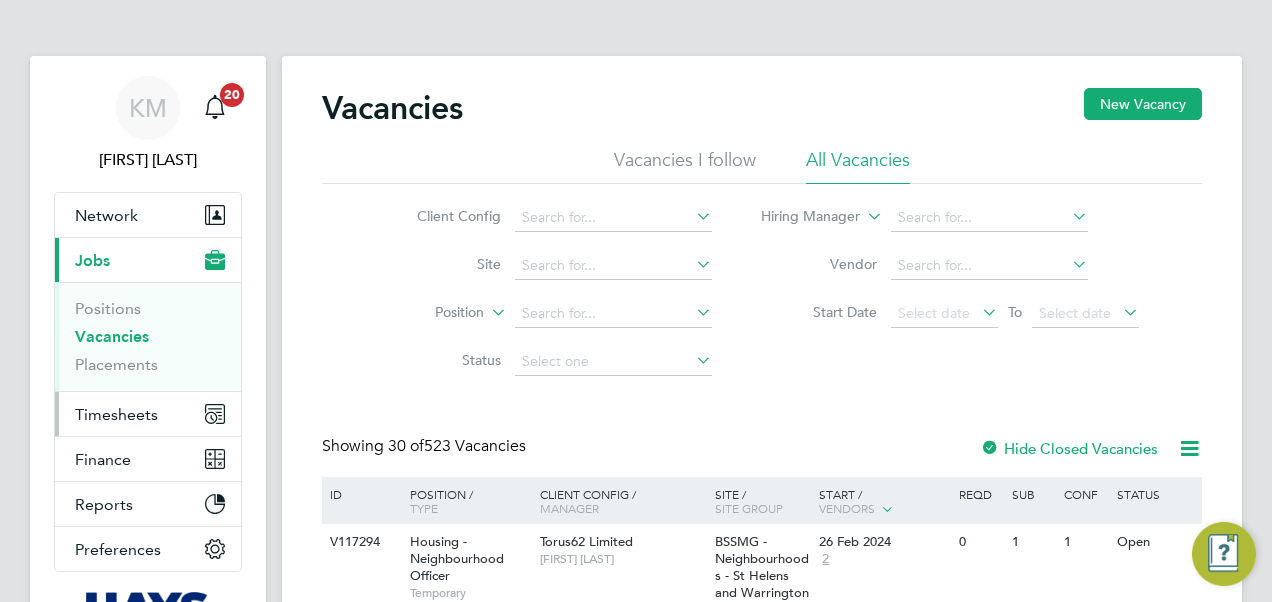 click on "Timesheets" at bounding box center [116, 414] 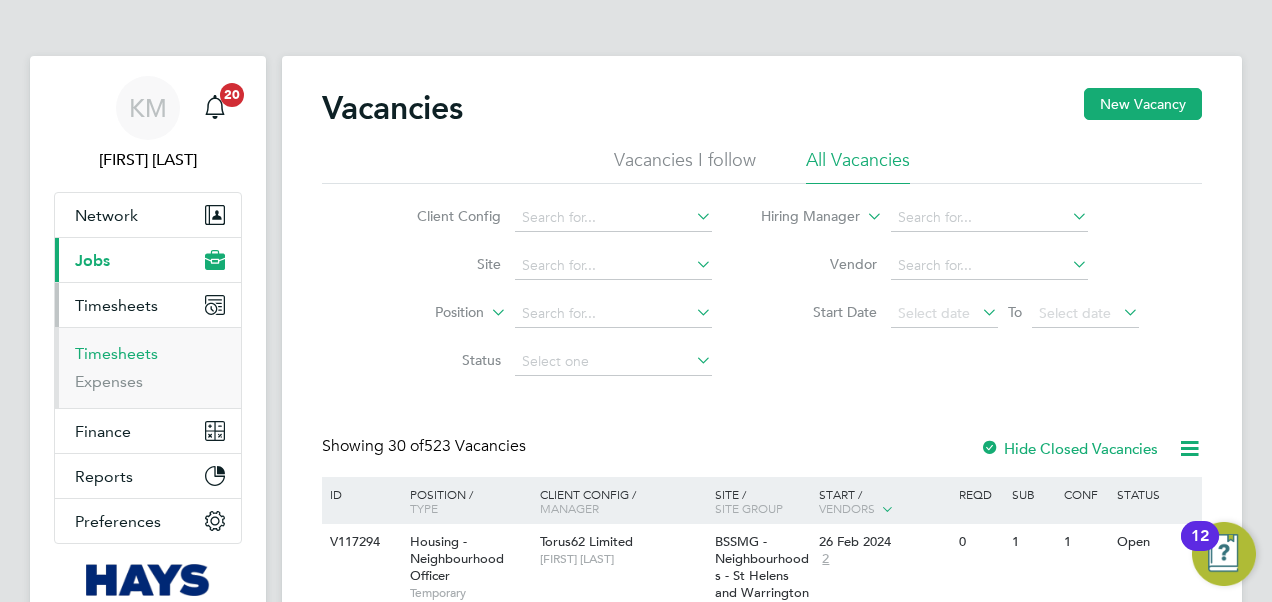 click on "Timesheets" at bounding box center (116, 353) 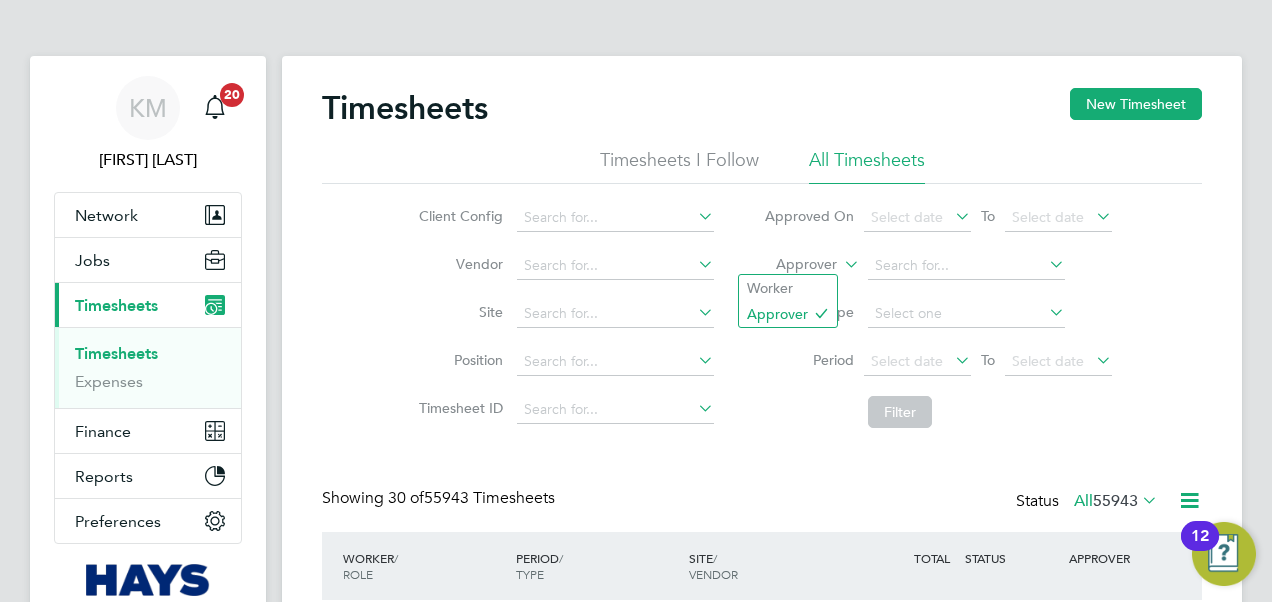 click 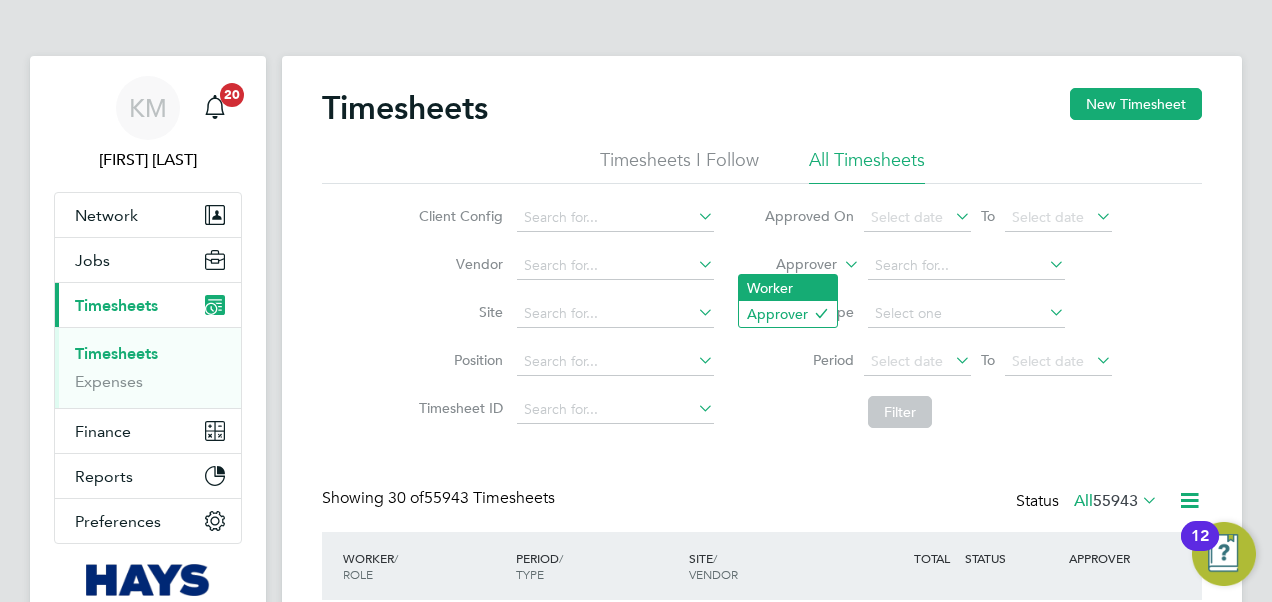 click on "Worker" 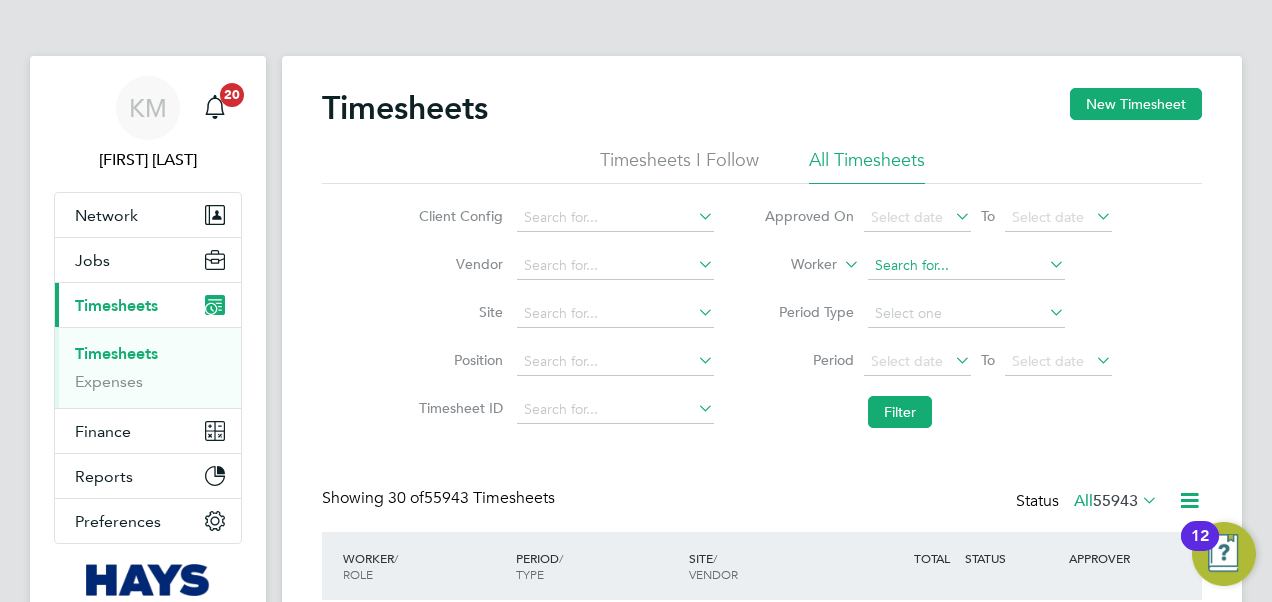 click 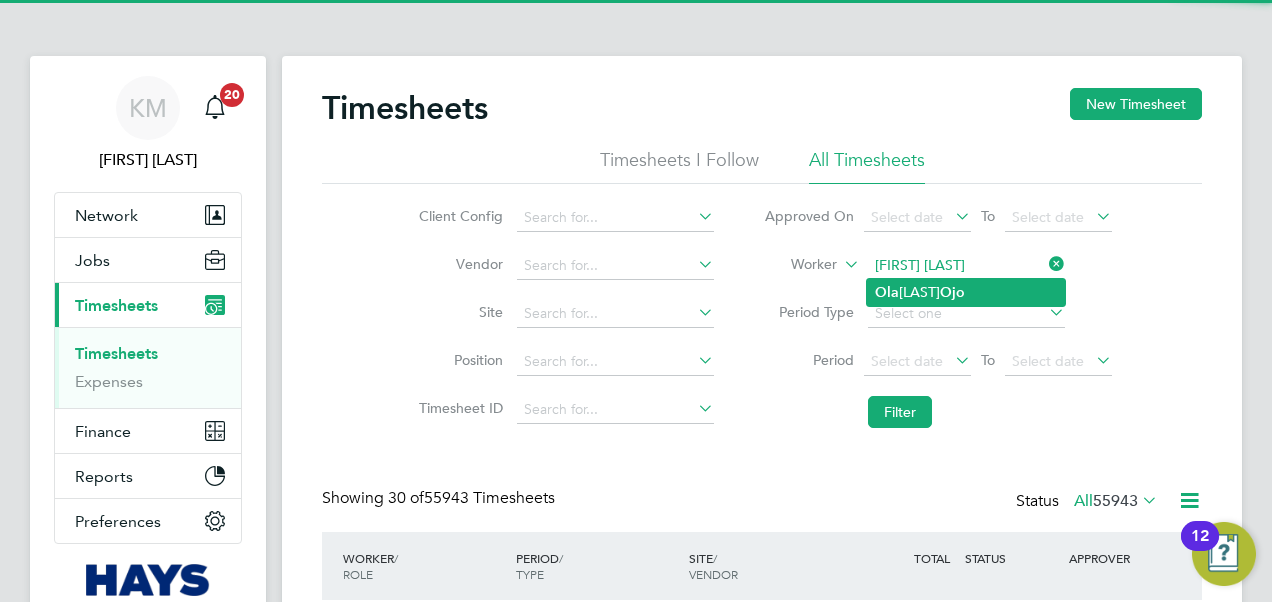 click on "Ola" 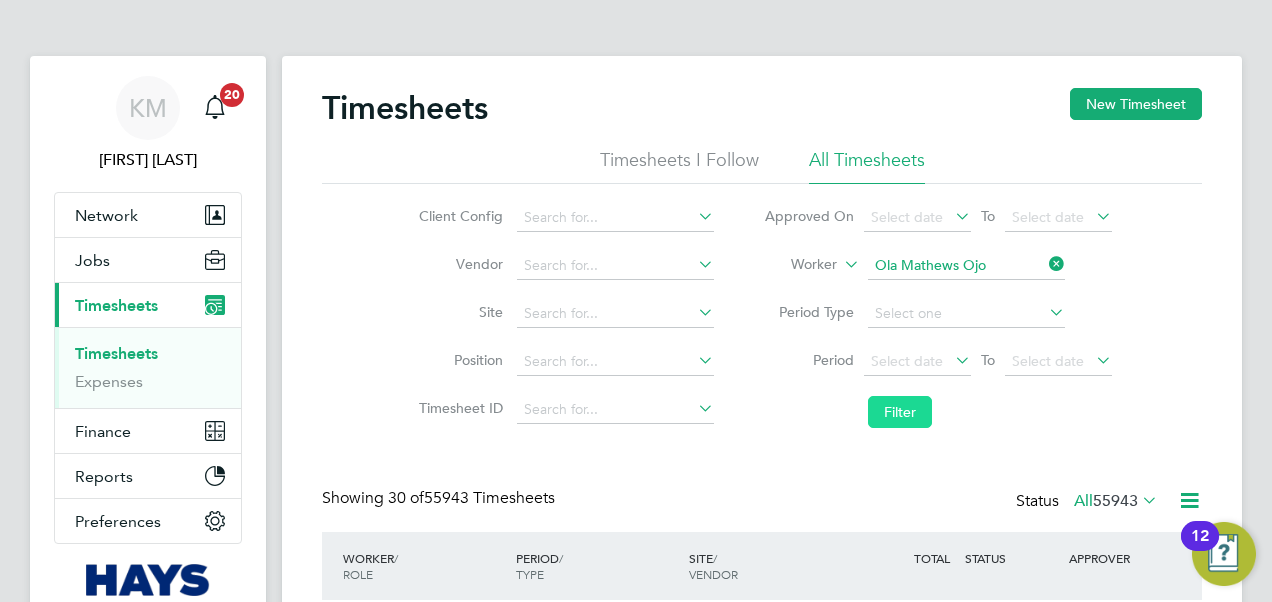 click on "Filter" 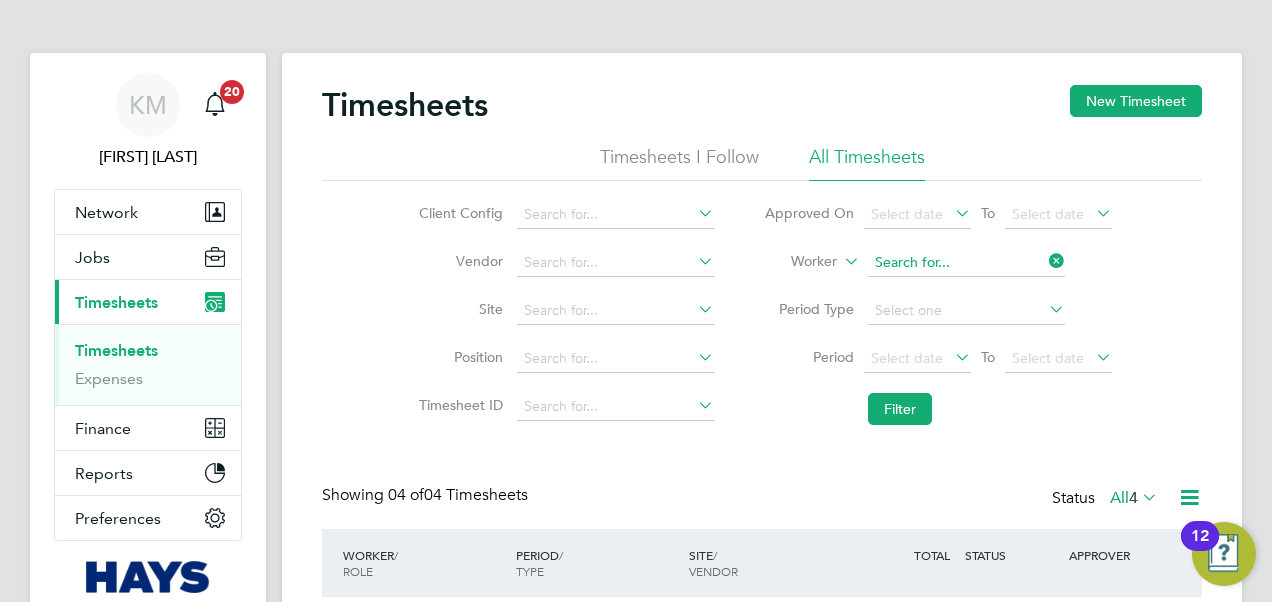 click 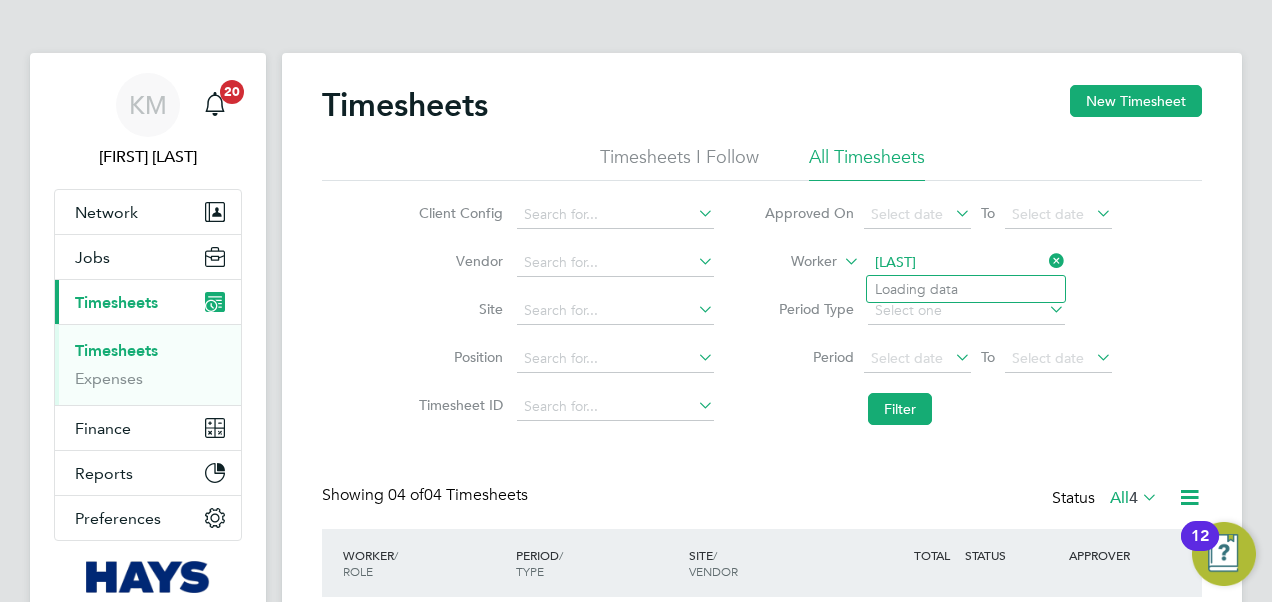 type on "[LAST]" 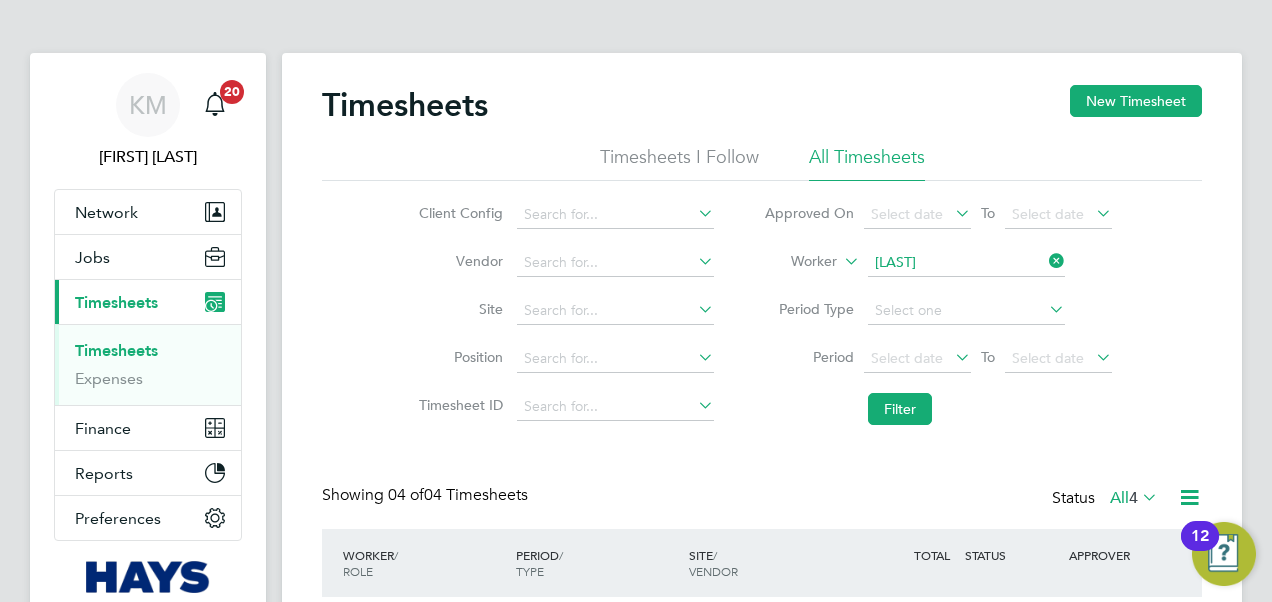 type 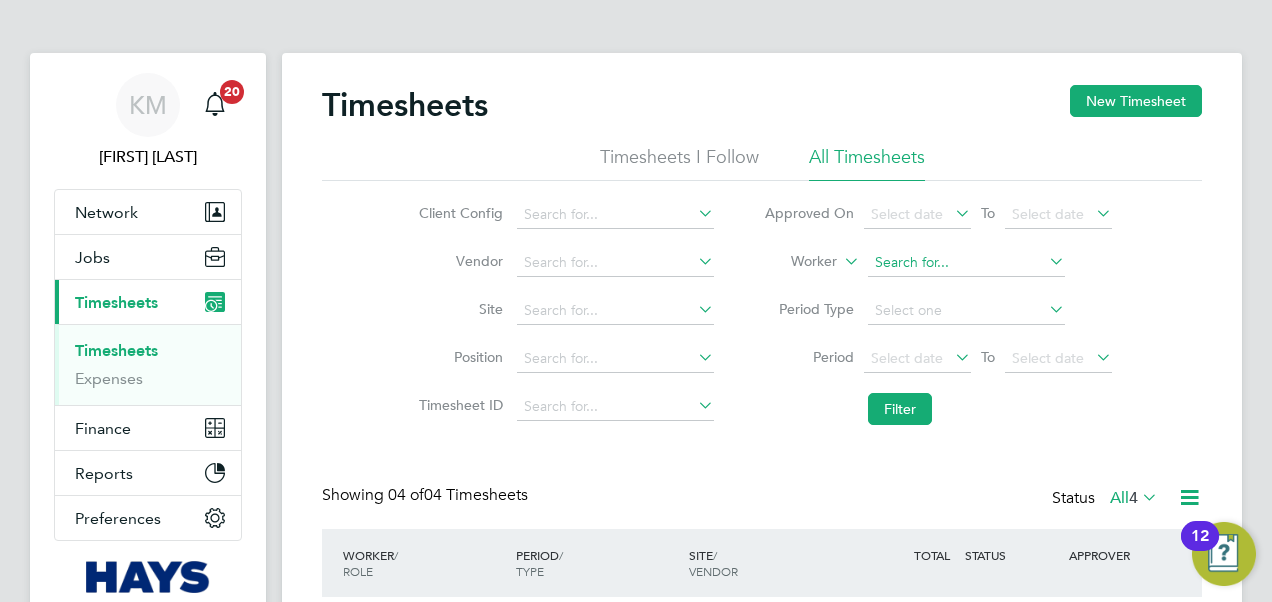 click 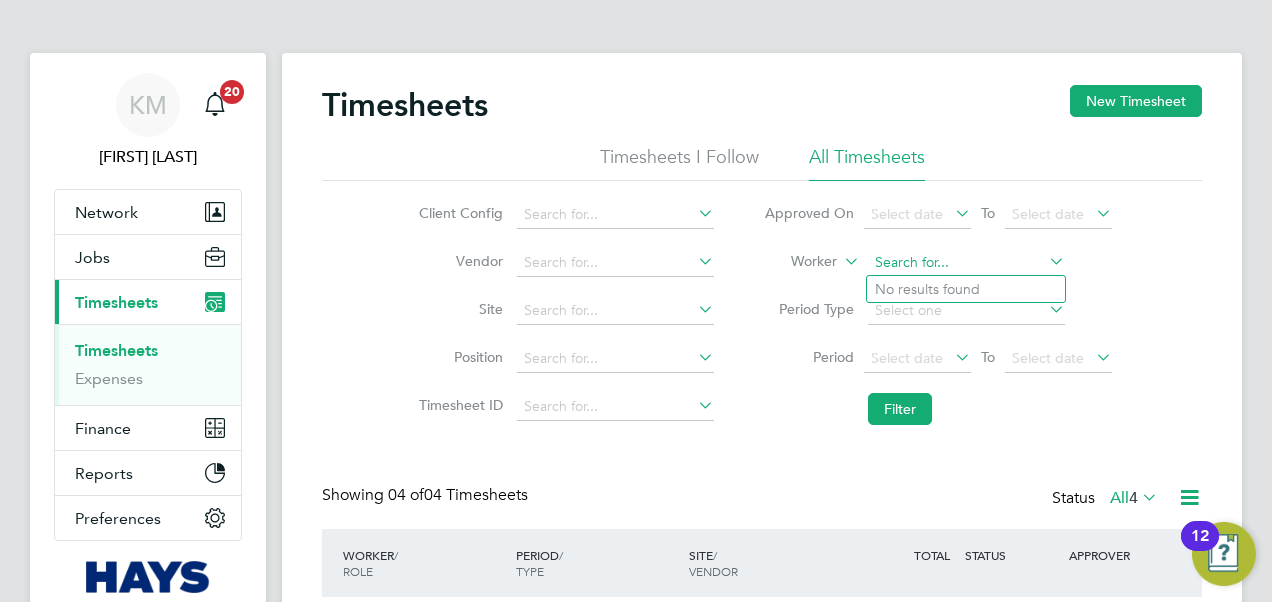 type on "B" 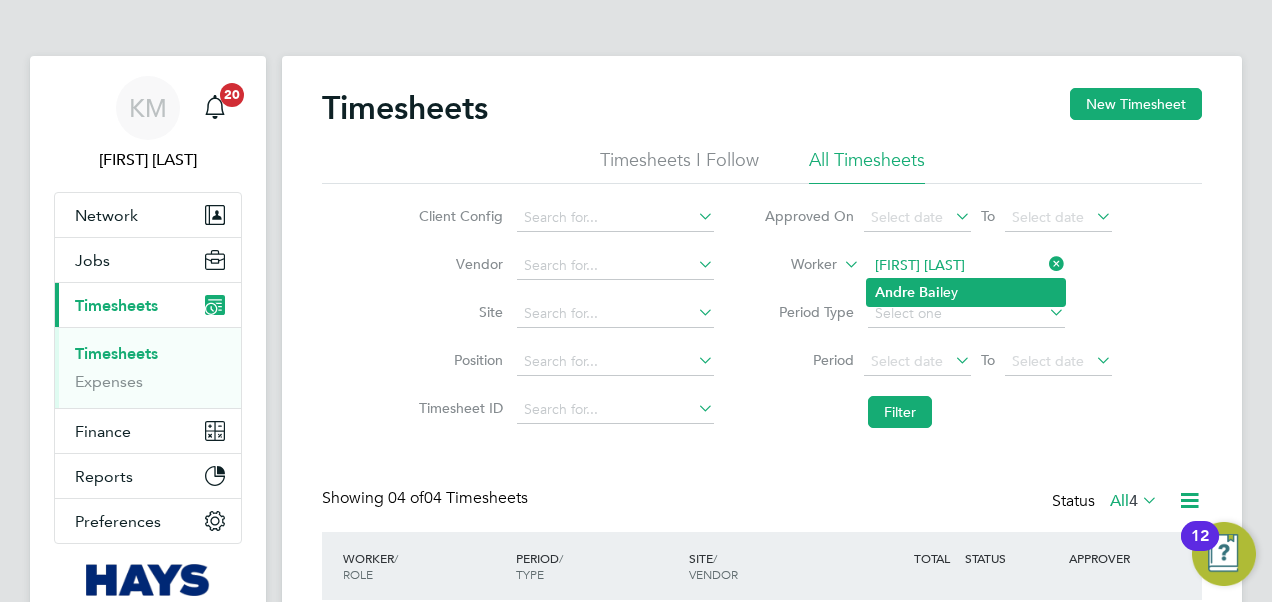 scroll, scrollTop: 0, scrollLeft: 0, axis: both 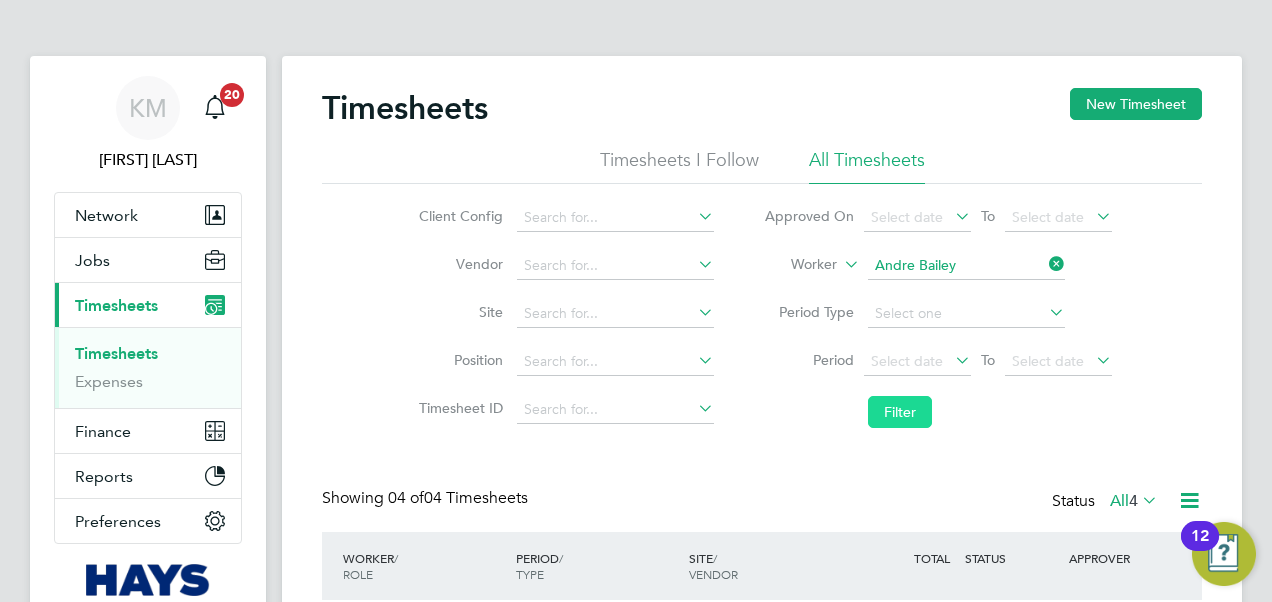 click on "Filter" 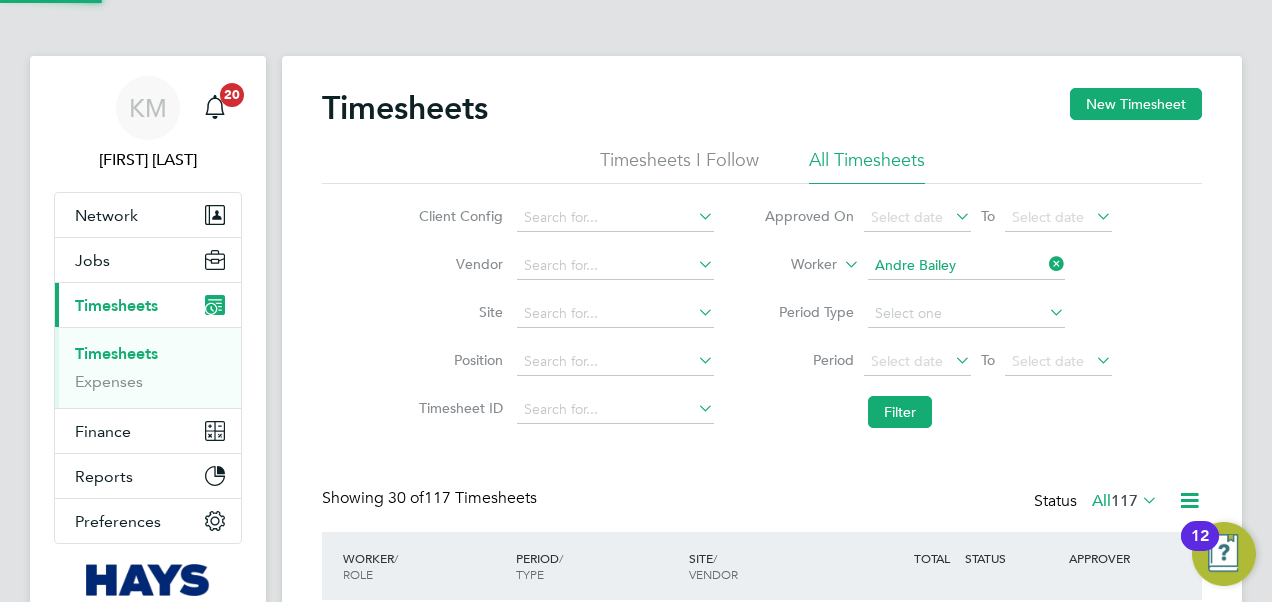 scroll, scrollTop: 262, scrollLeft: 0, axis: vertical 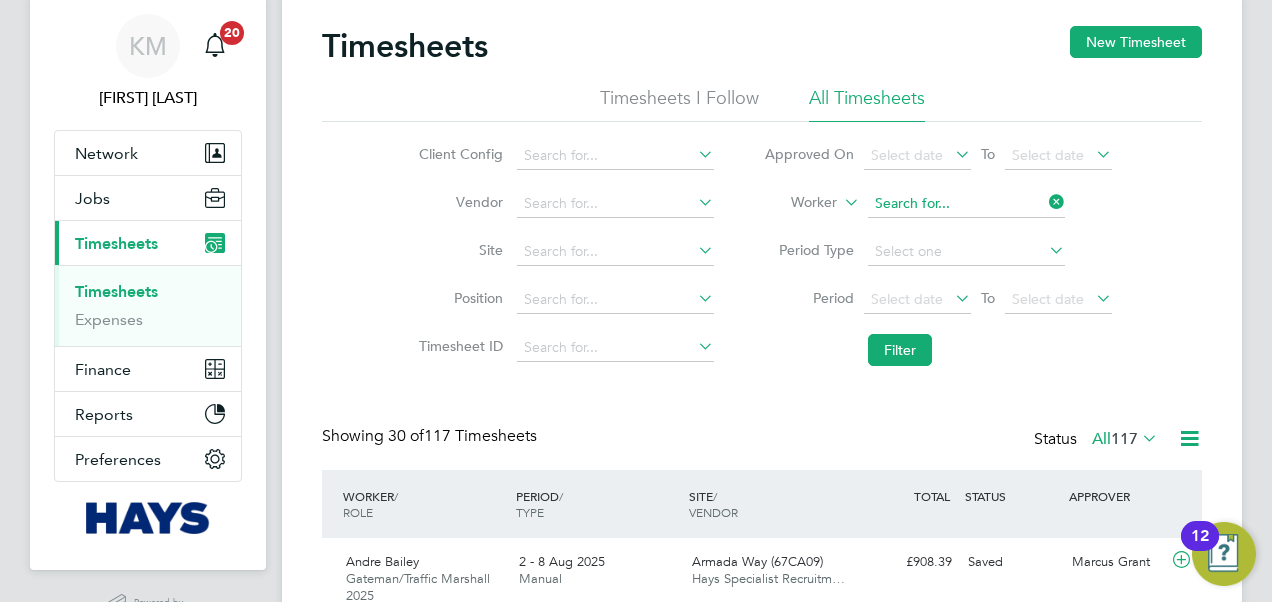 click 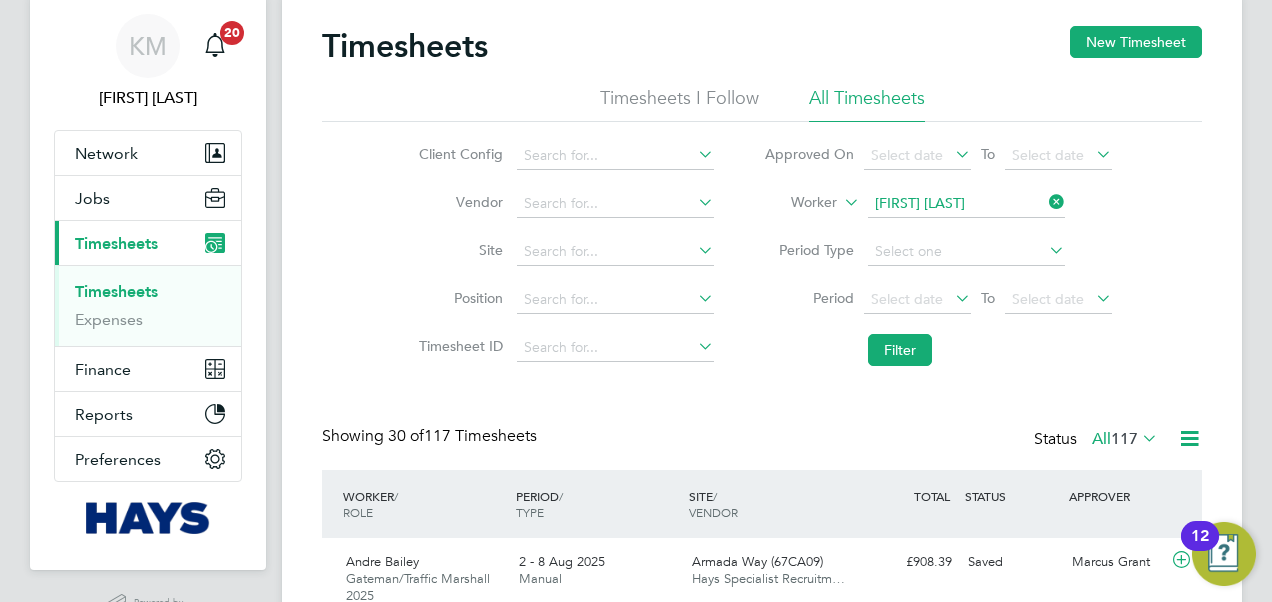 click on "[LAST]" 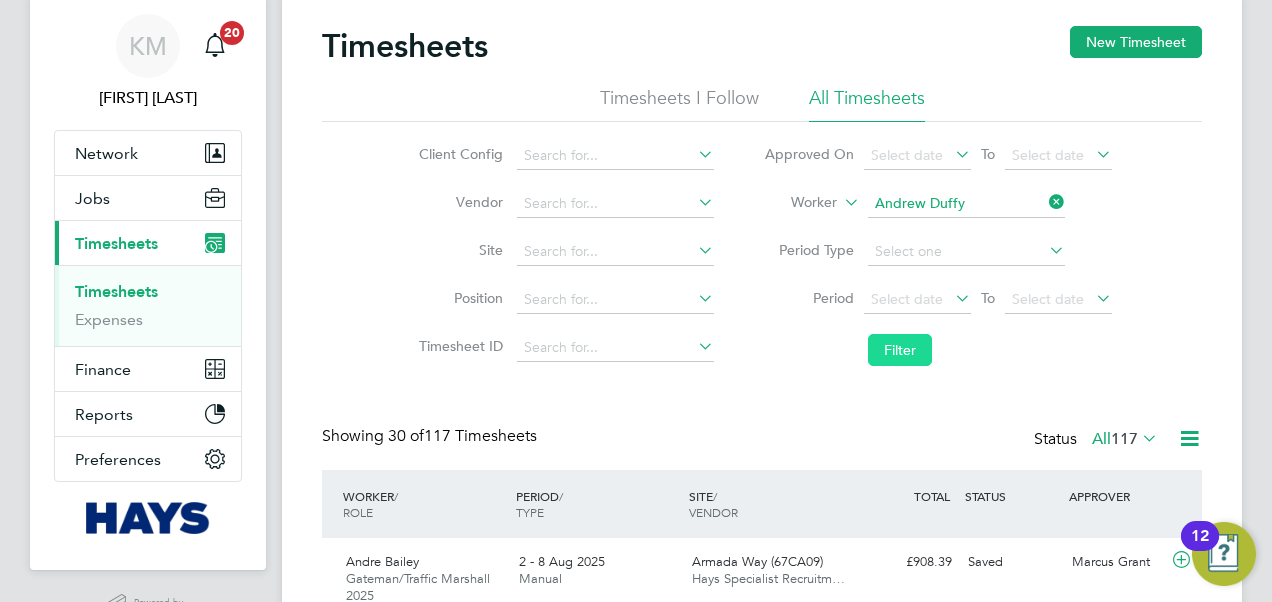 click on "Filter" 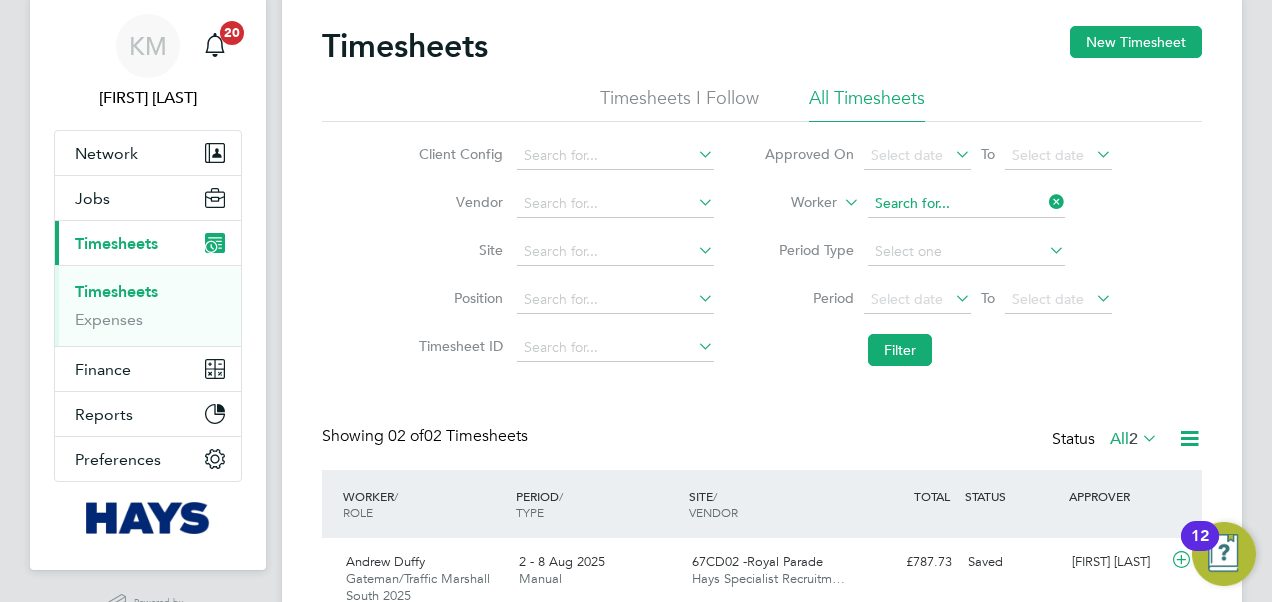 click 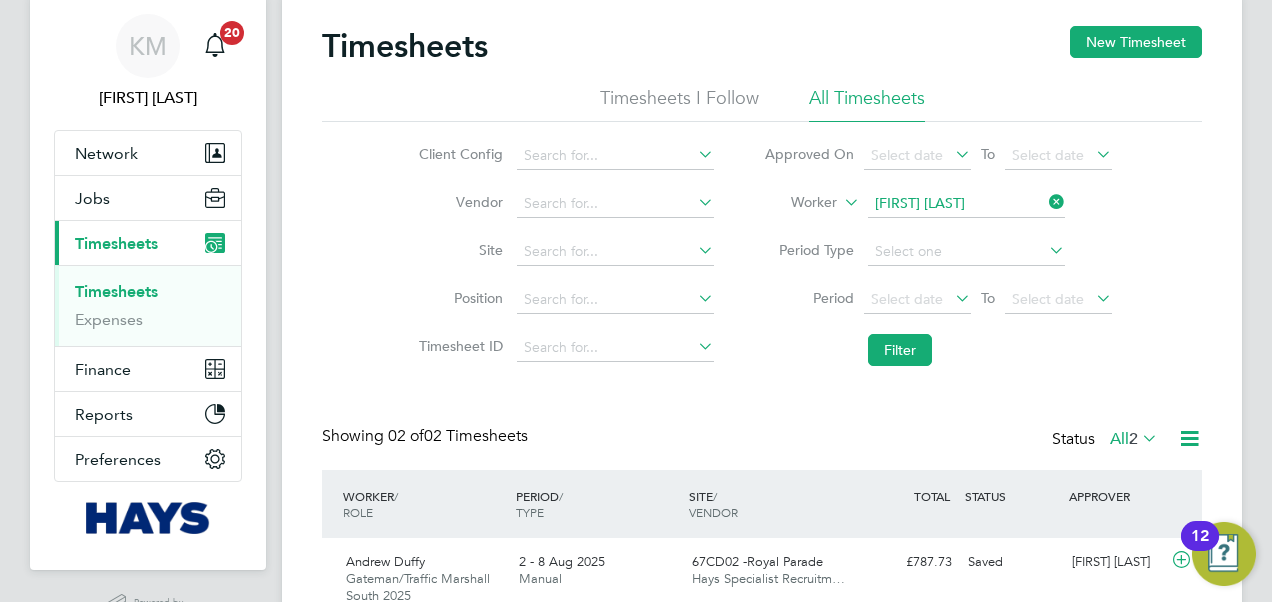 click on "[FIRST] [LAST]" 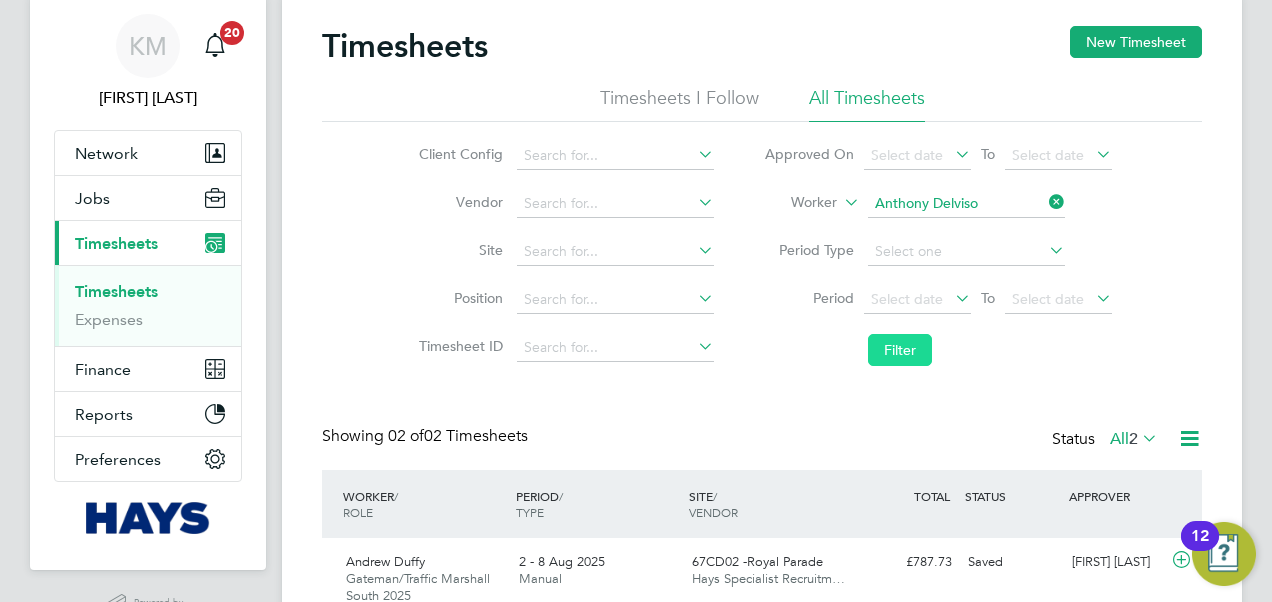 click on "Filter" 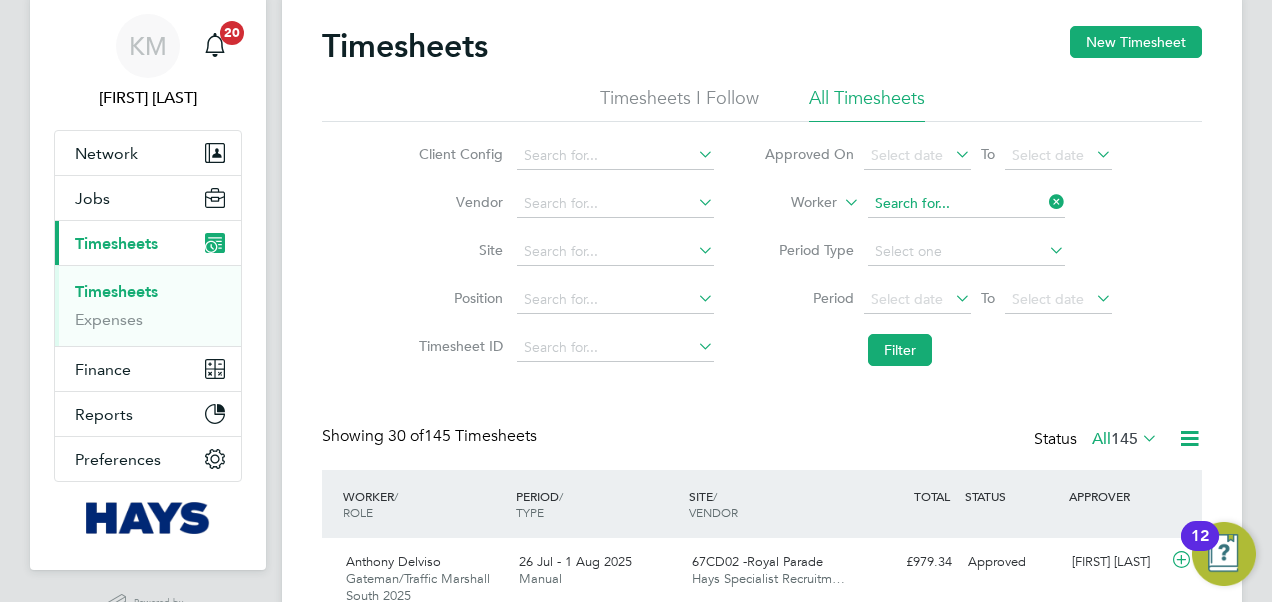 click 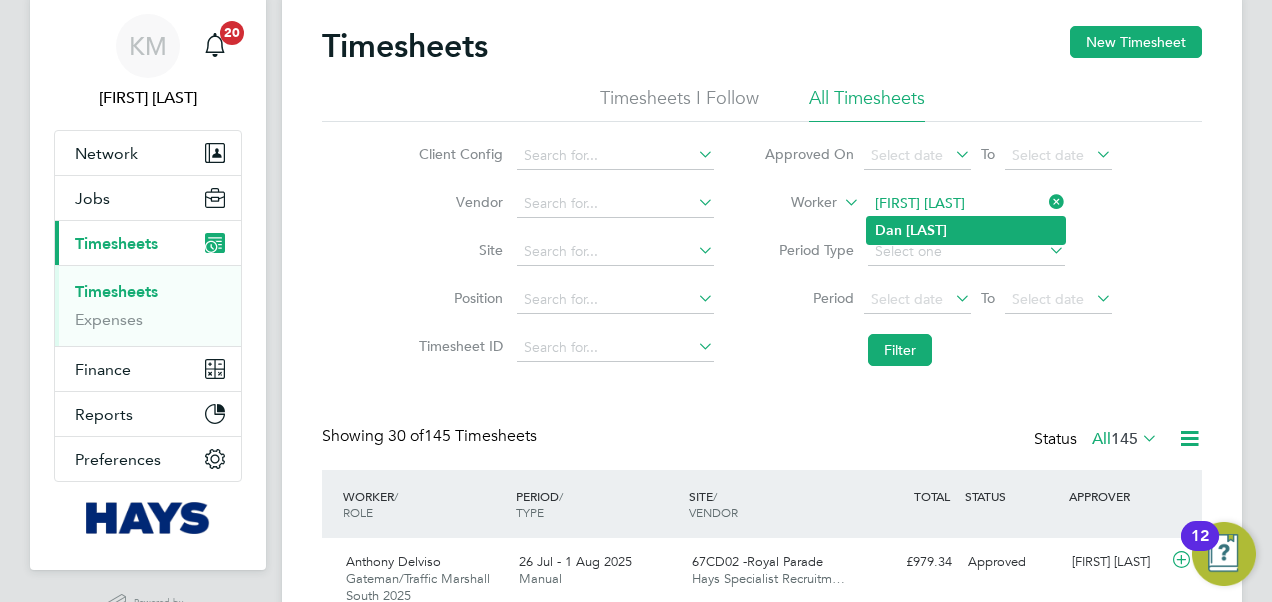click on "[LAST]" 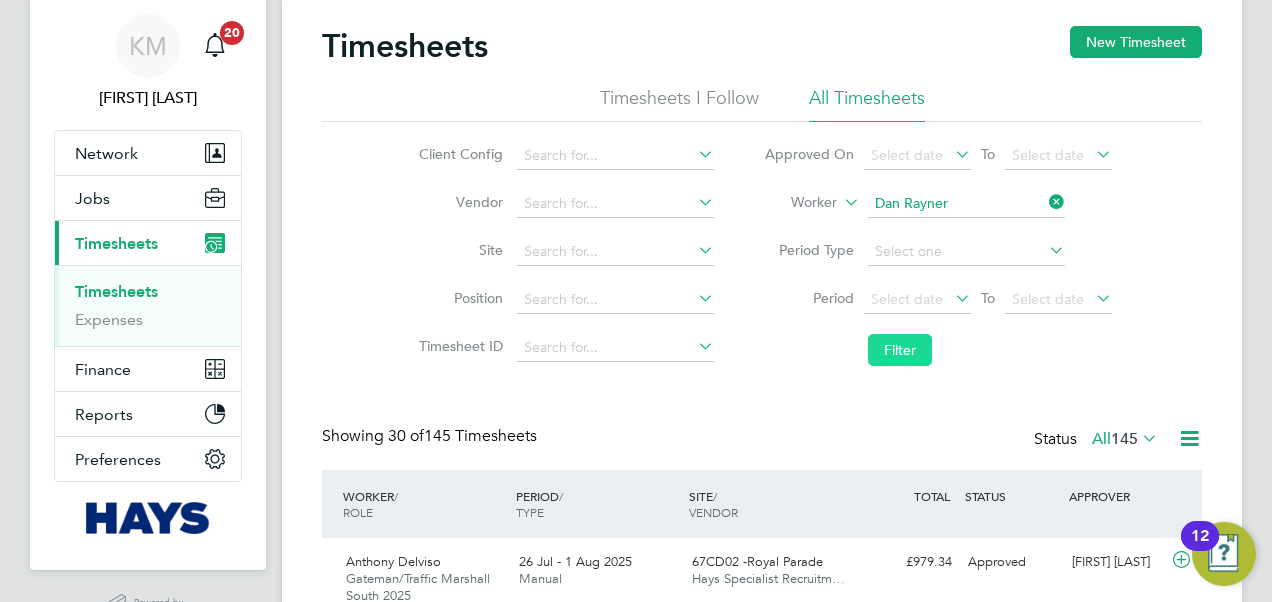 click on "Filter" 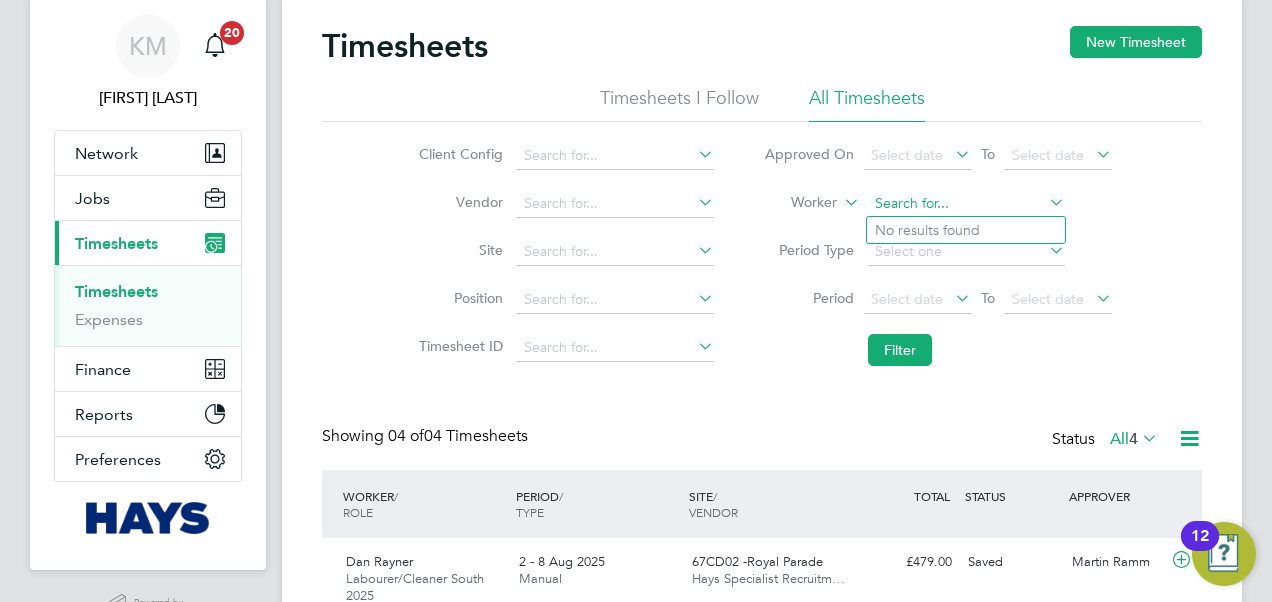 click 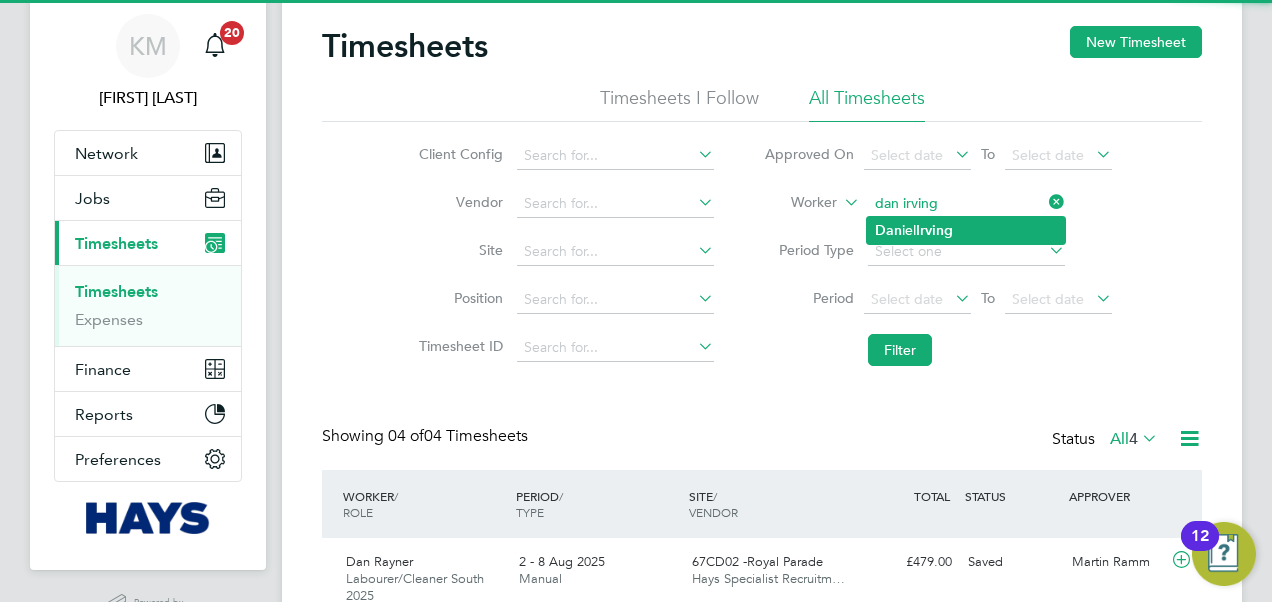 click on "[FIRST] [LAST]" 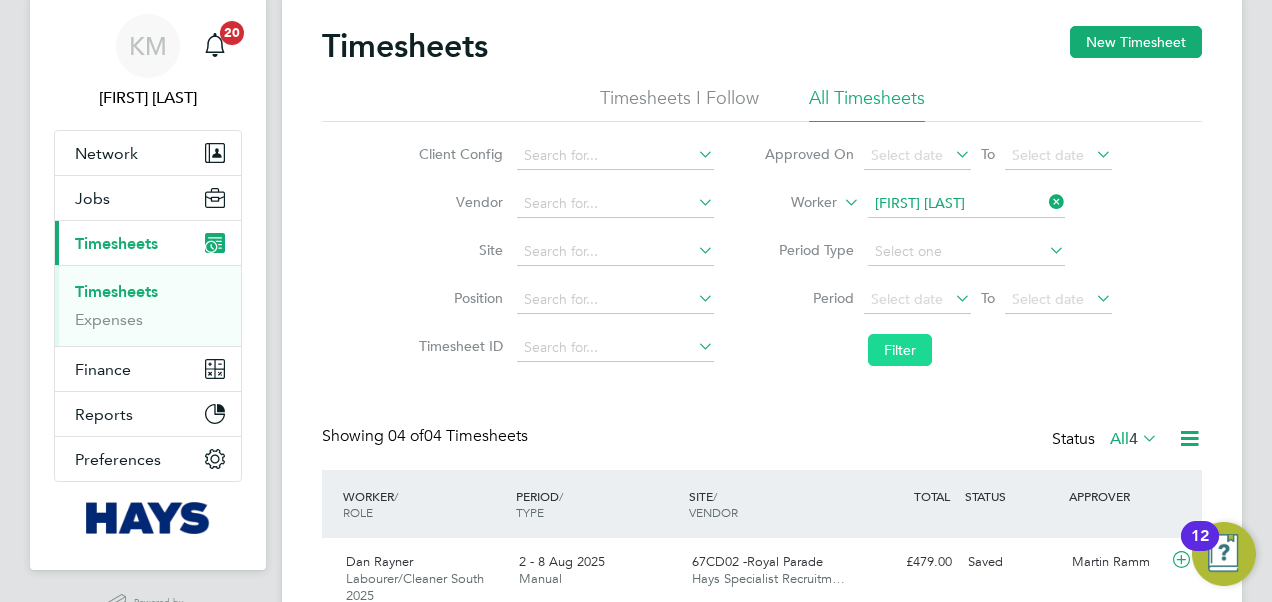 click on "Filter" 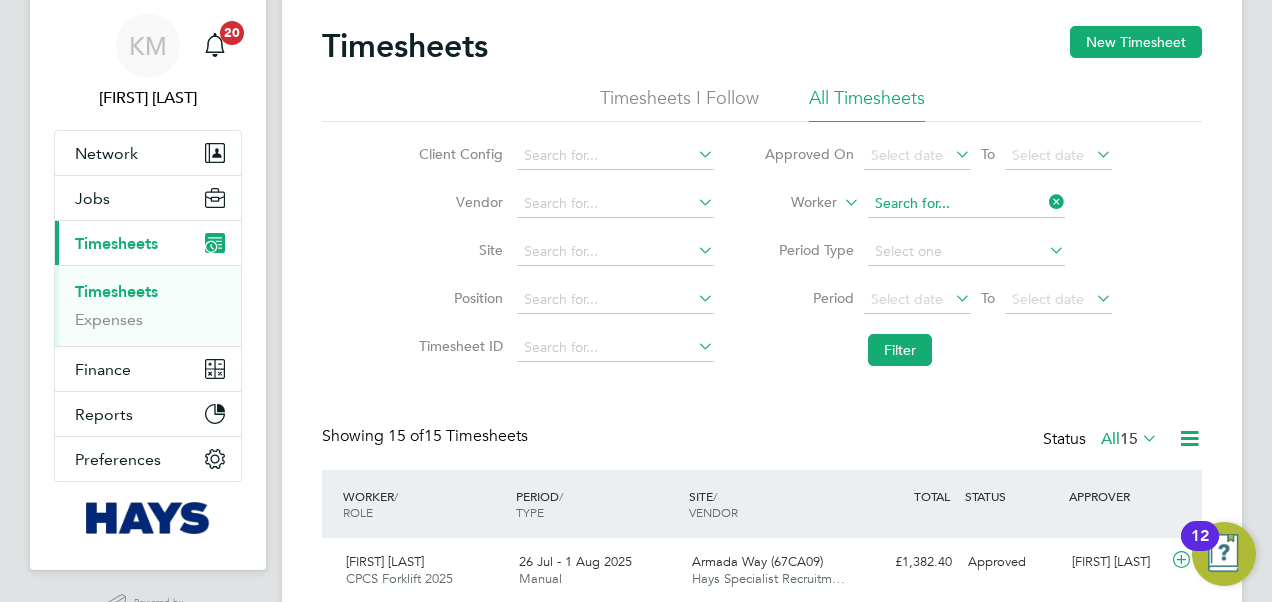 click 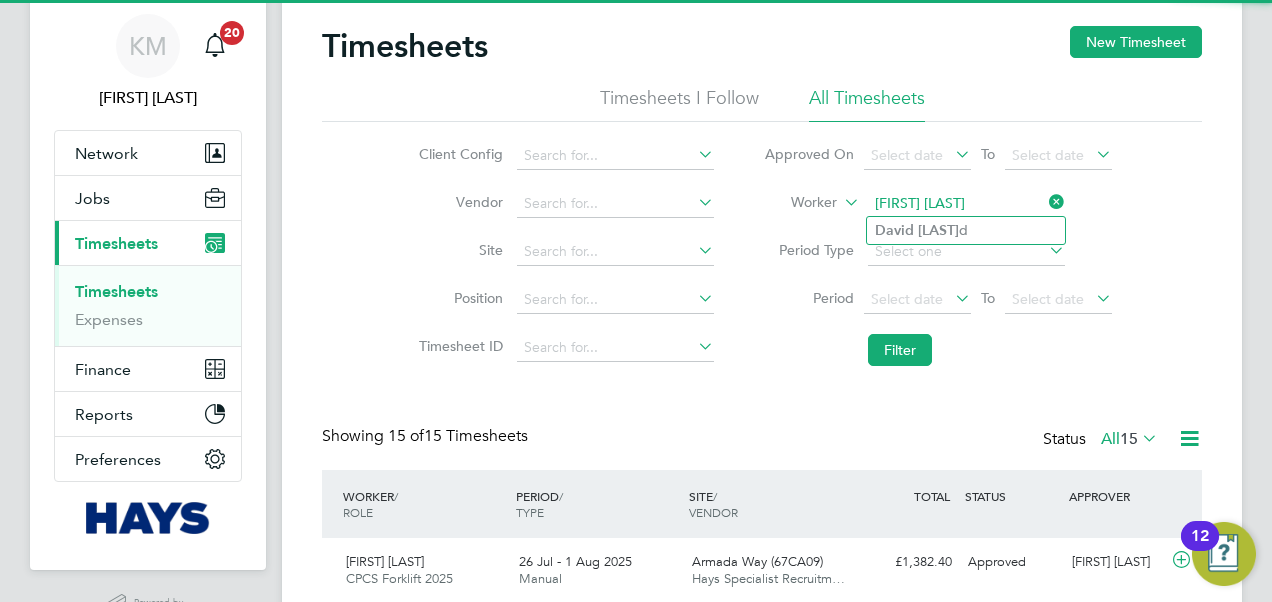 click on "David" 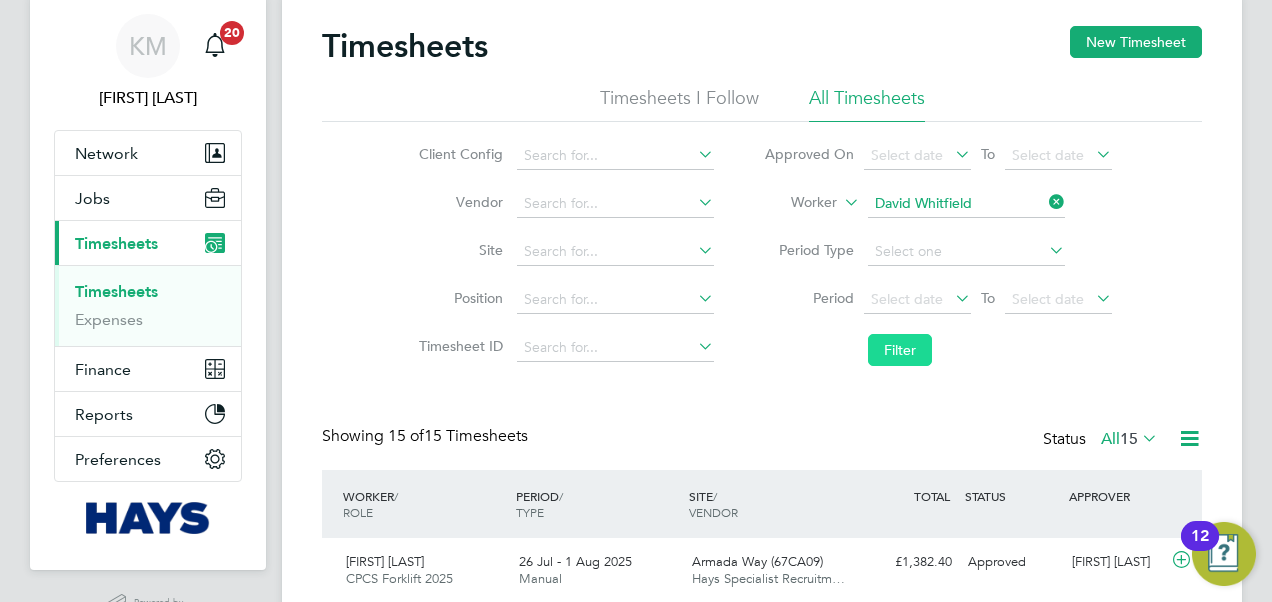 click on "Filter" 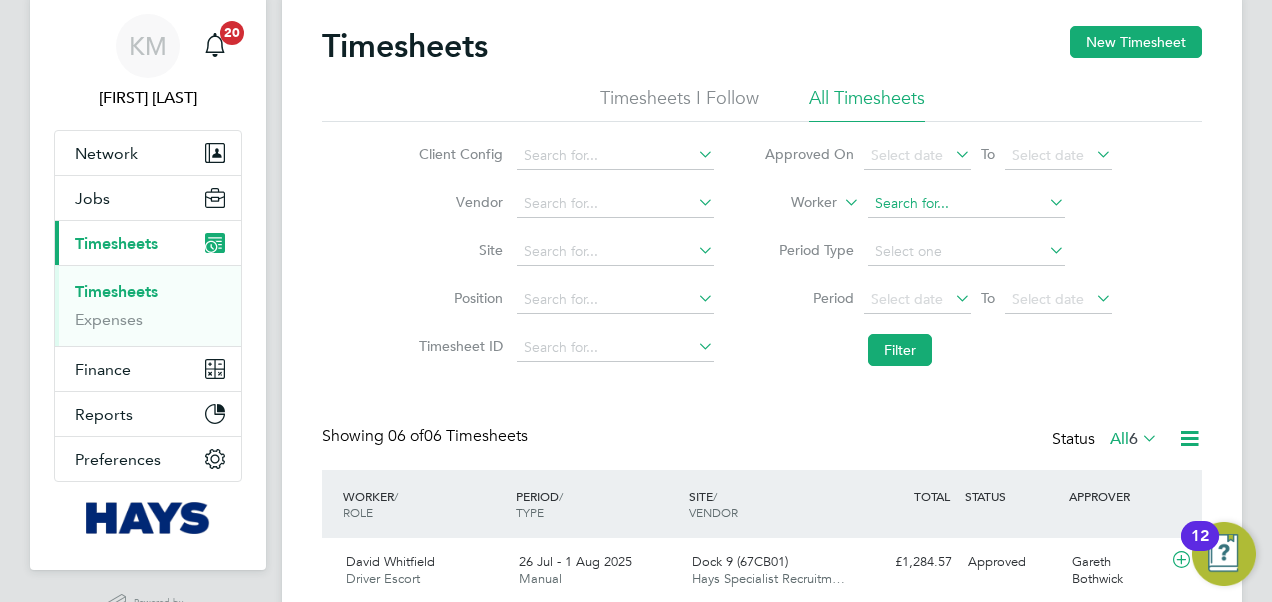 click 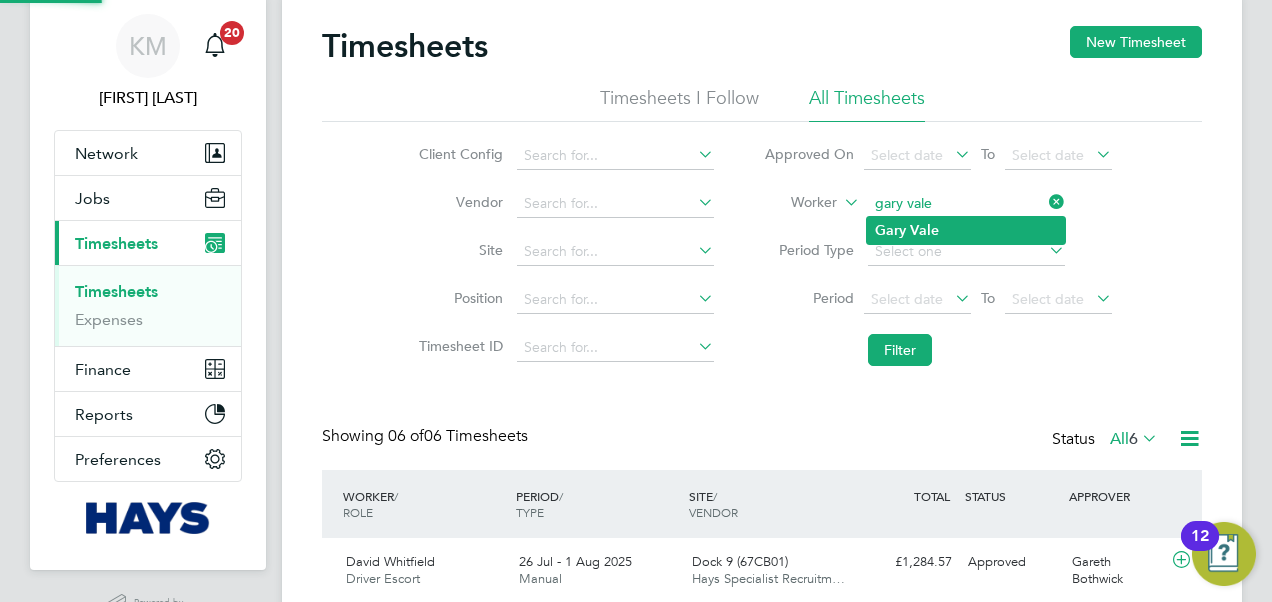 click on "Gary" 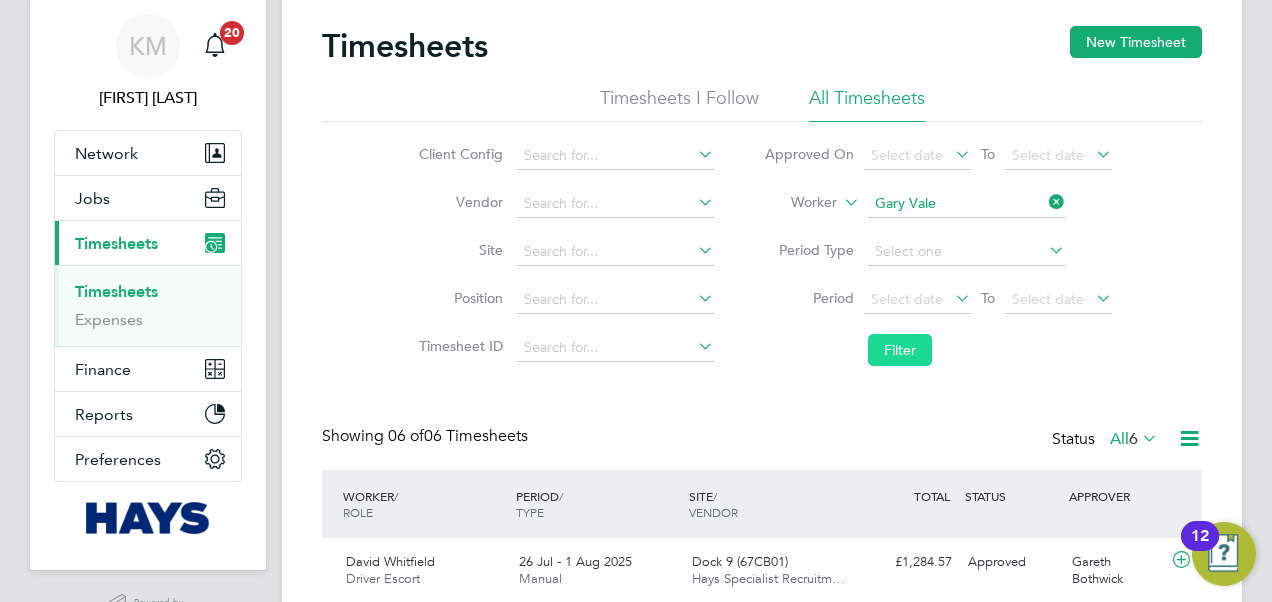 click on "Filter" 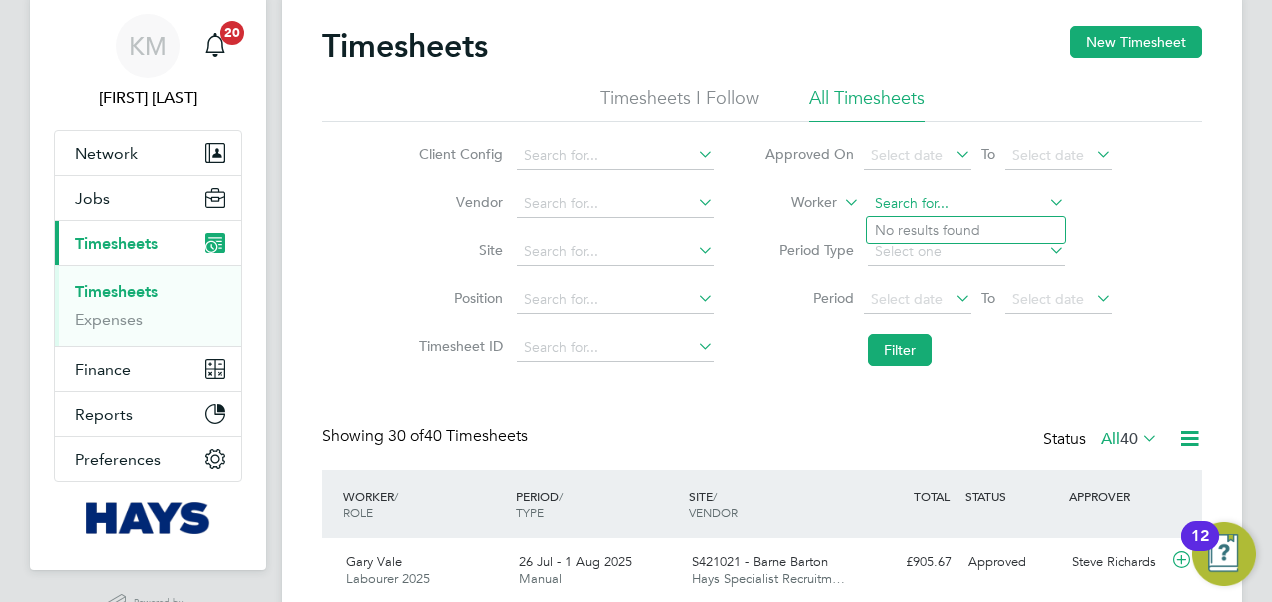 click 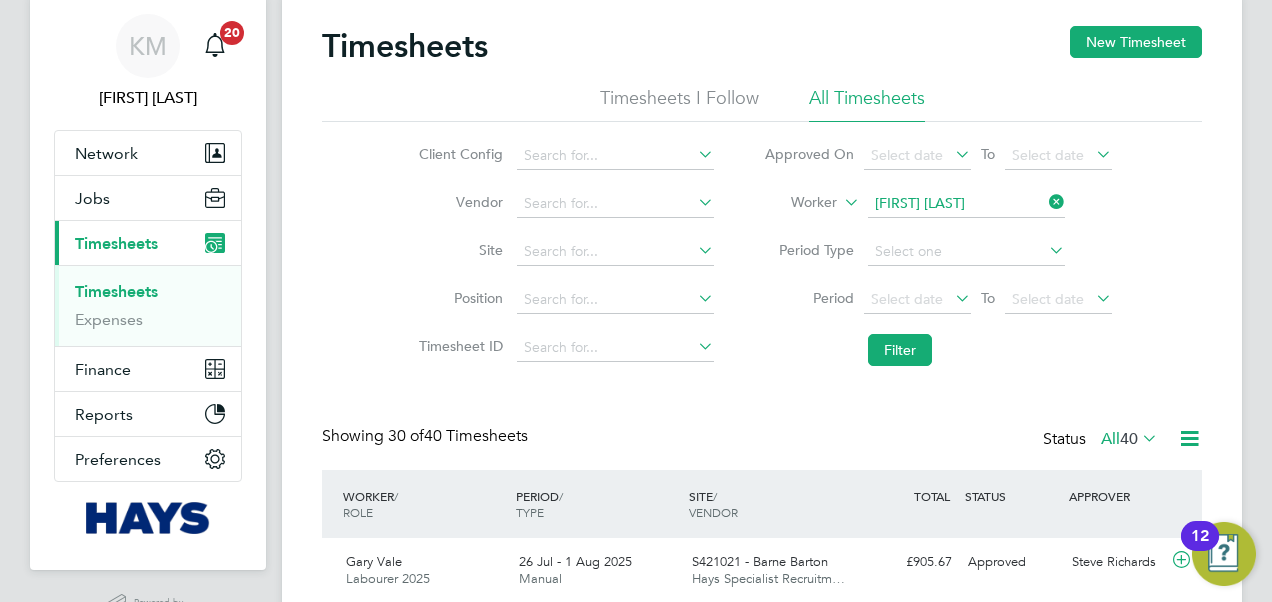 click on "[FIRST] [LAST]" 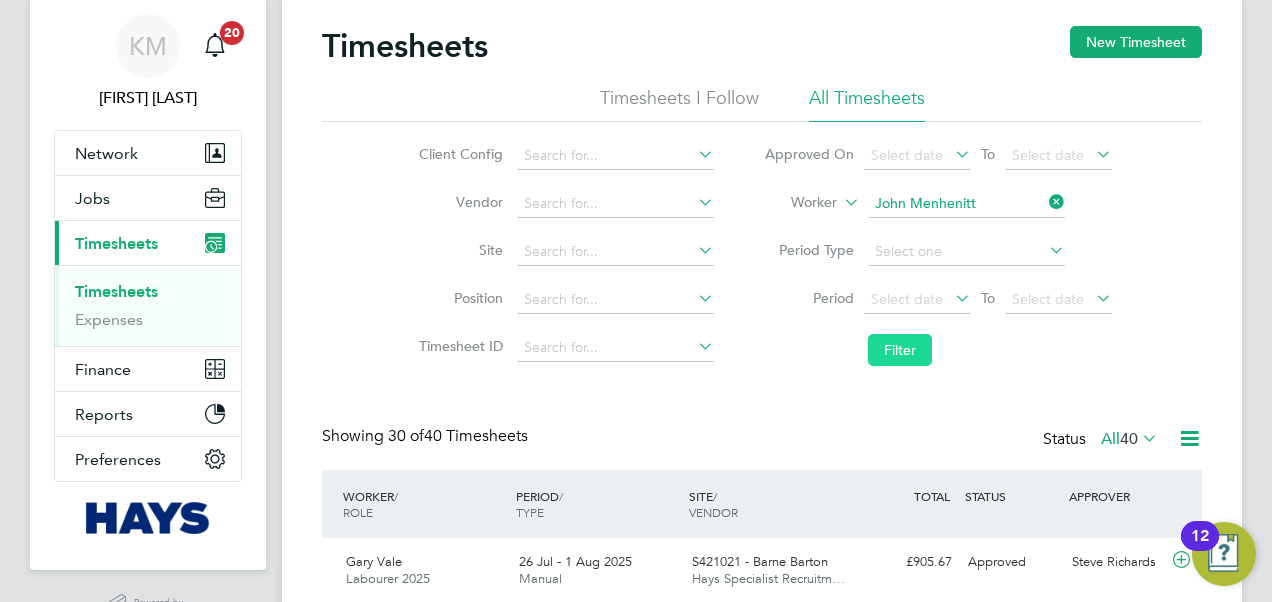 click on "Filter" 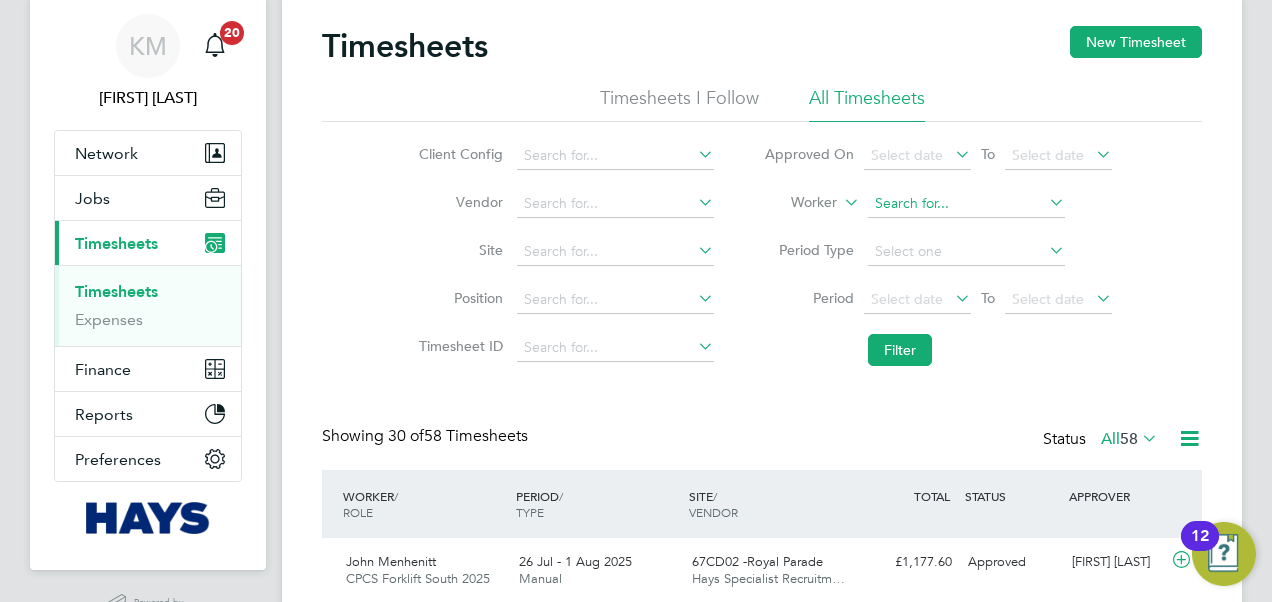 click 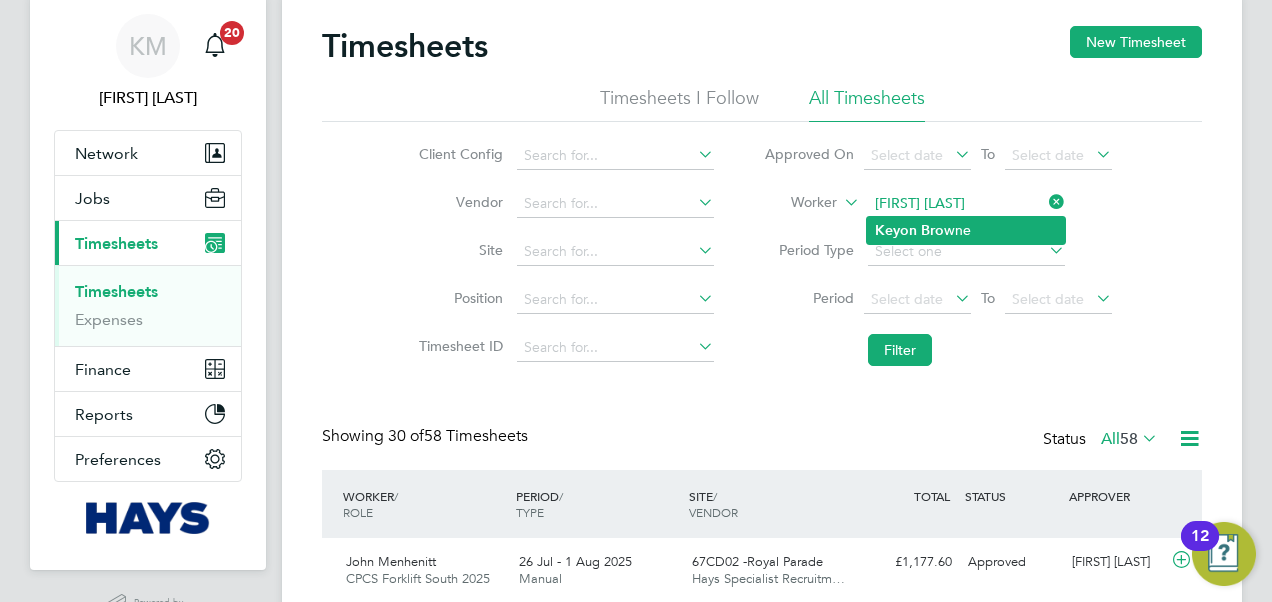click on "Bro" 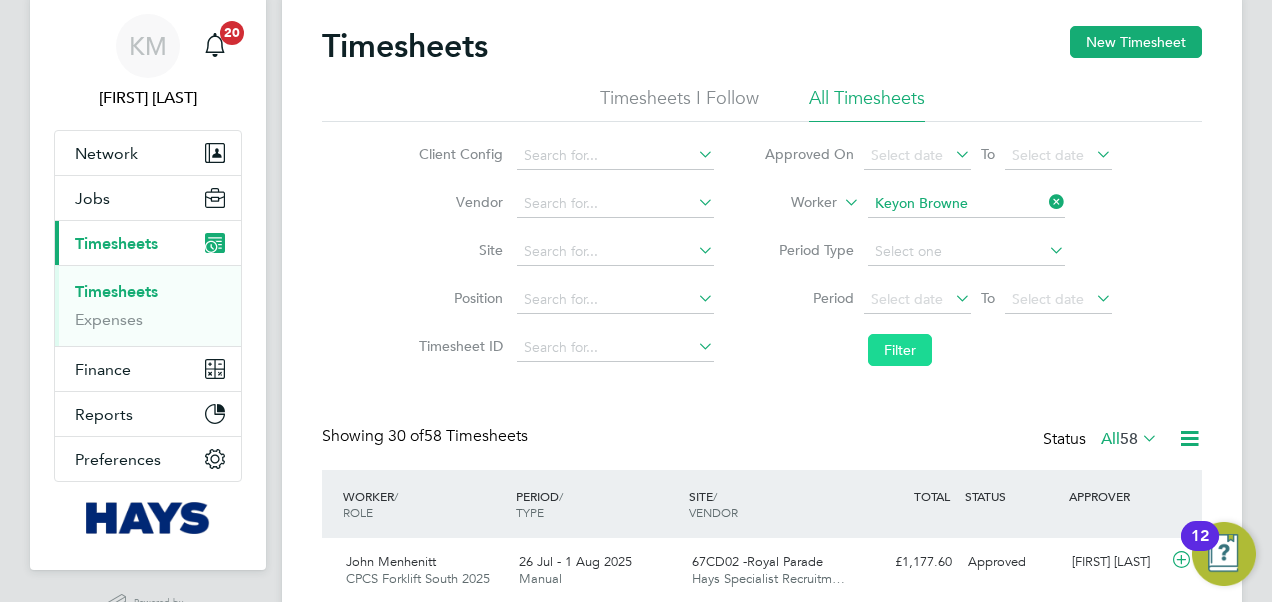 click on "Filter" 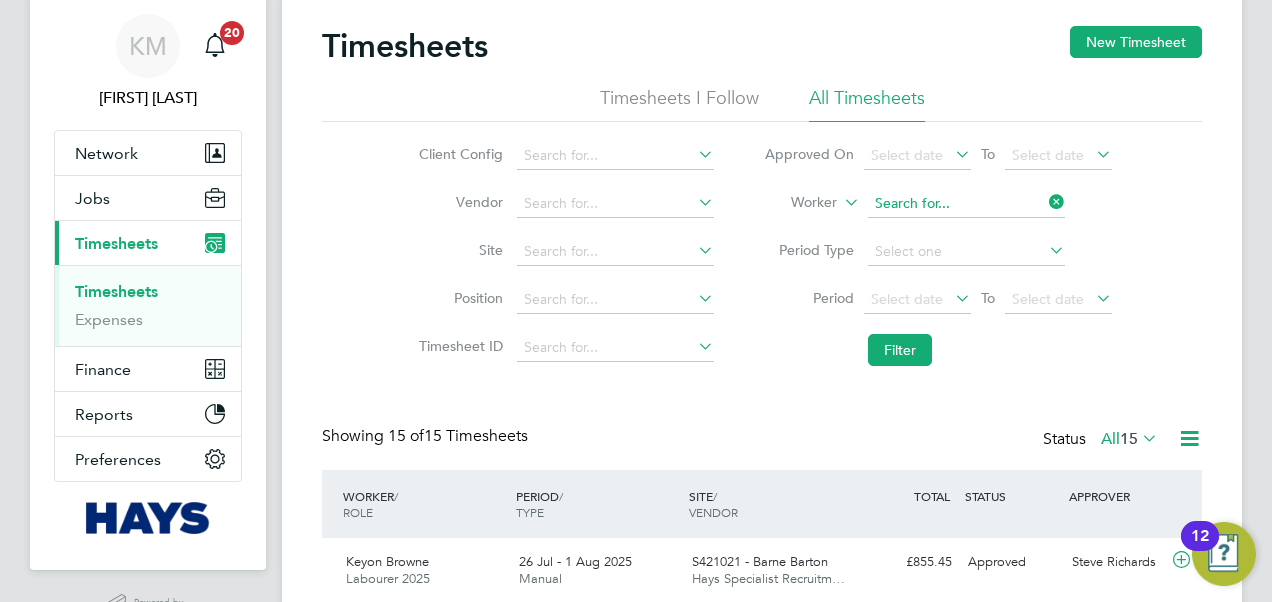 click 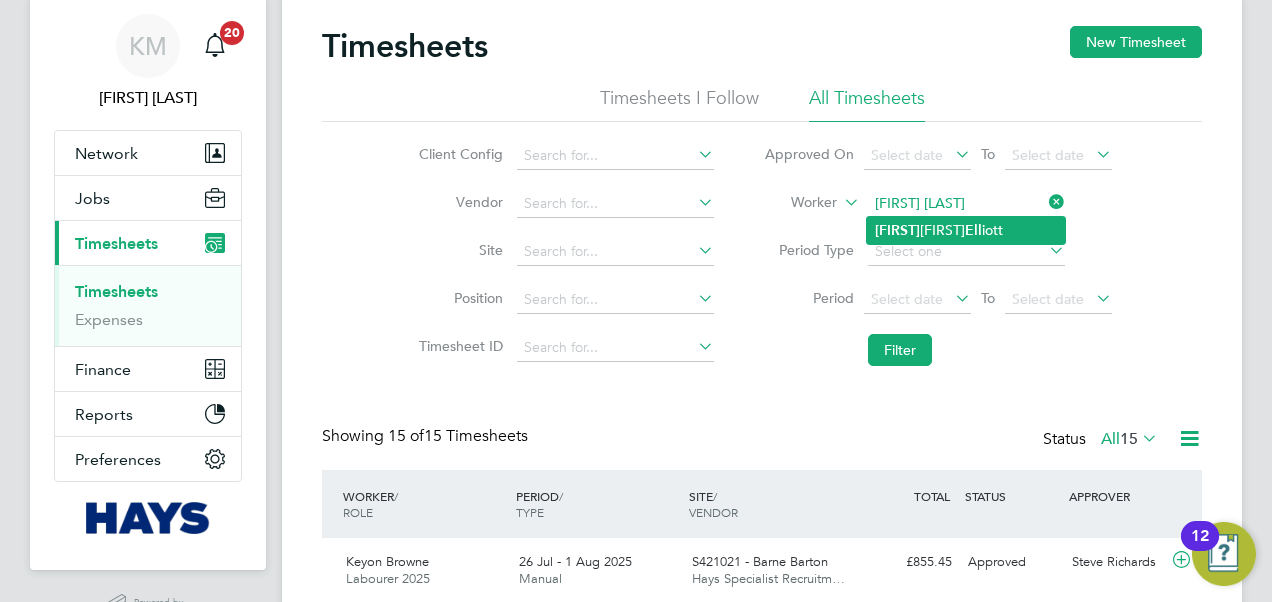 click on "[FIRST] [LAST] [LAST]" 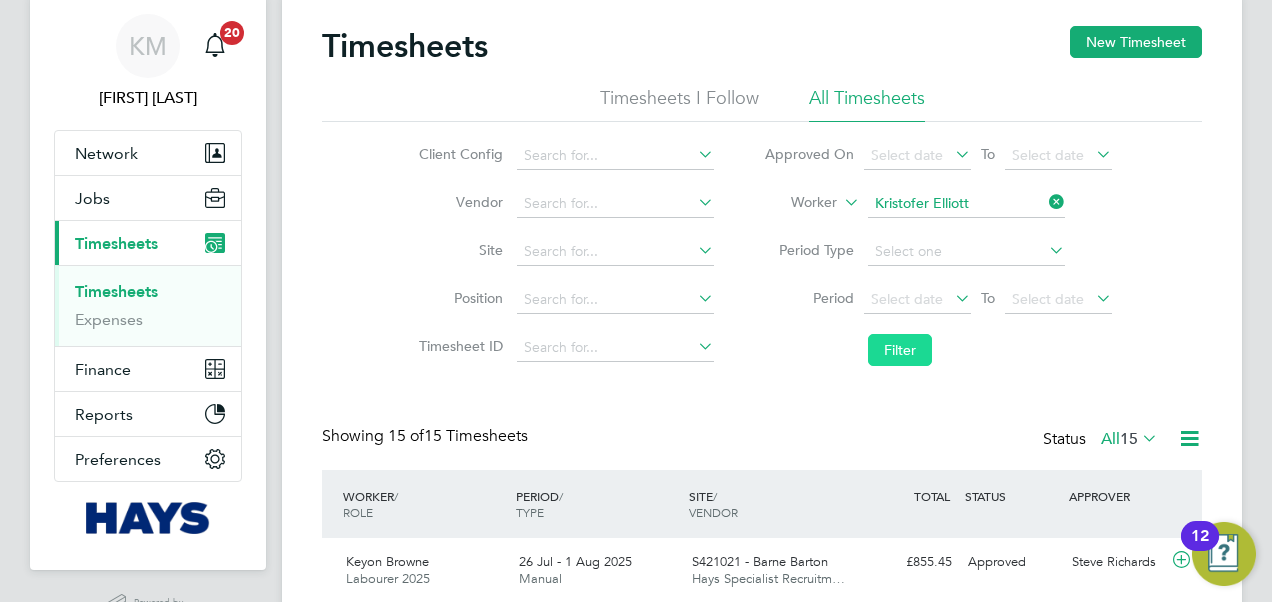 click on "Filter" 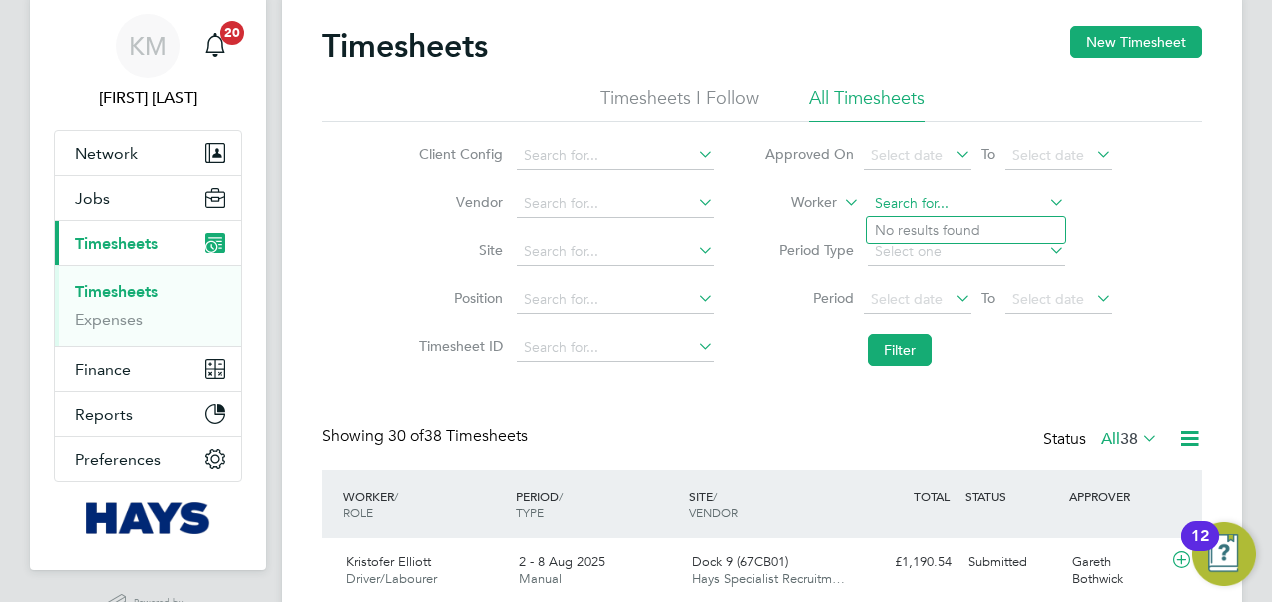 click 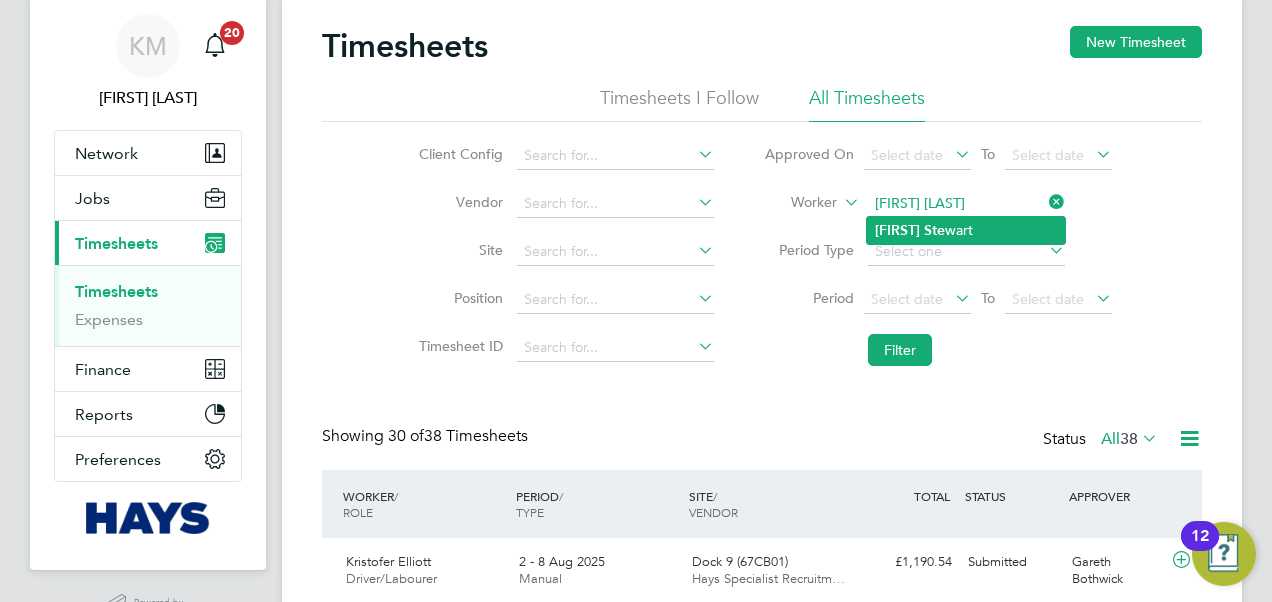 click on "Ste" 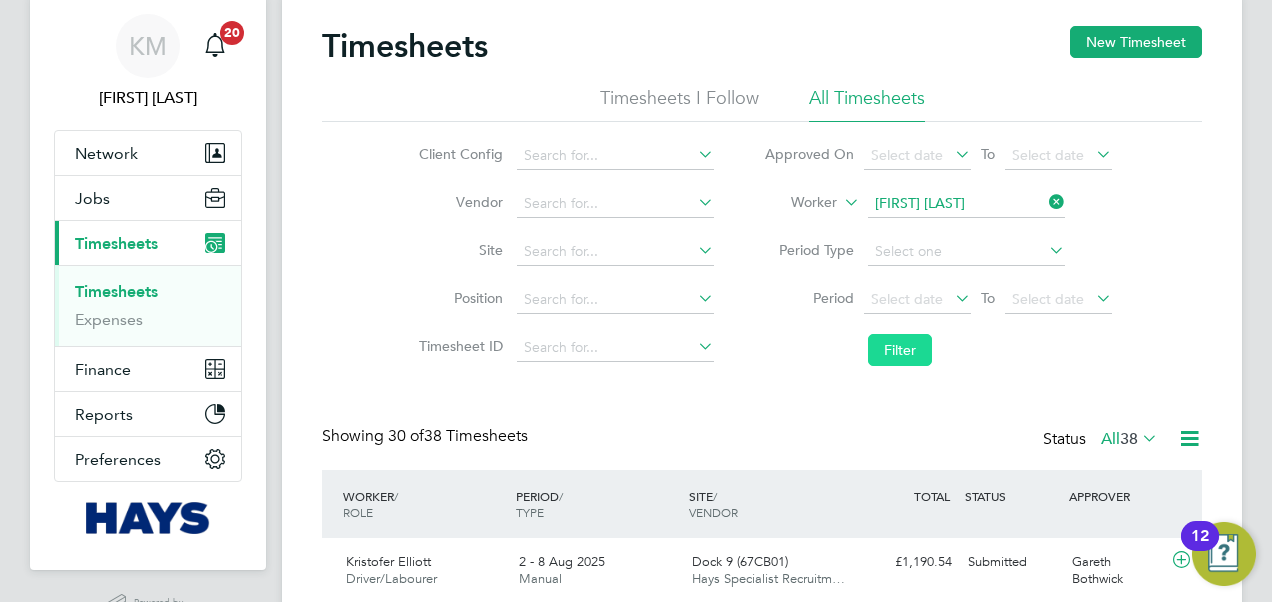click on "Filter" 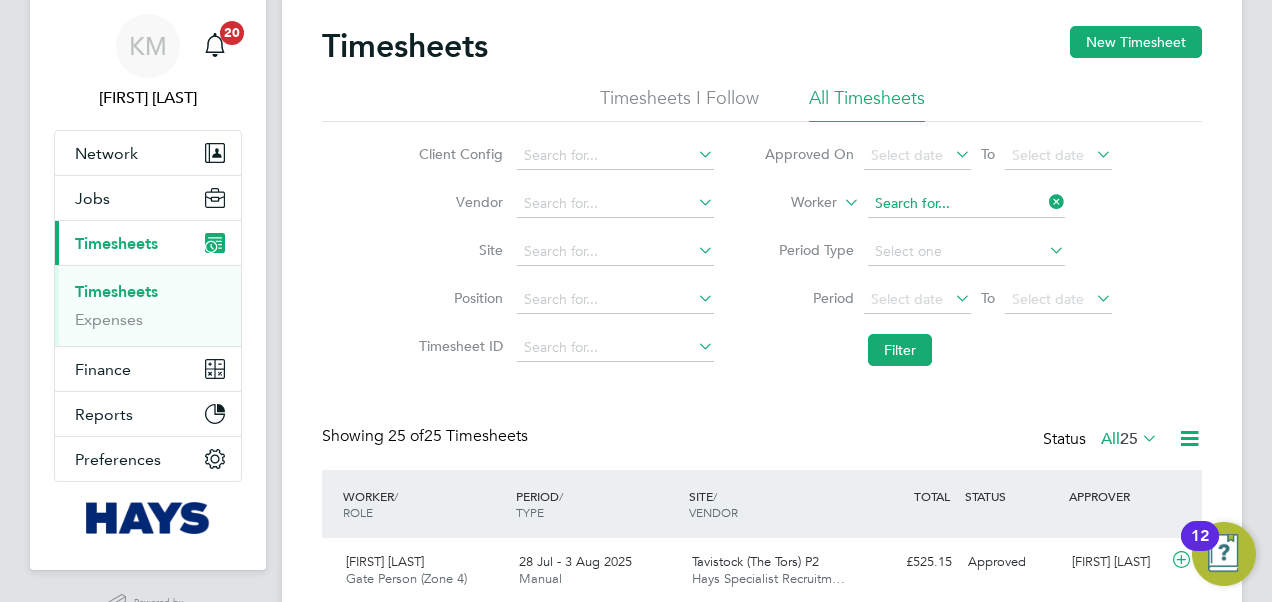 click 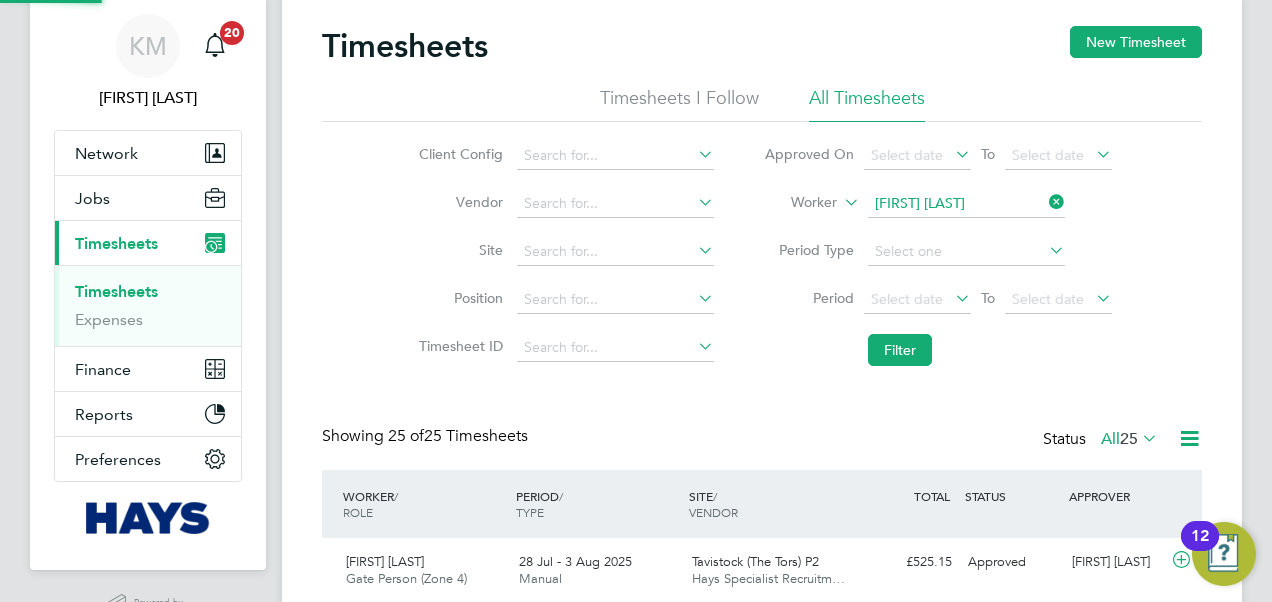 click on "Luke" 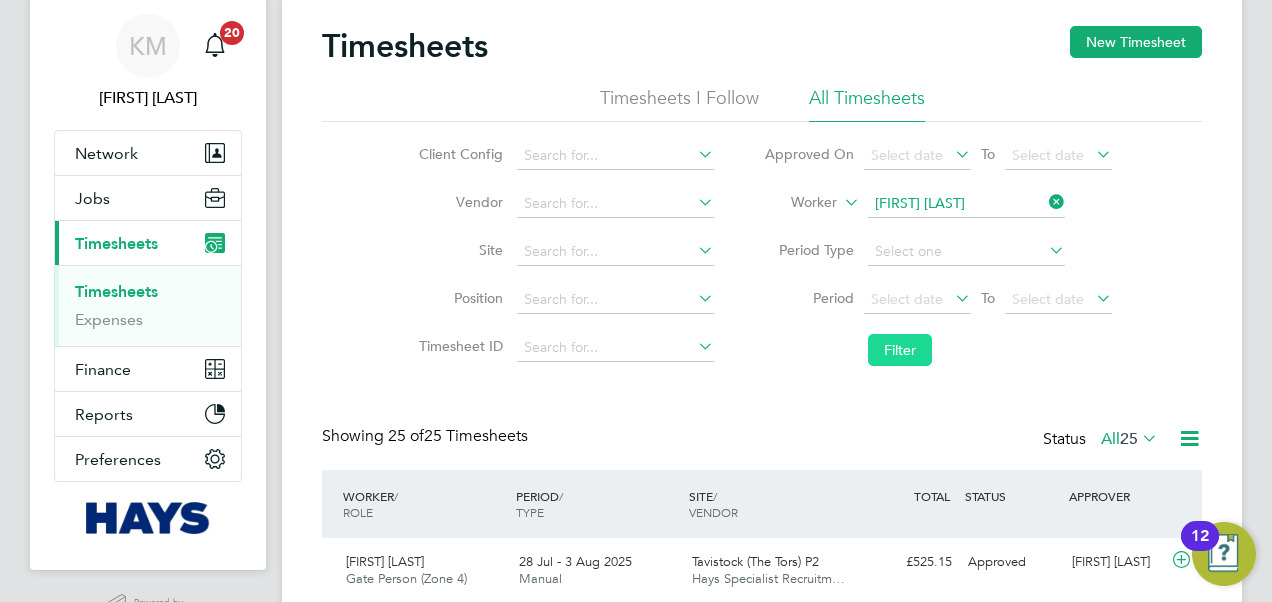 click on "Filter" 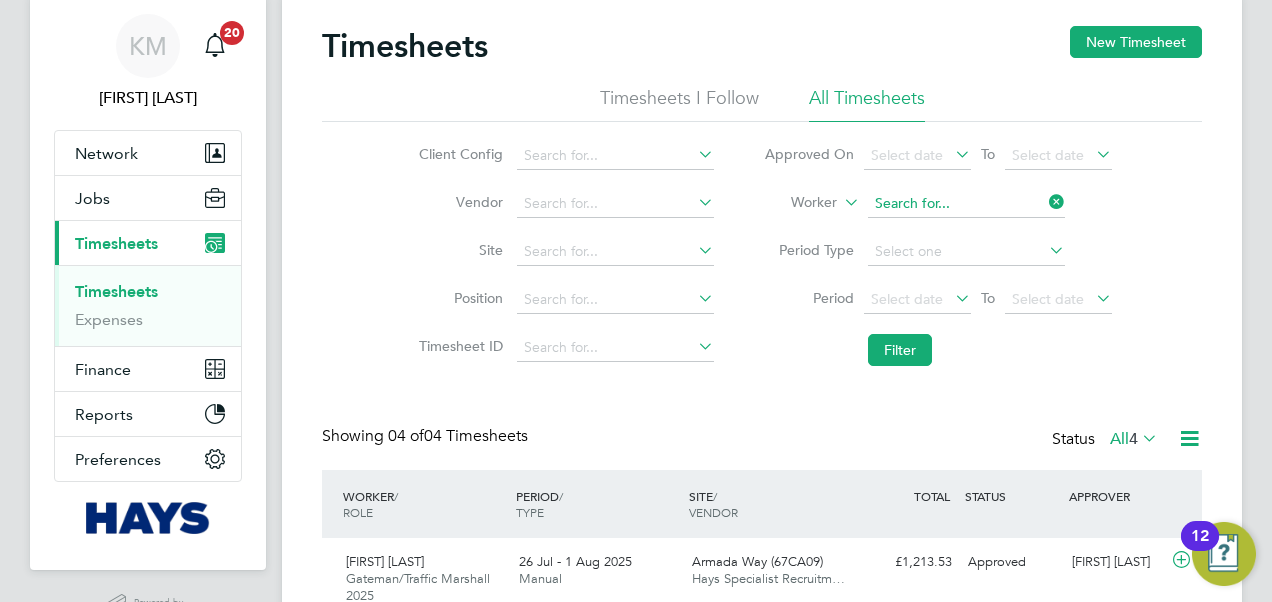 click 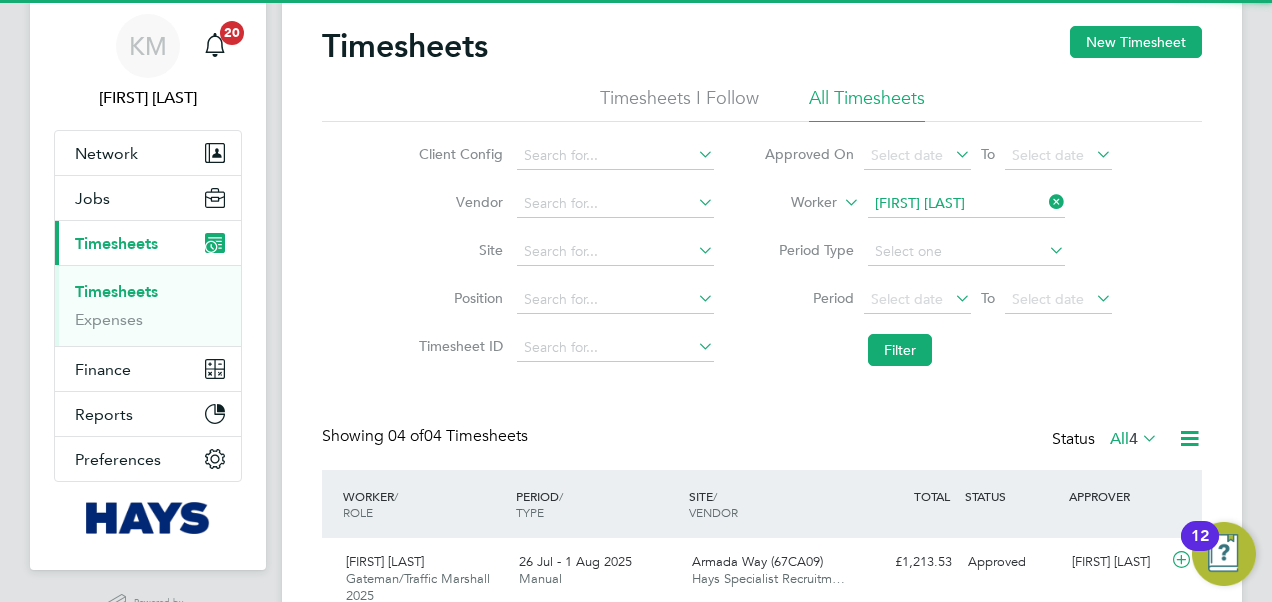 click on "[FIRST] [LAST]" 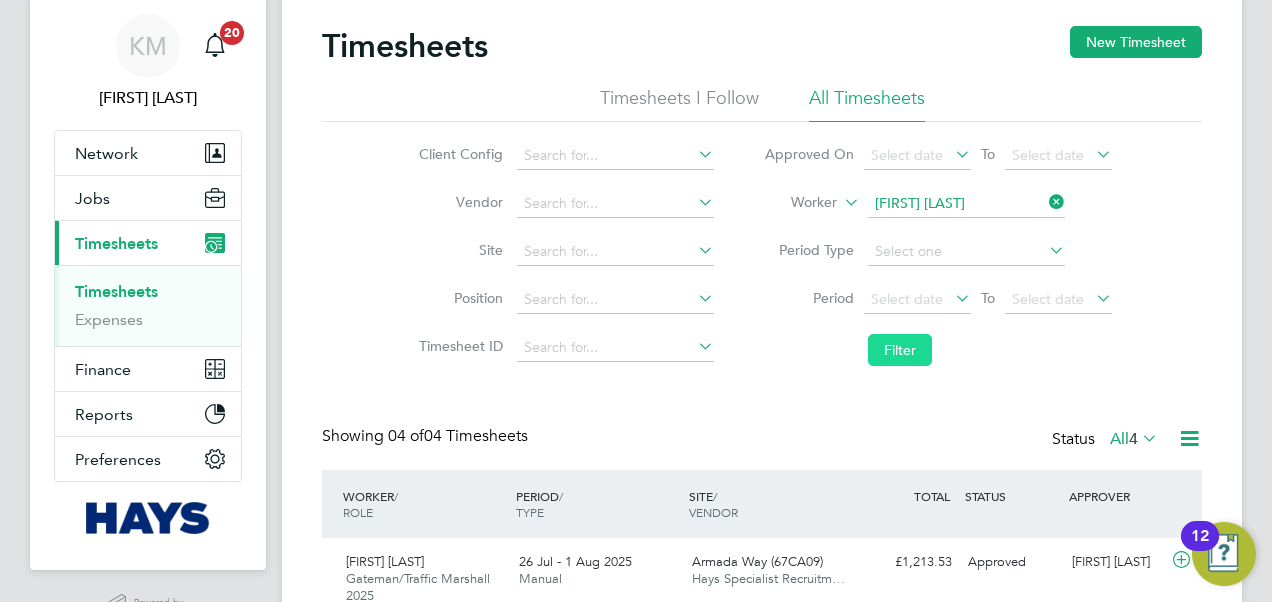 click on "Filter" 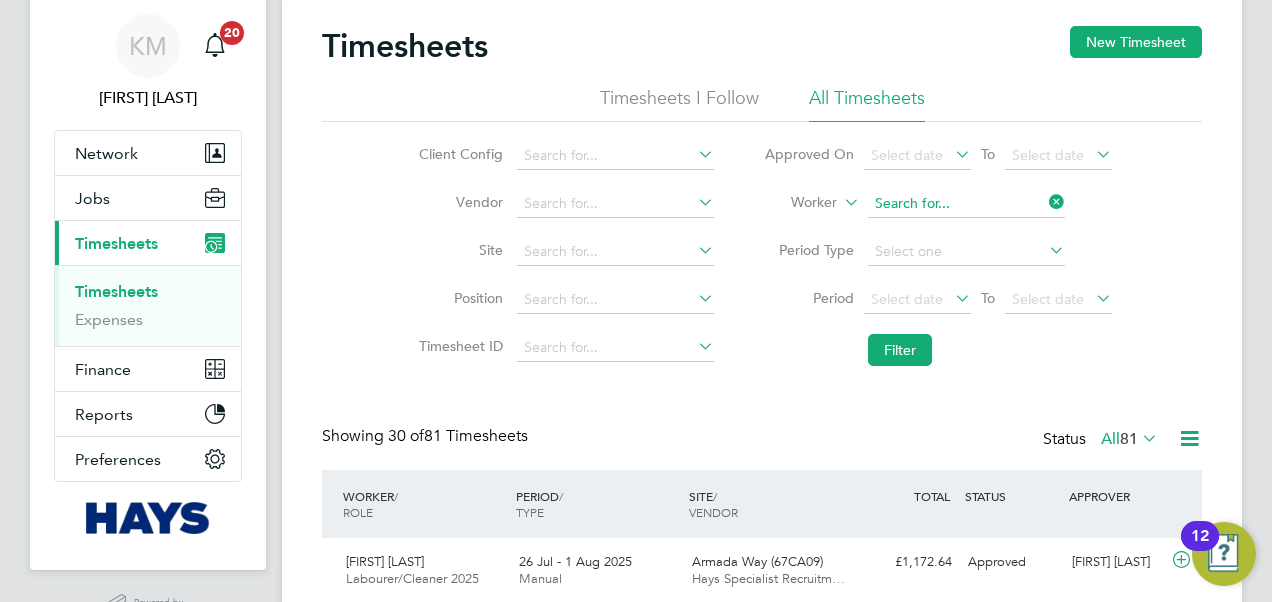 click 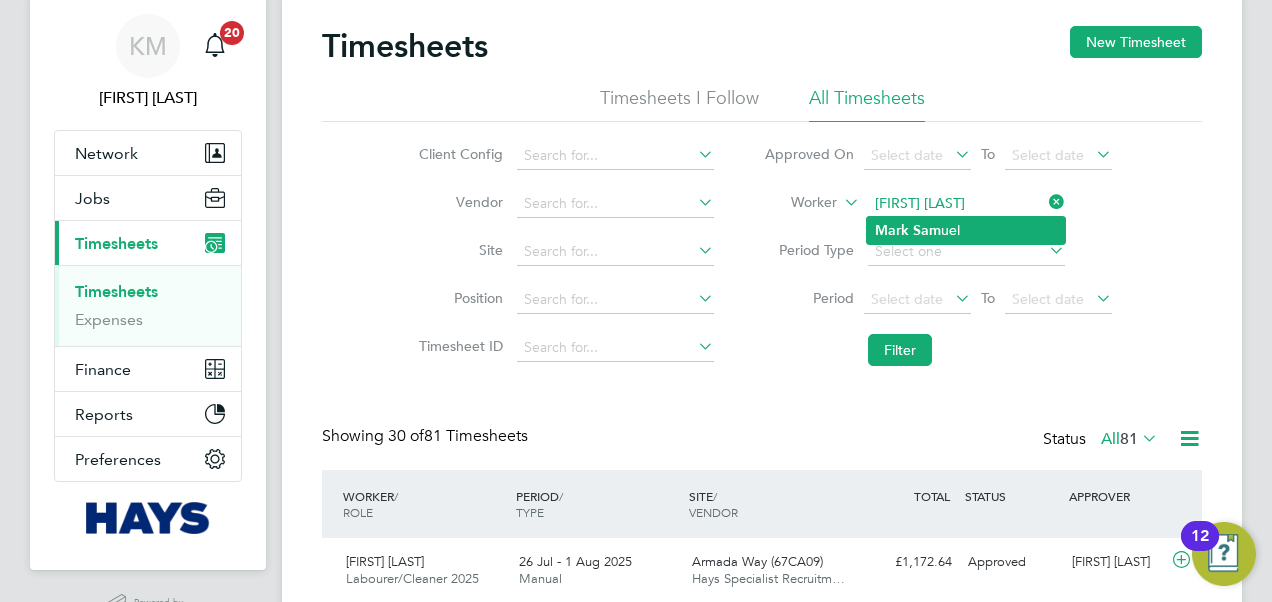 click on "Sam" 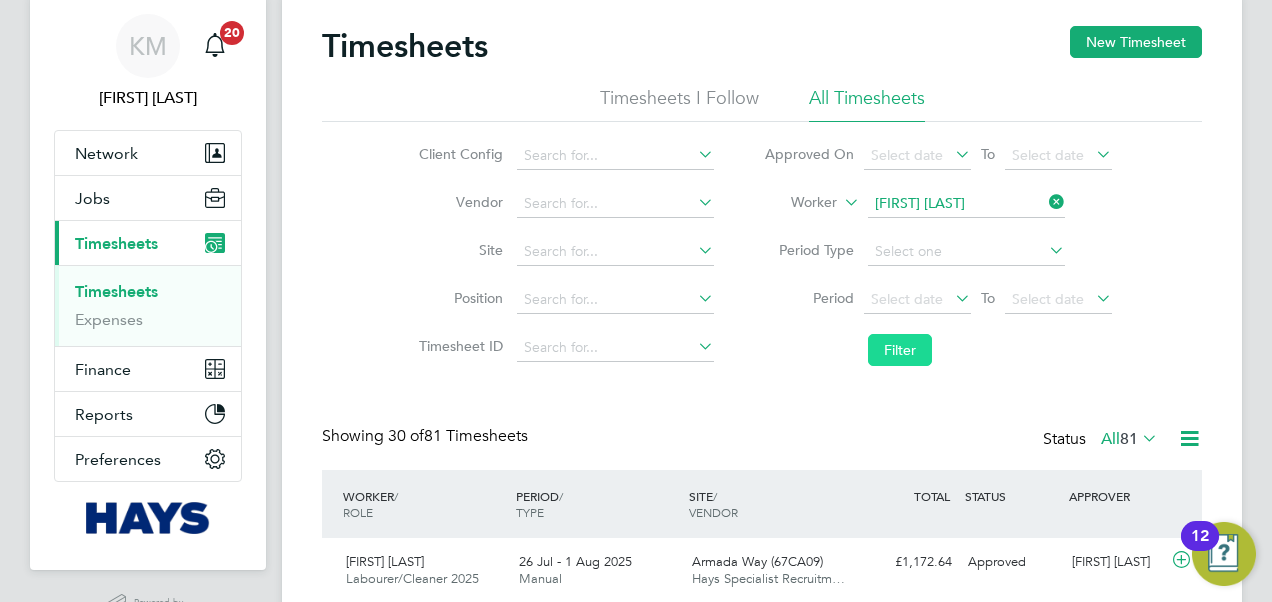 click on "Filter" 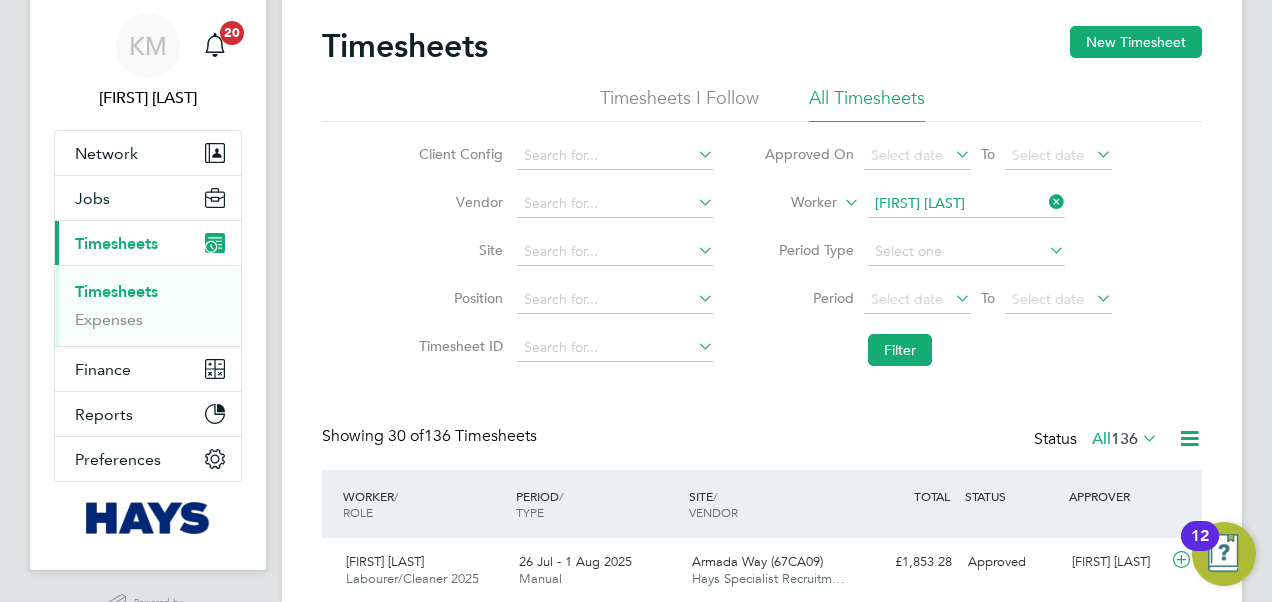 click on "[FIRST] [LAST]" 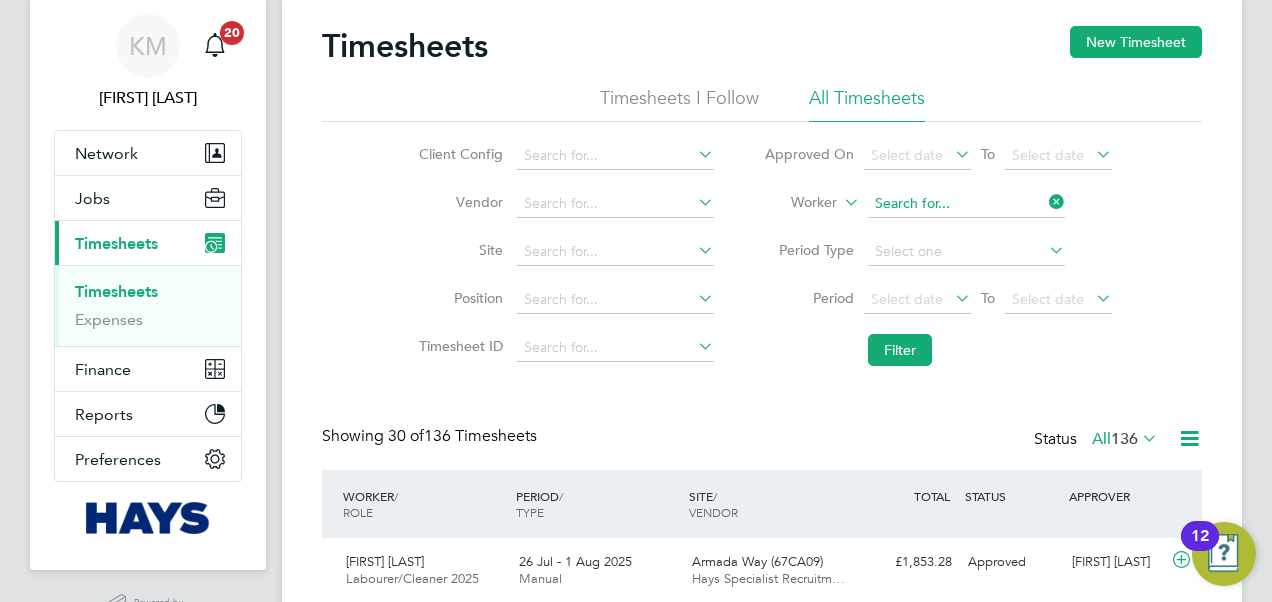 click 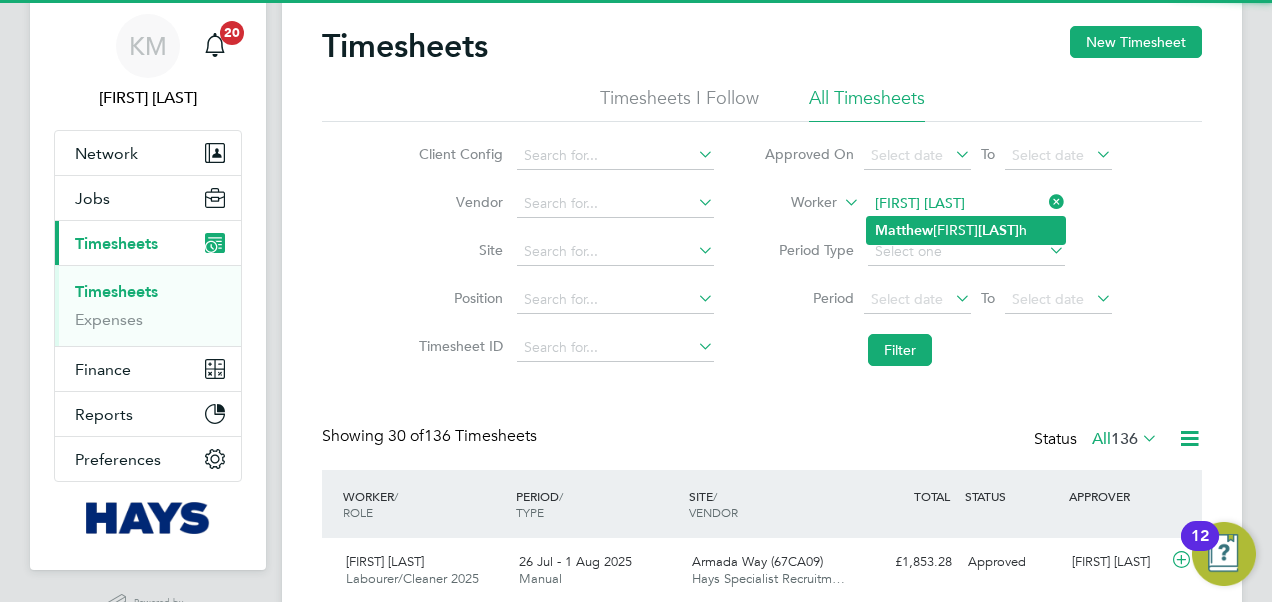 click on "Matthew" 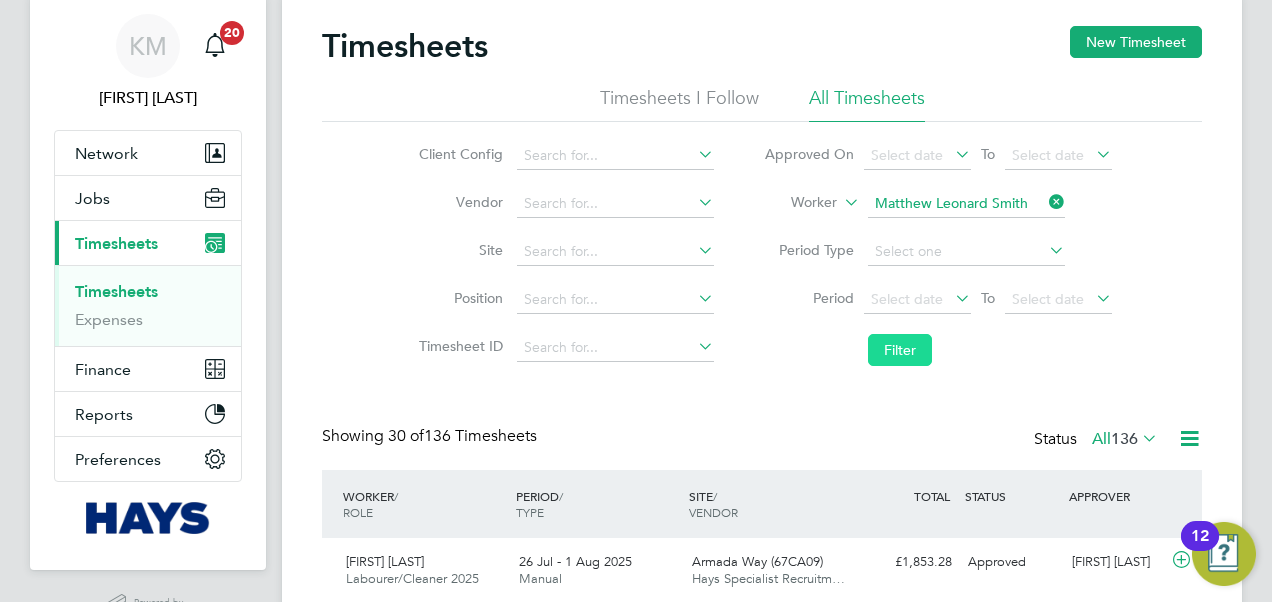 click on "Filter" 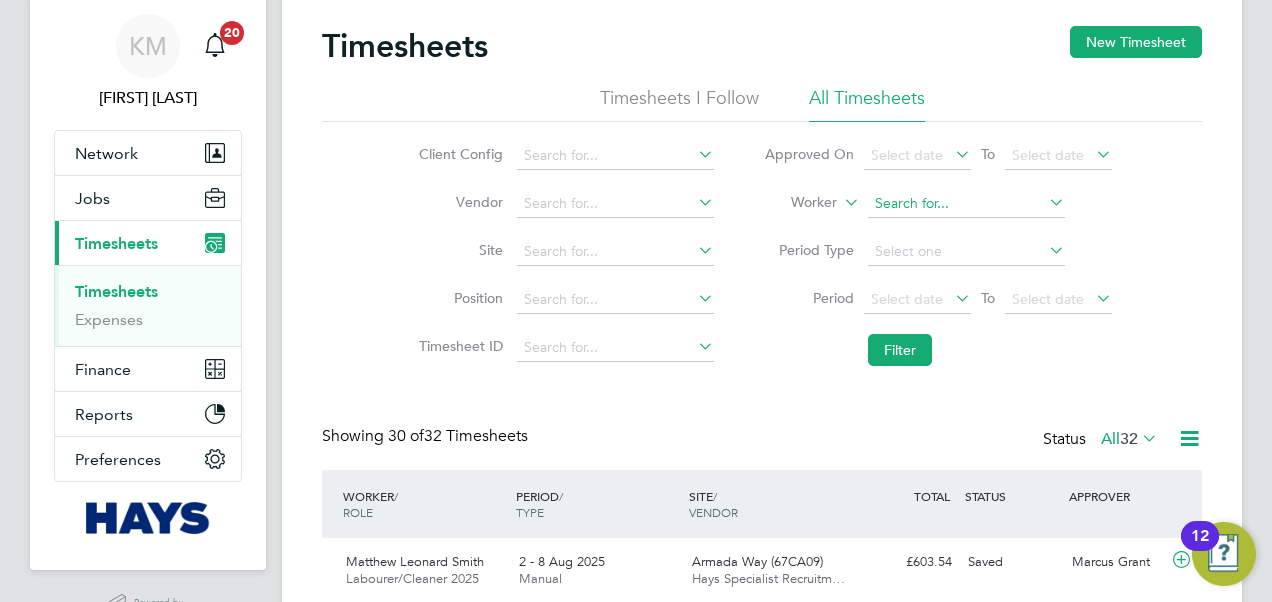 click 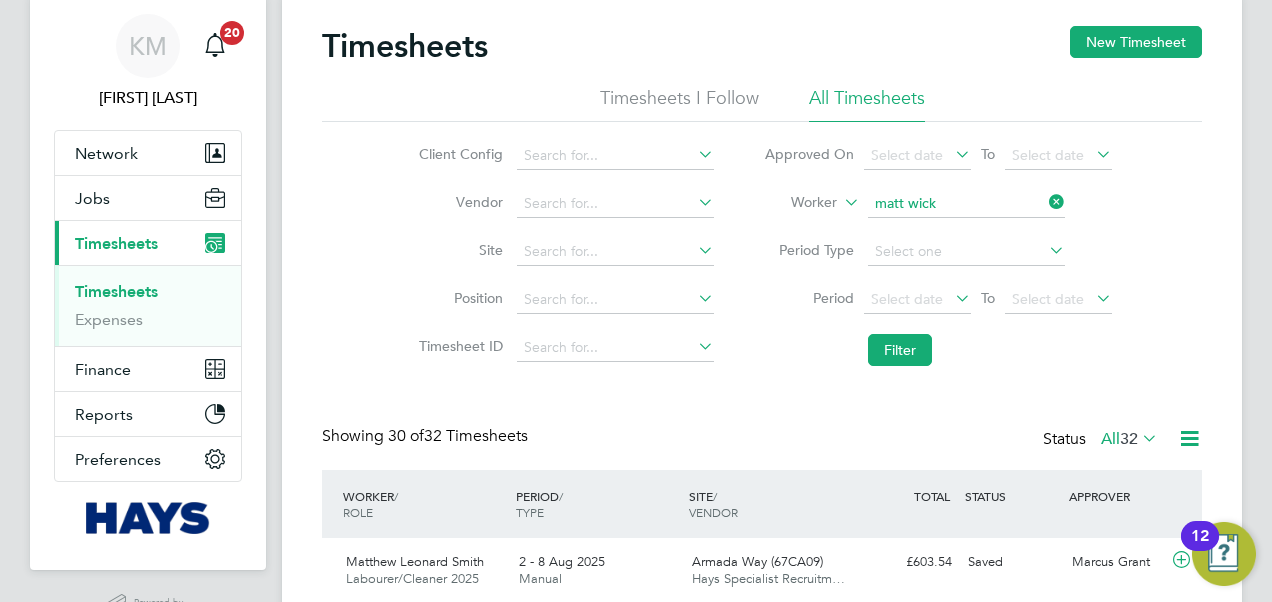 click on "[FIRST] [LAST]" 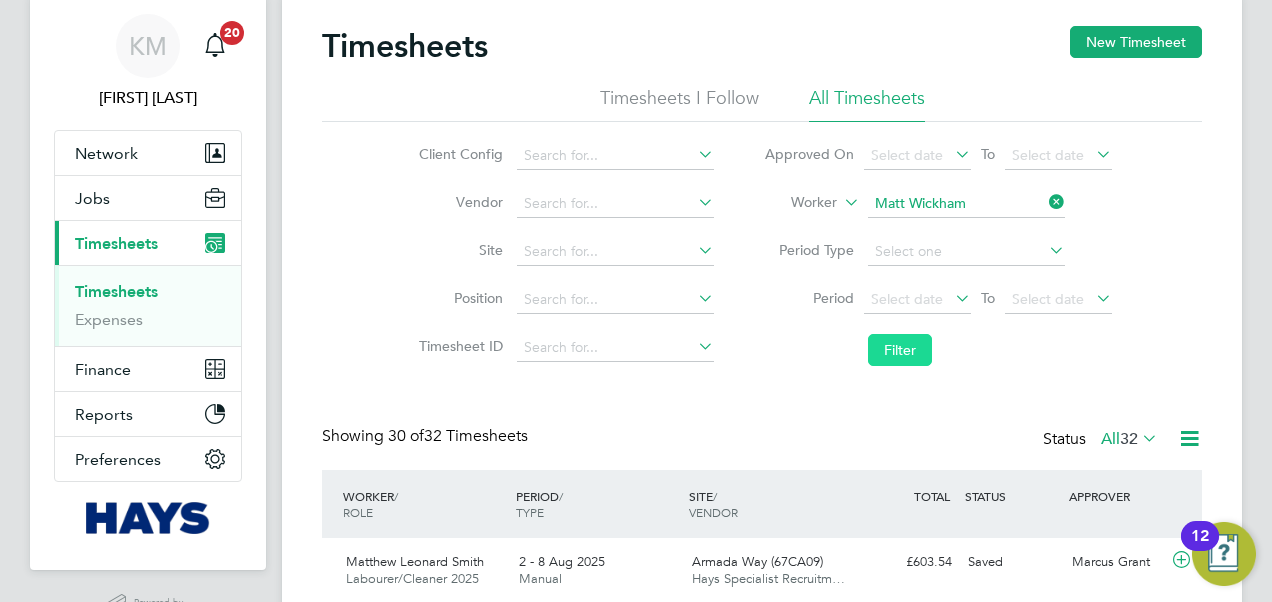 click on "Filter" 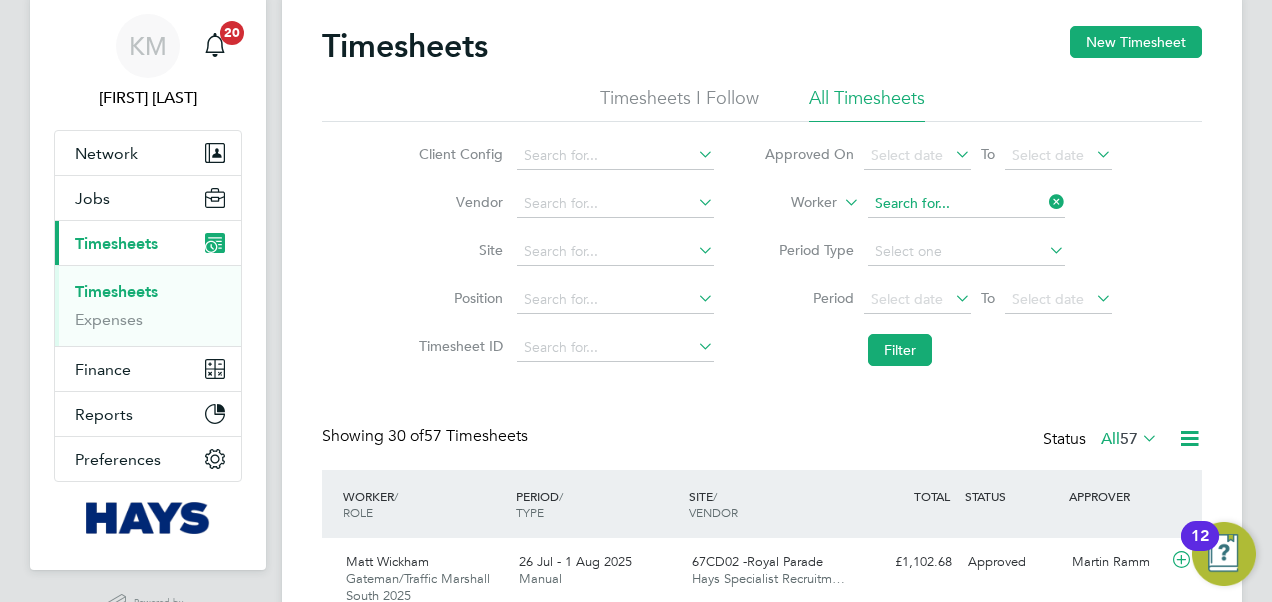click 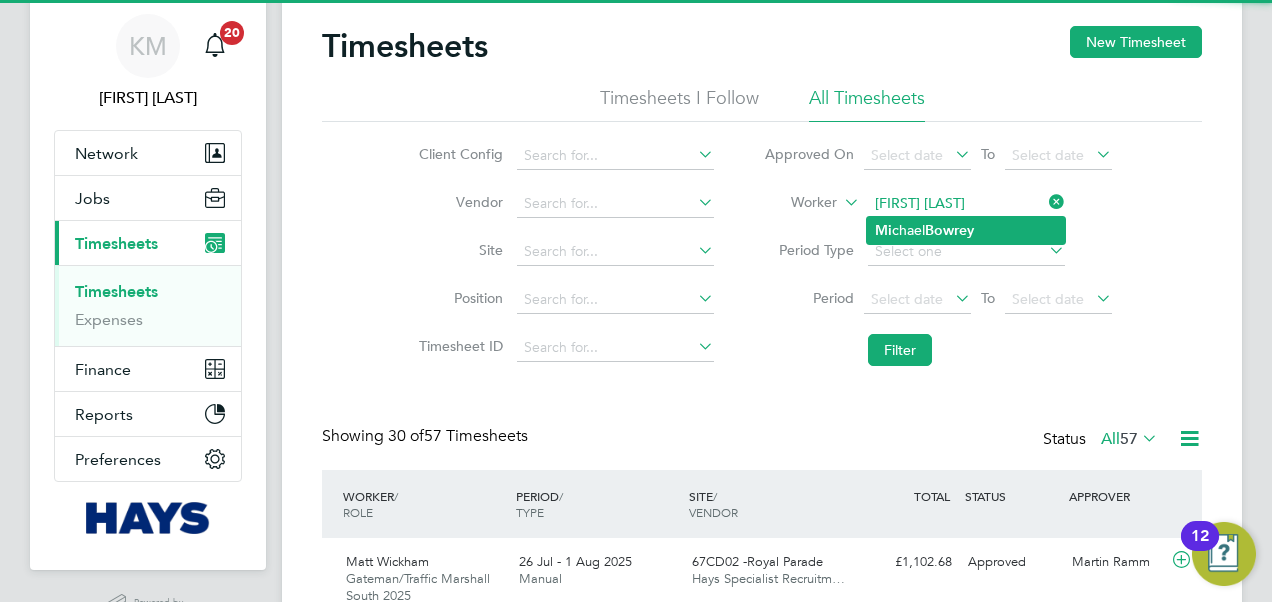 click on "[FIRST] [LAST]" 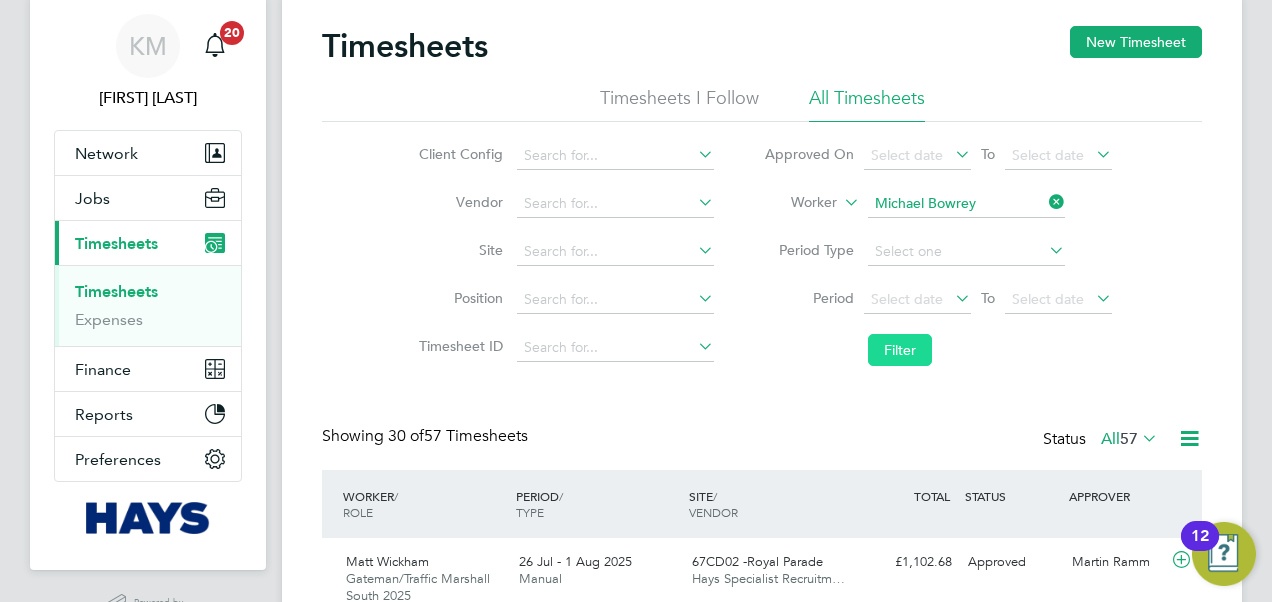 click on "Filter" 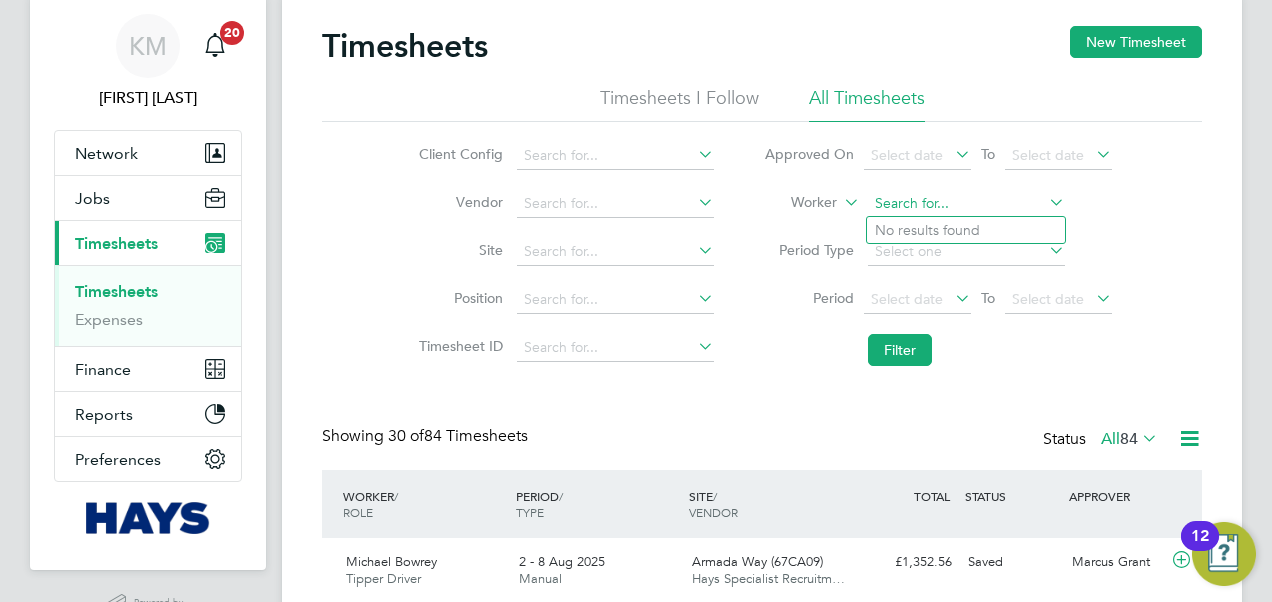 click 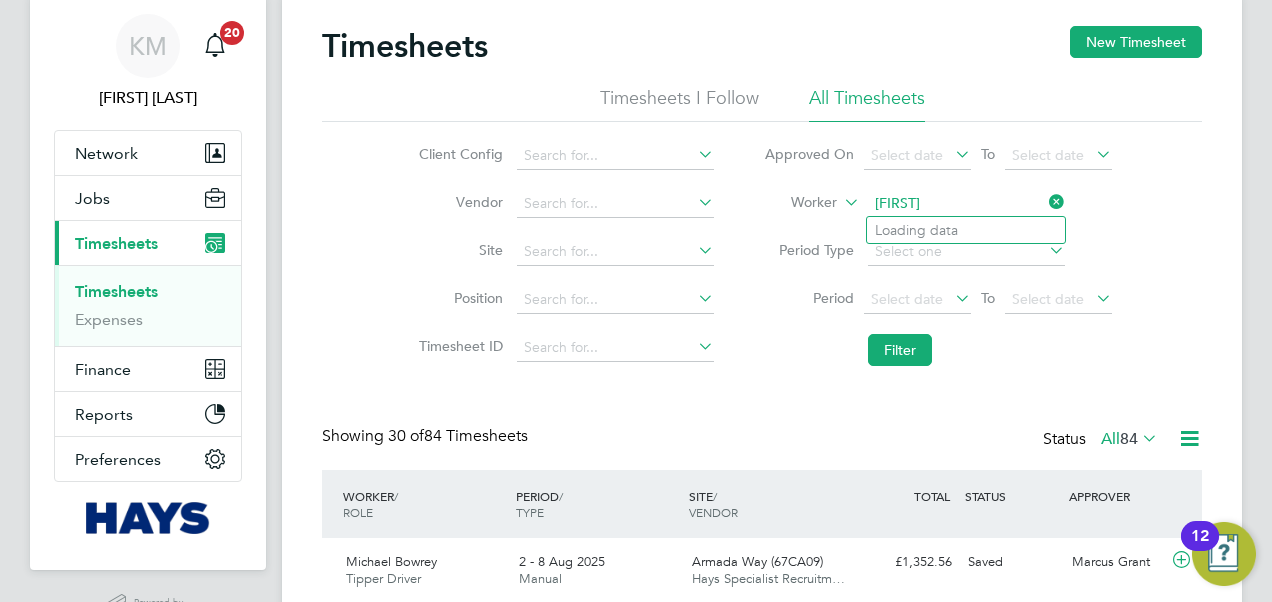 type on "[FIRST]" 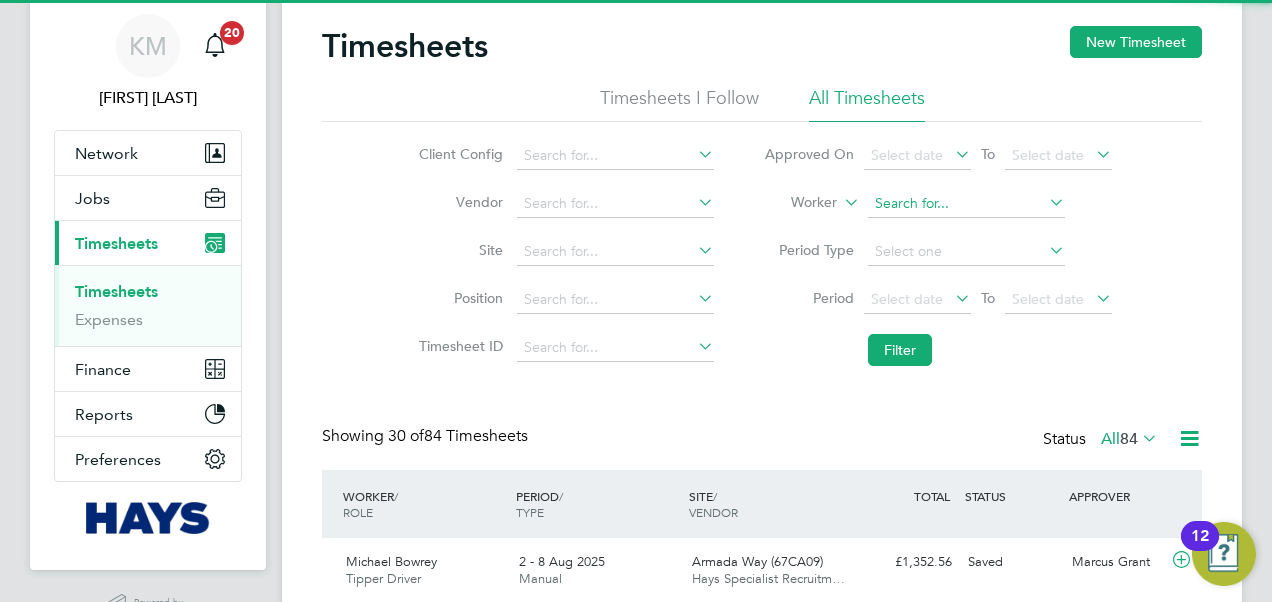 click 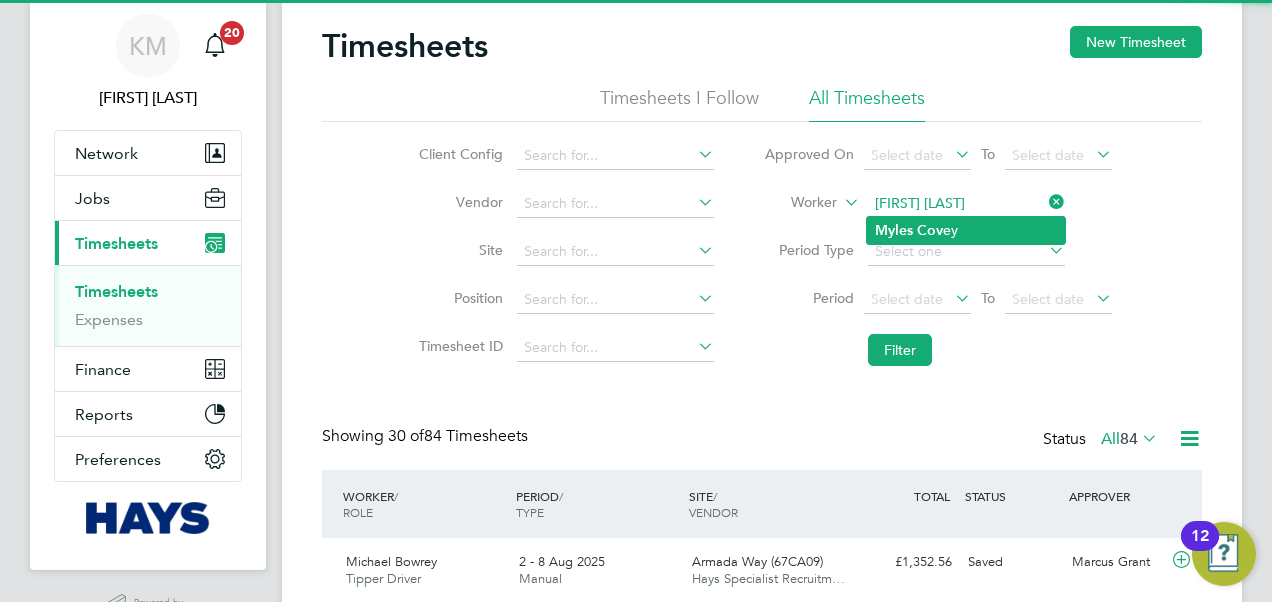 click on "[FIRST] [LAST]" 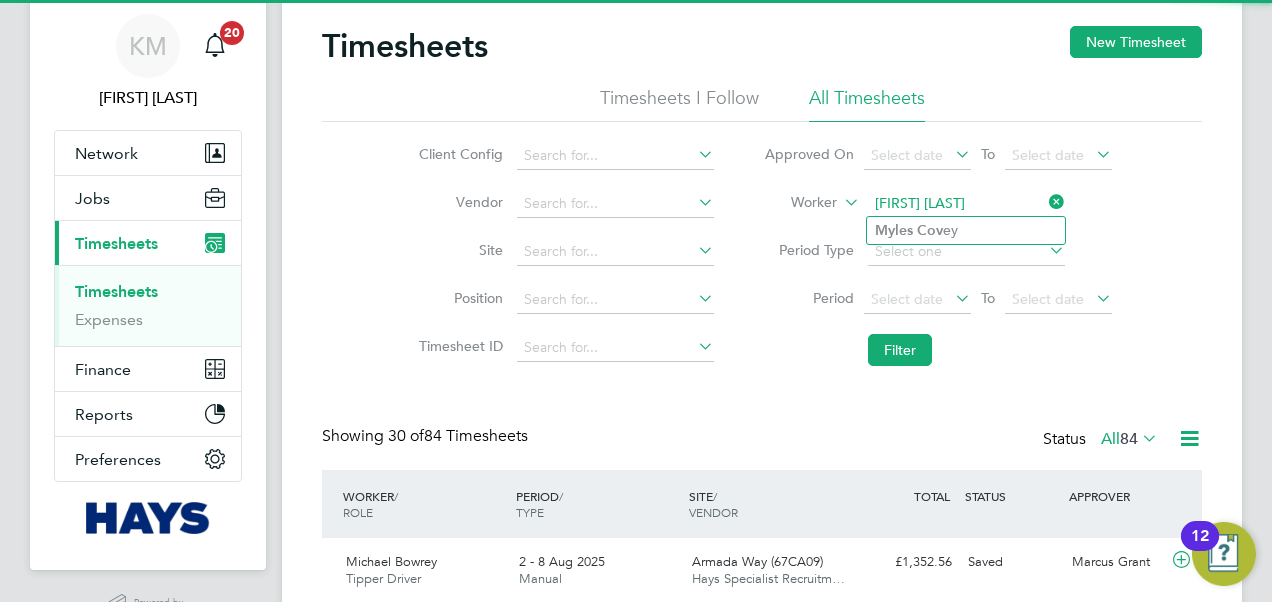 type on "Myles Covey" 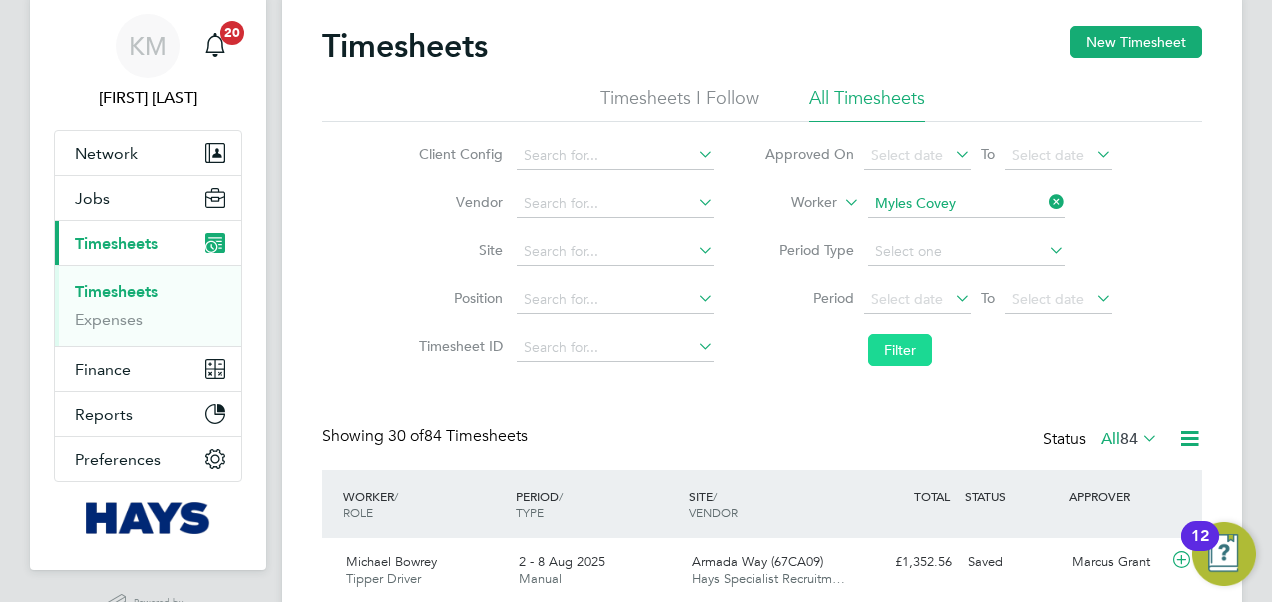 click on "Filter" 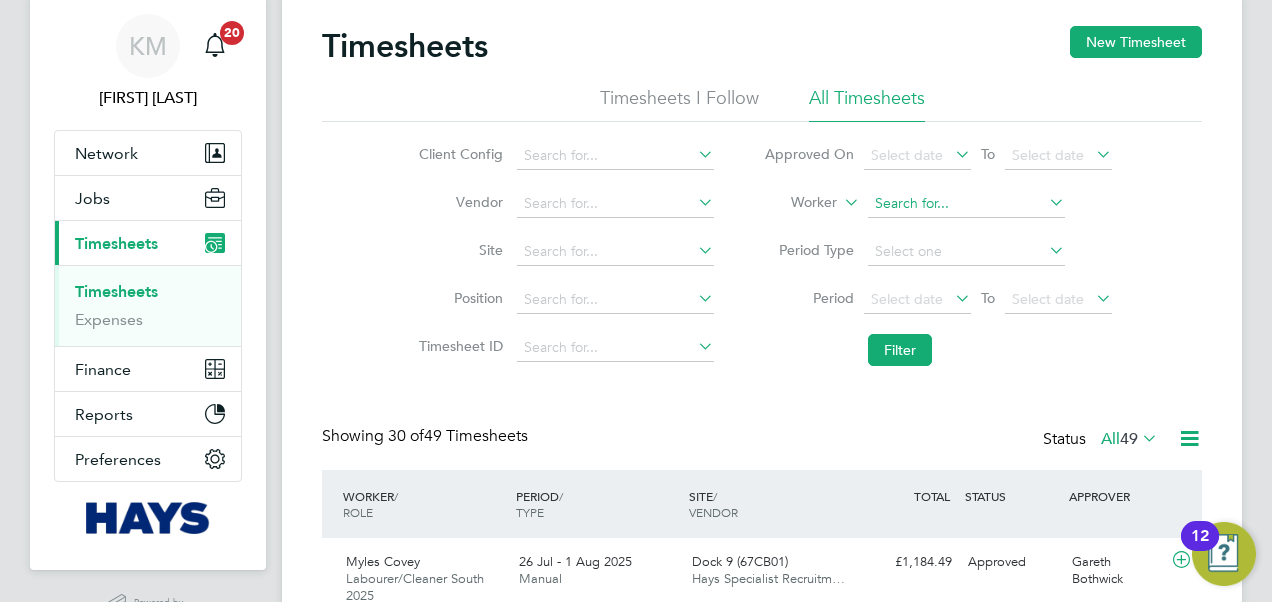click 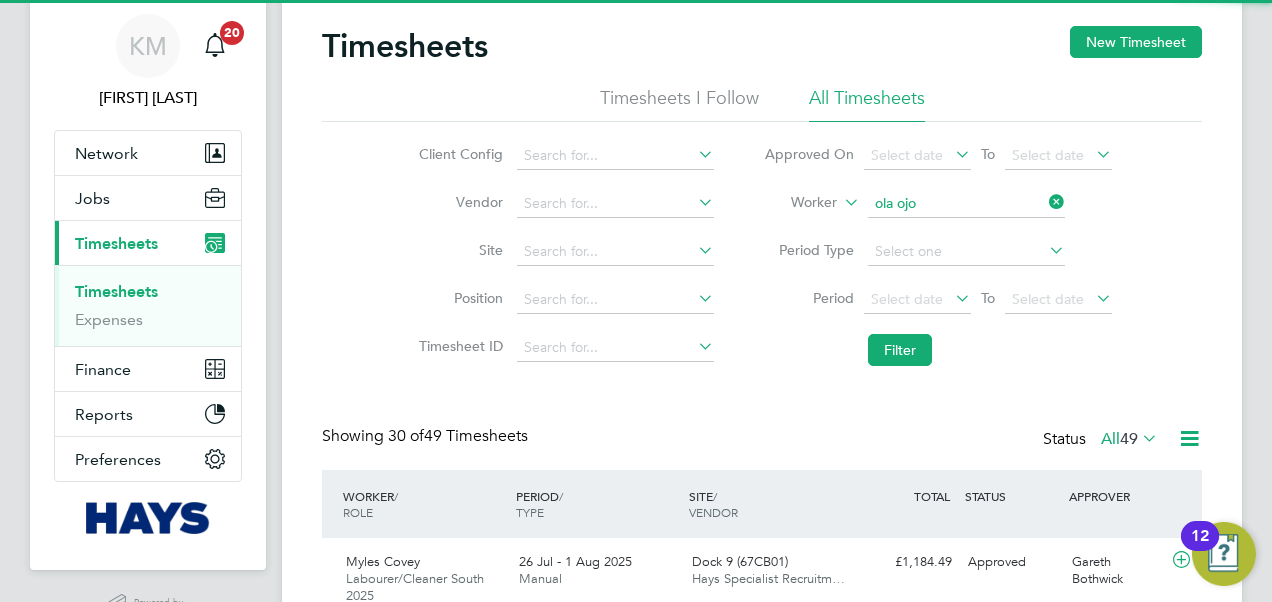 click on "[FIRST] [LAST] [LAST]" 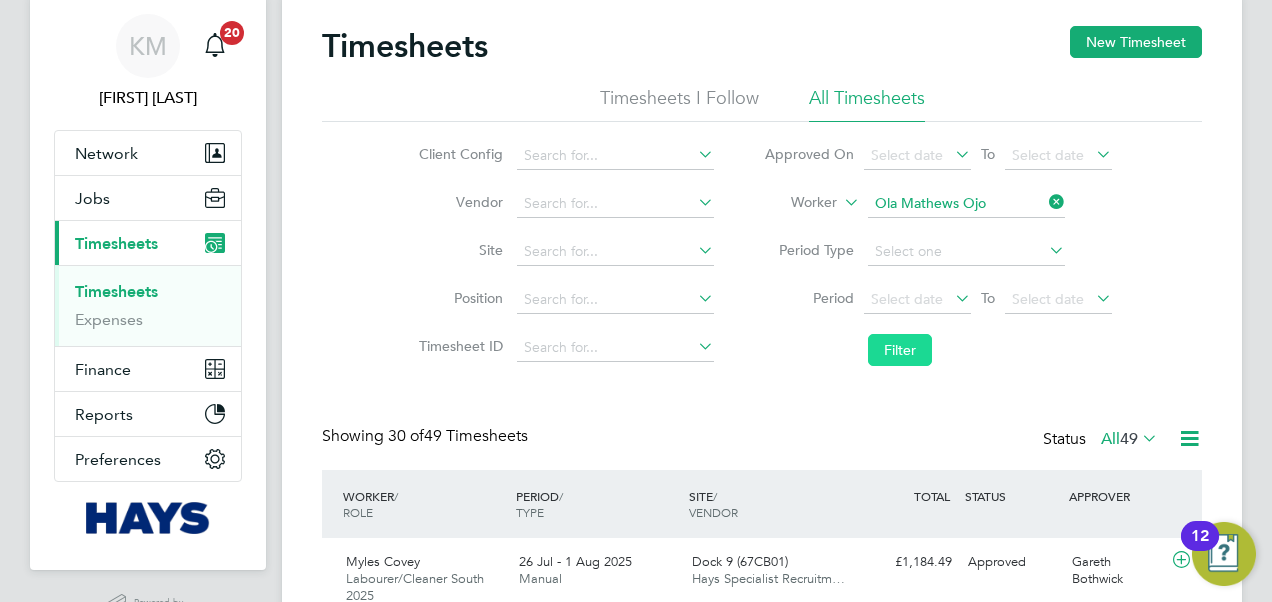 click on "Filter" 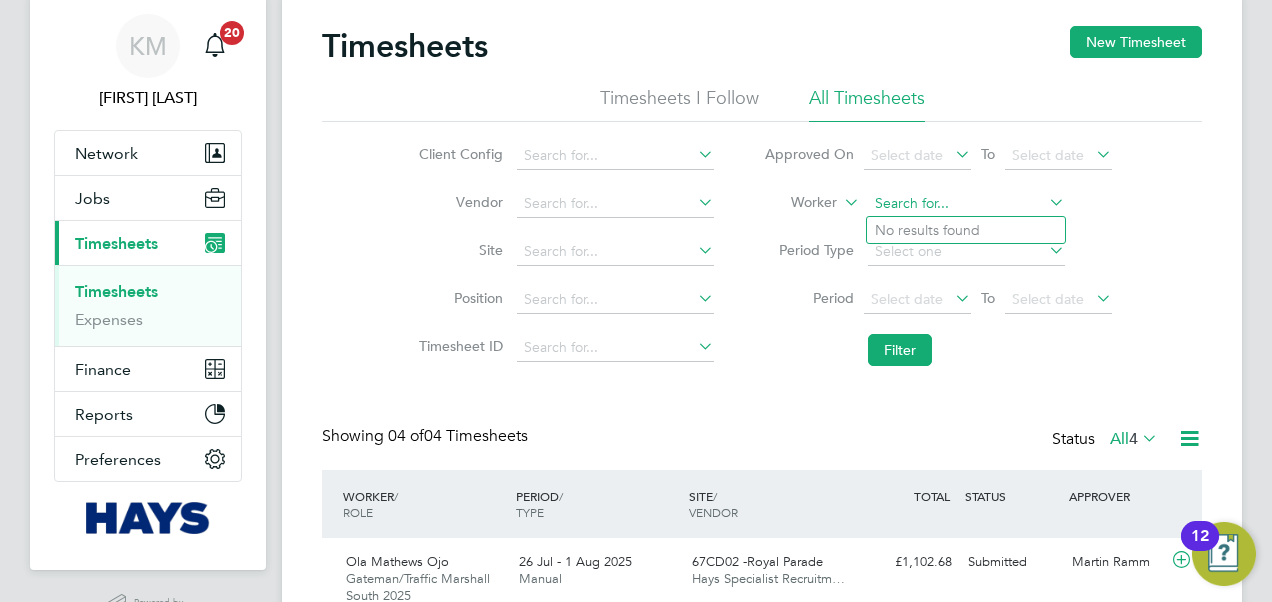 click 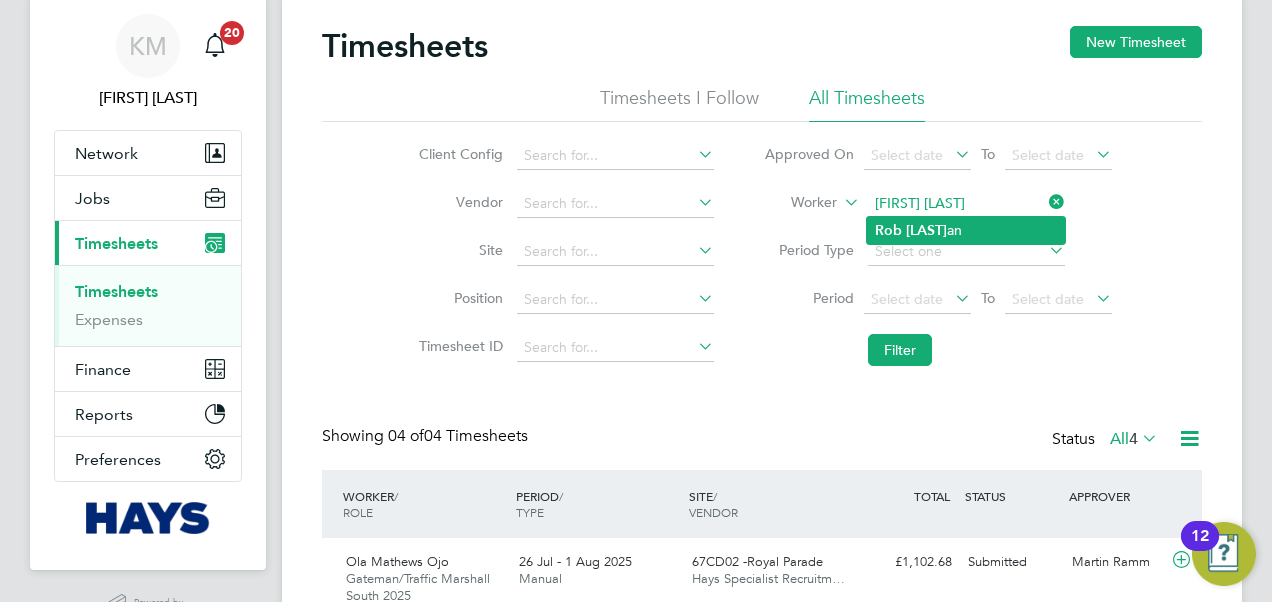 click on "[LAST]" 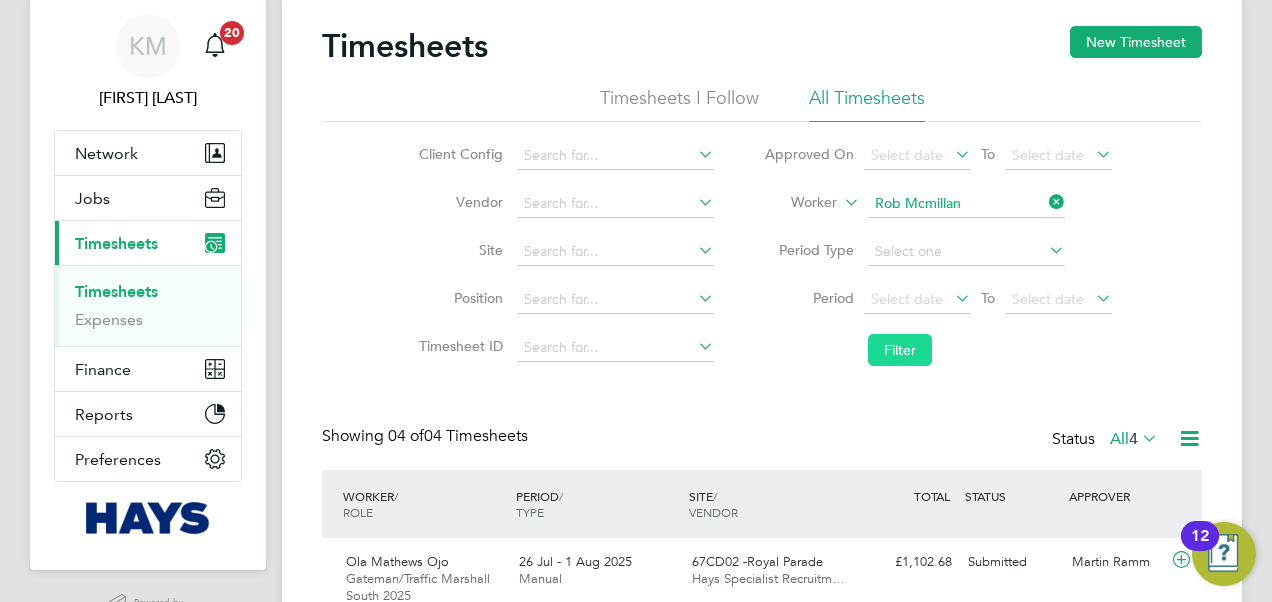 click on "Filter" 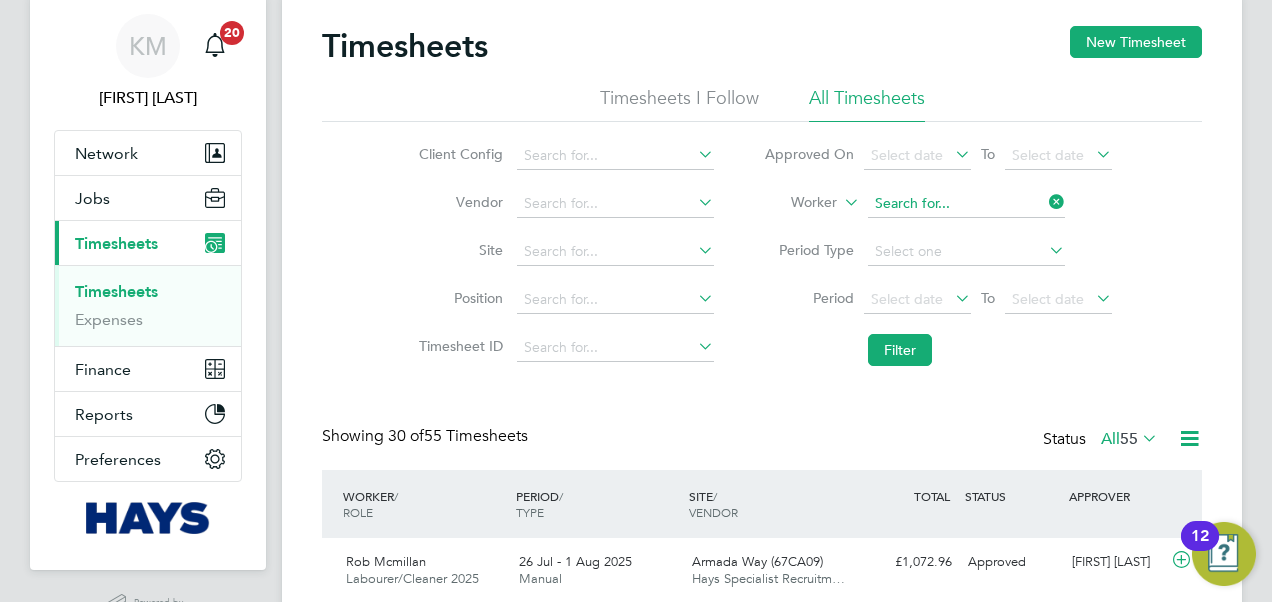 click 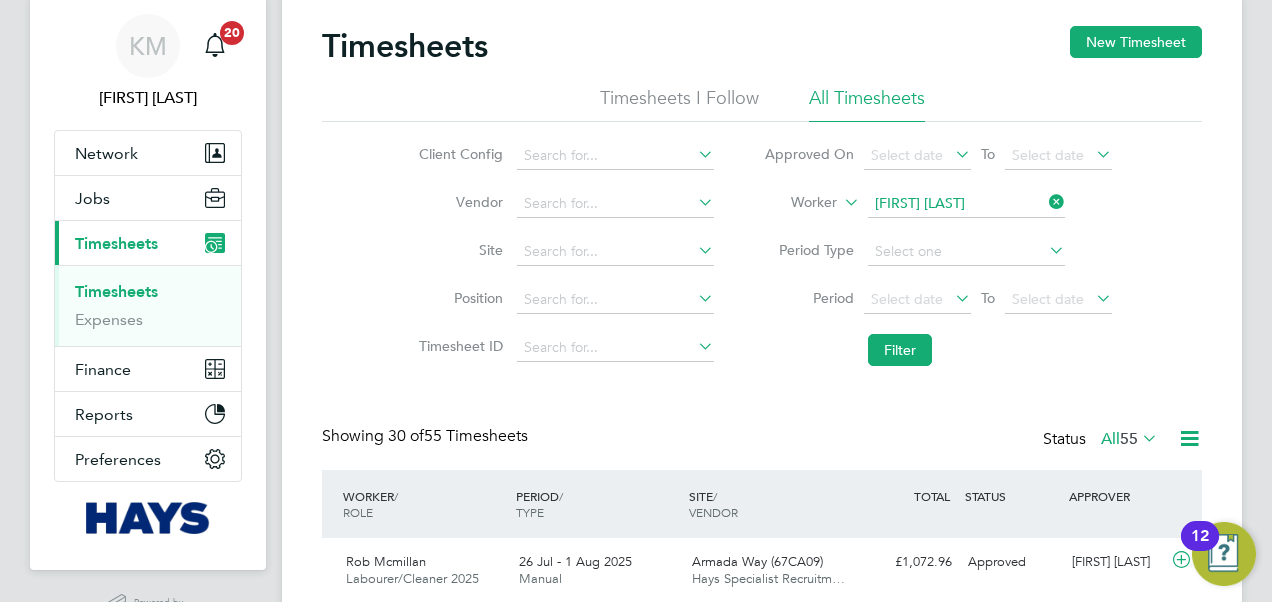click on "Martyn" 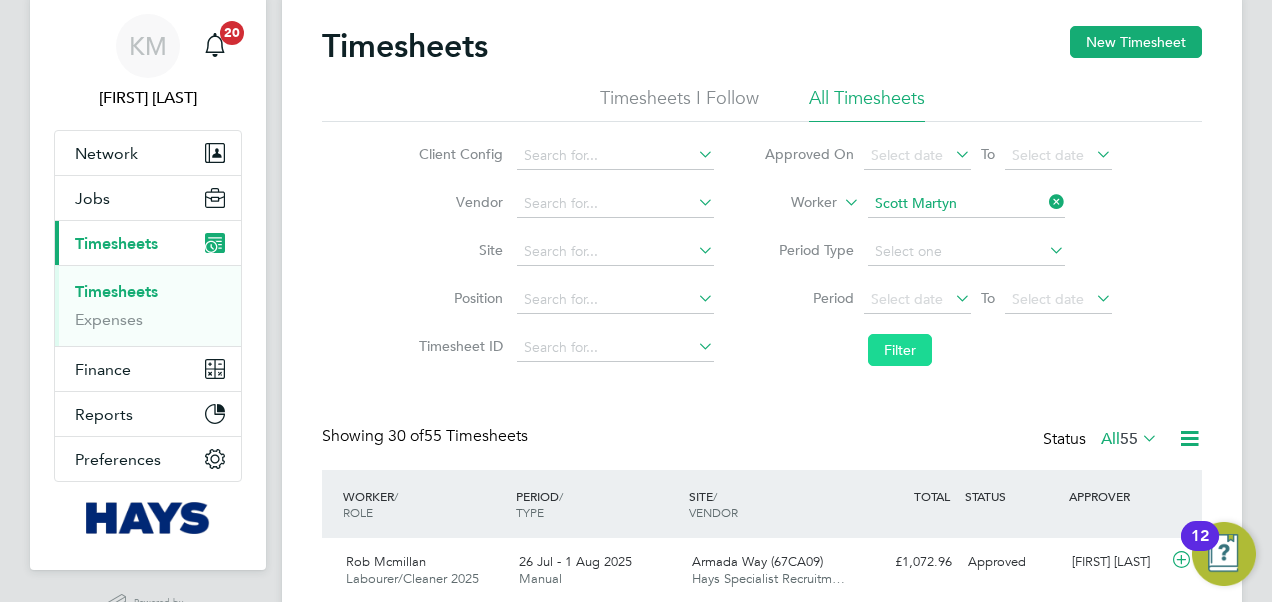 click on "Filter" 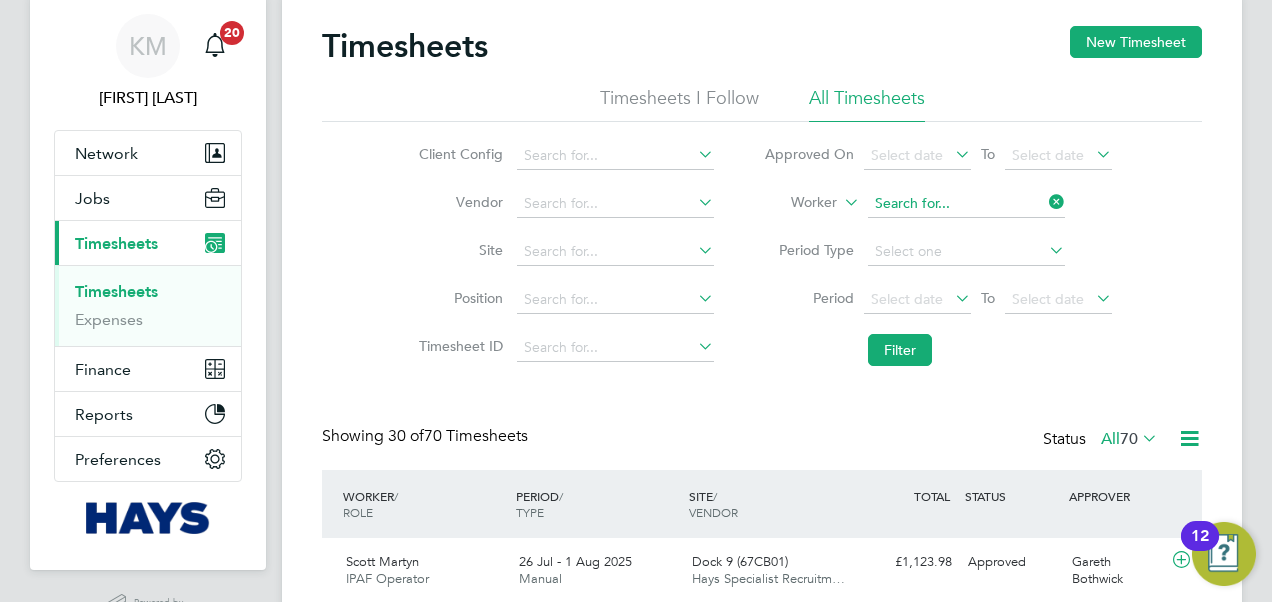 click 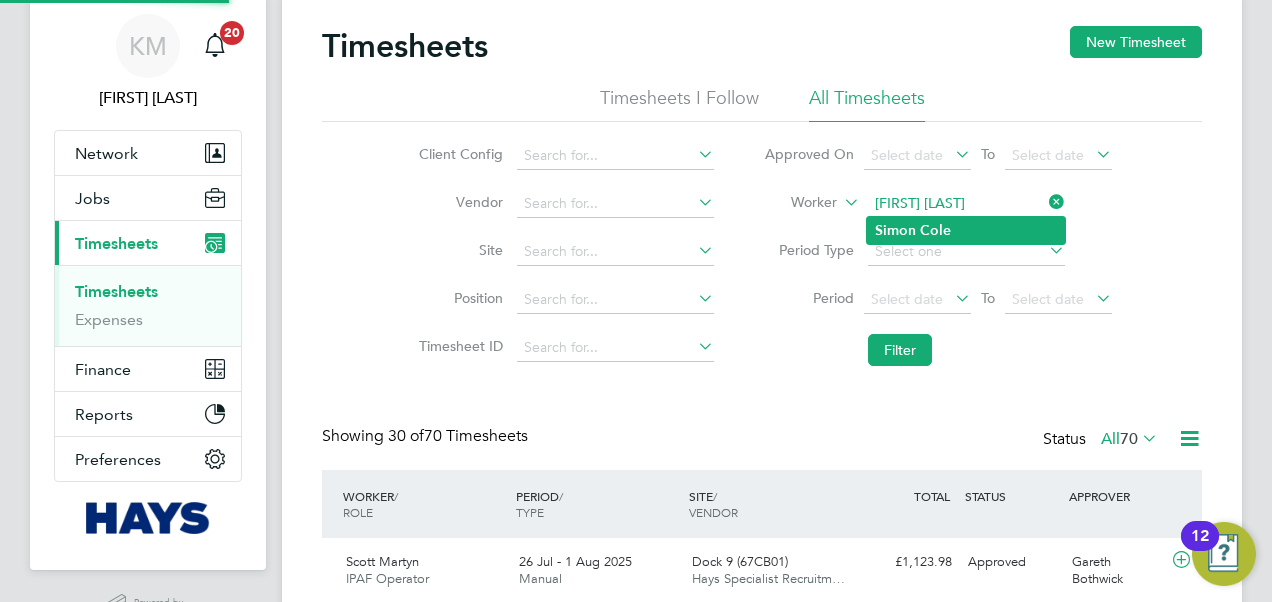 click on "Simon" 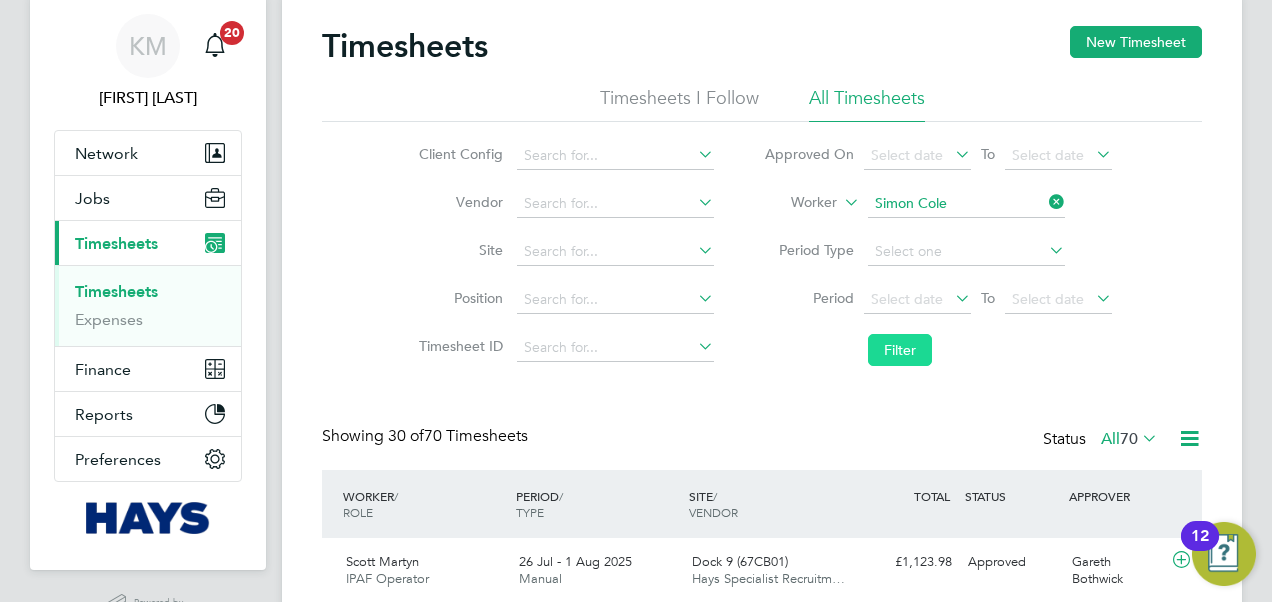click on "Filter" 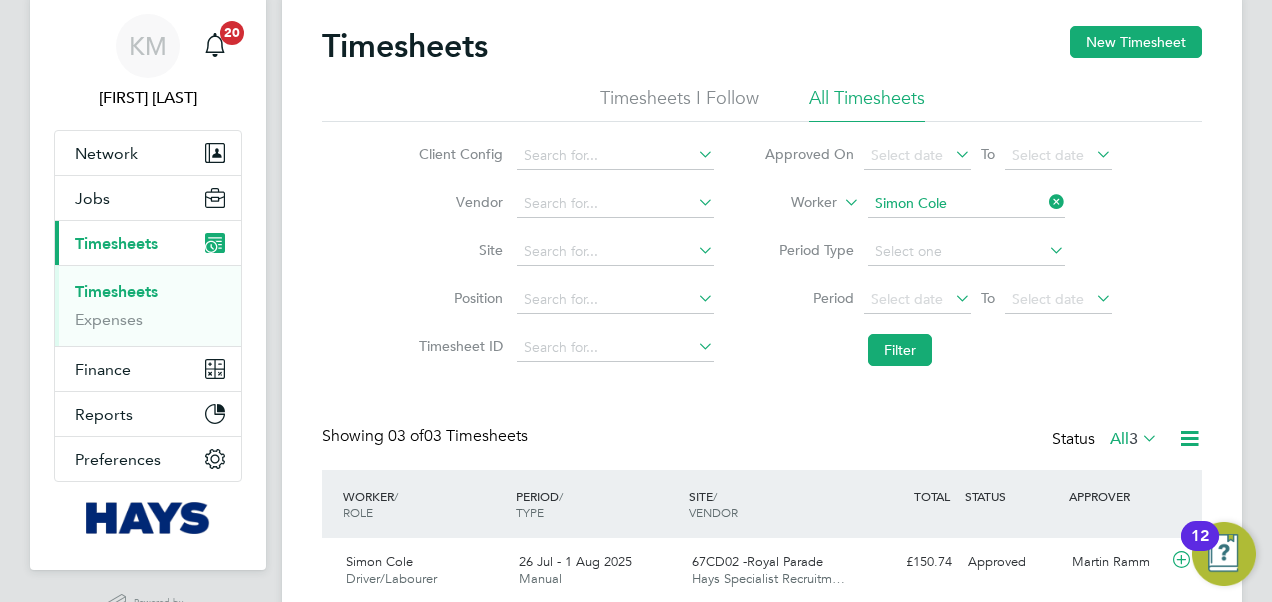 click on "[FIRST] [LAST]" 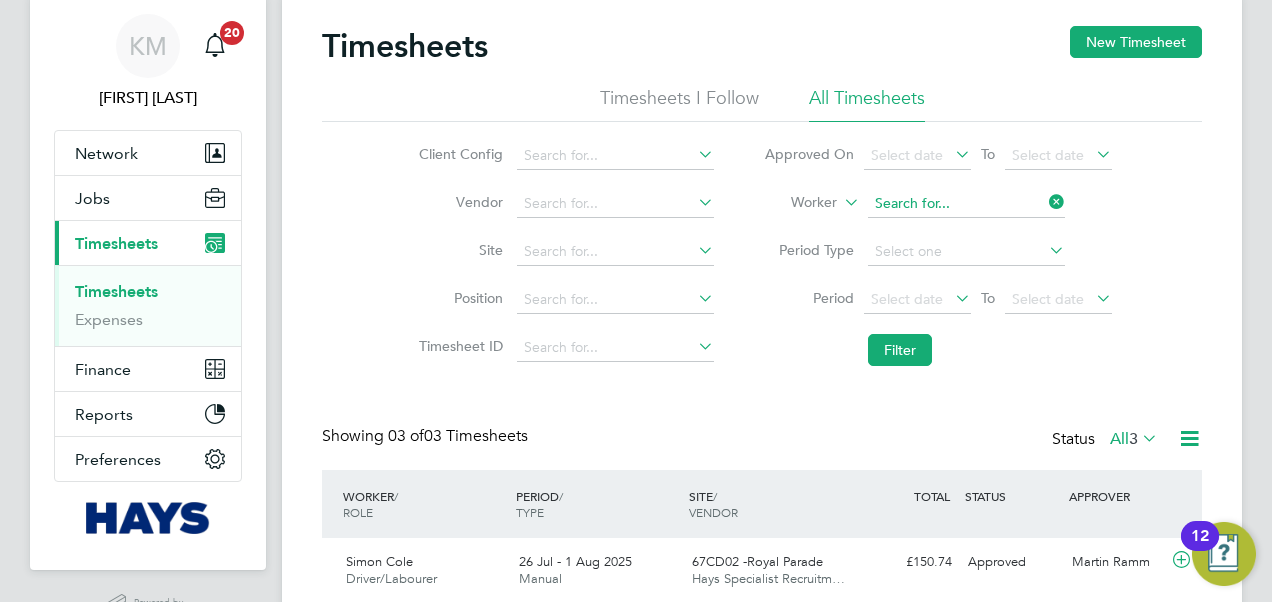 click 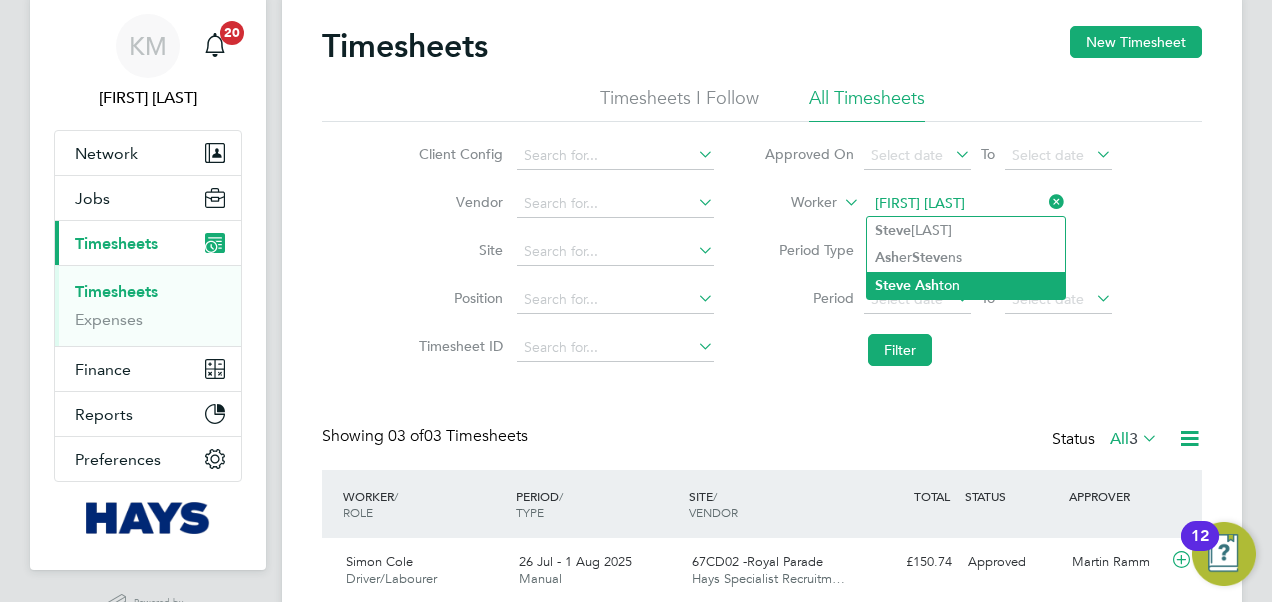 click on "Ash" 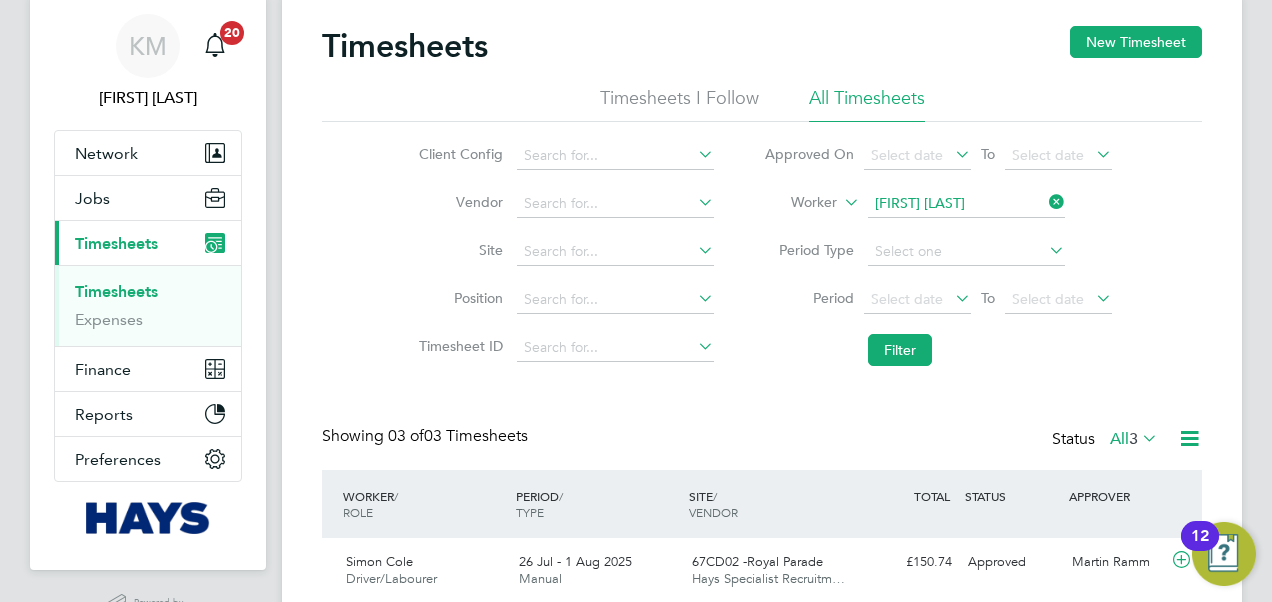 type on "Steve Ashton" 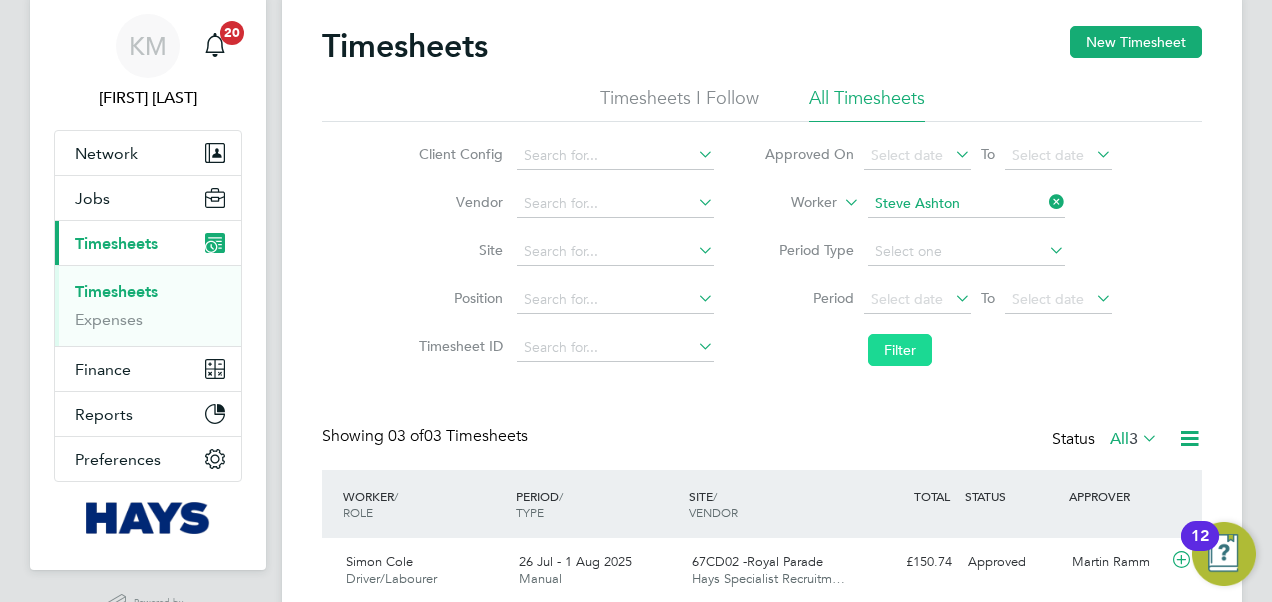 click on "Filter" 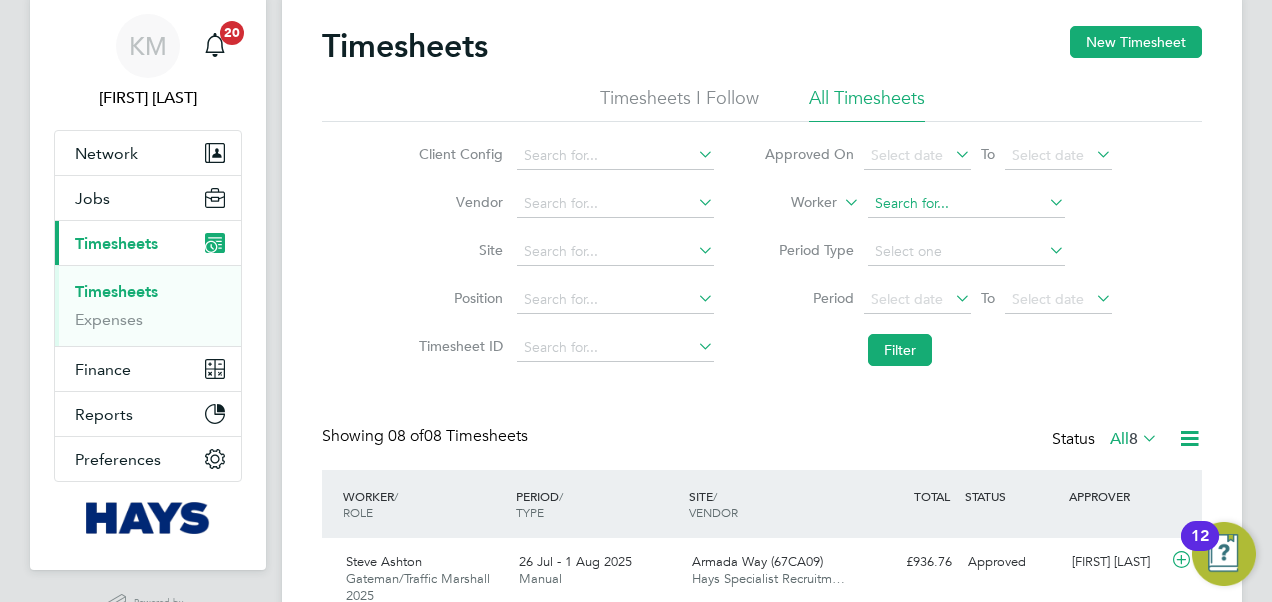 click 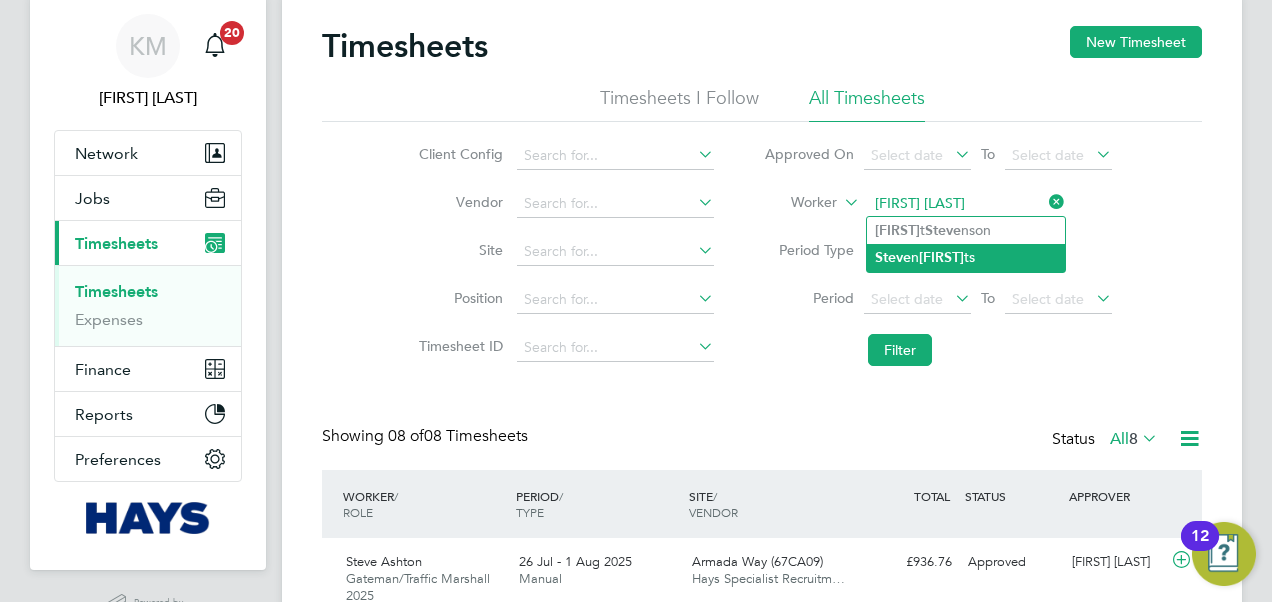 click on "Steve" 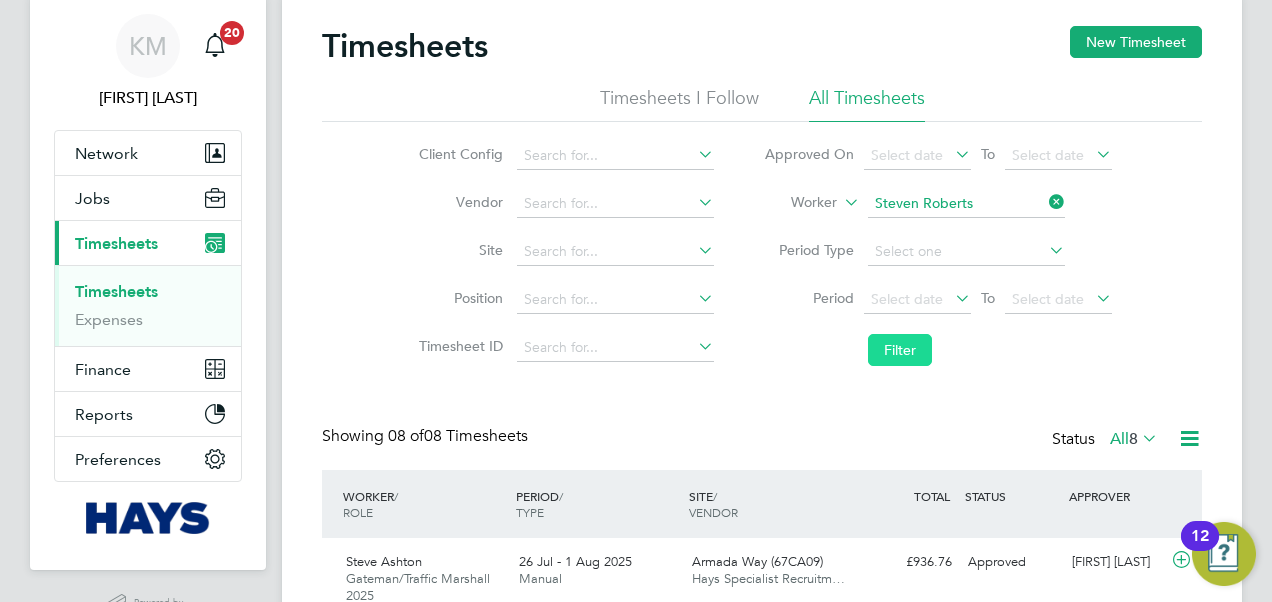 click on "Filter" 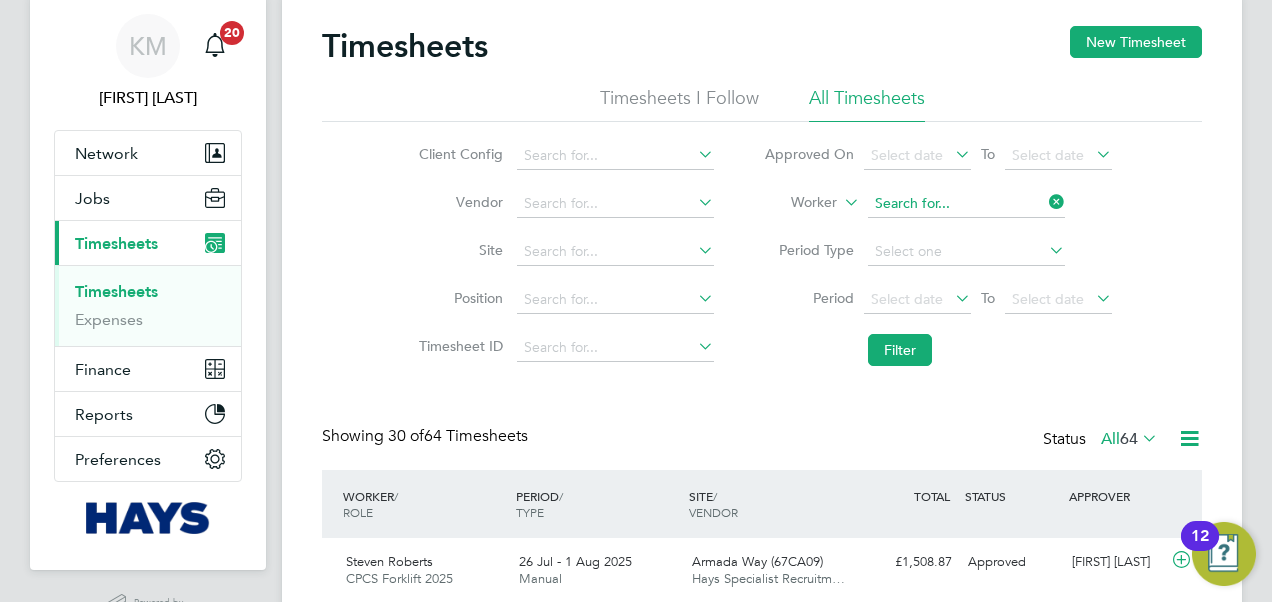 click 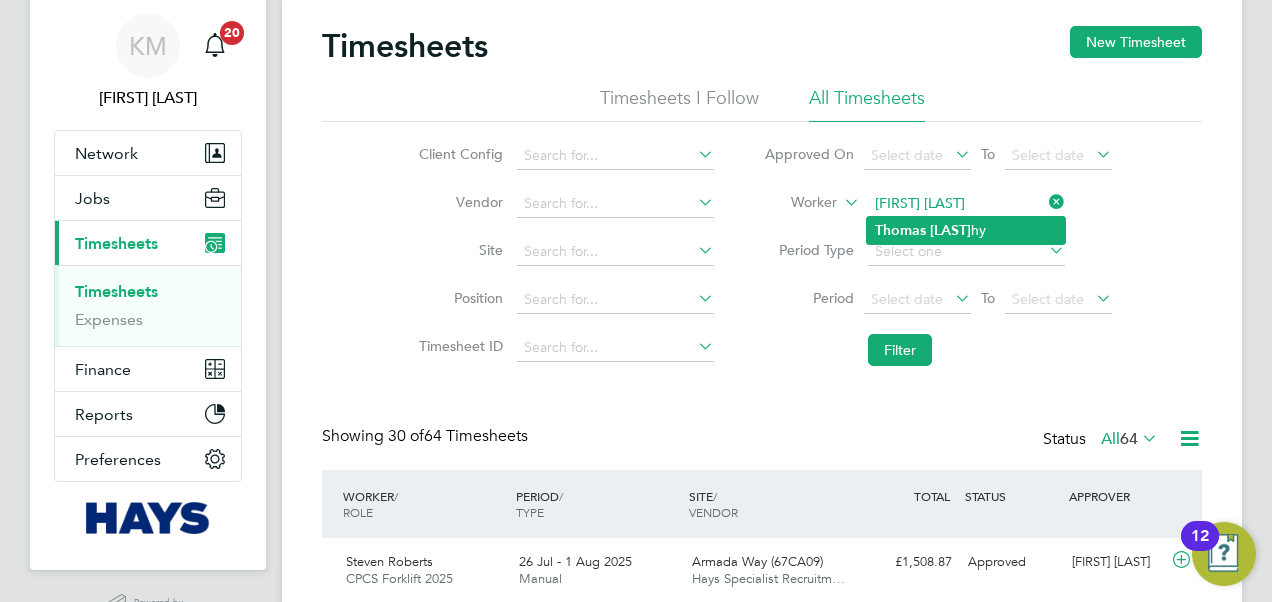 click on "Thomas" 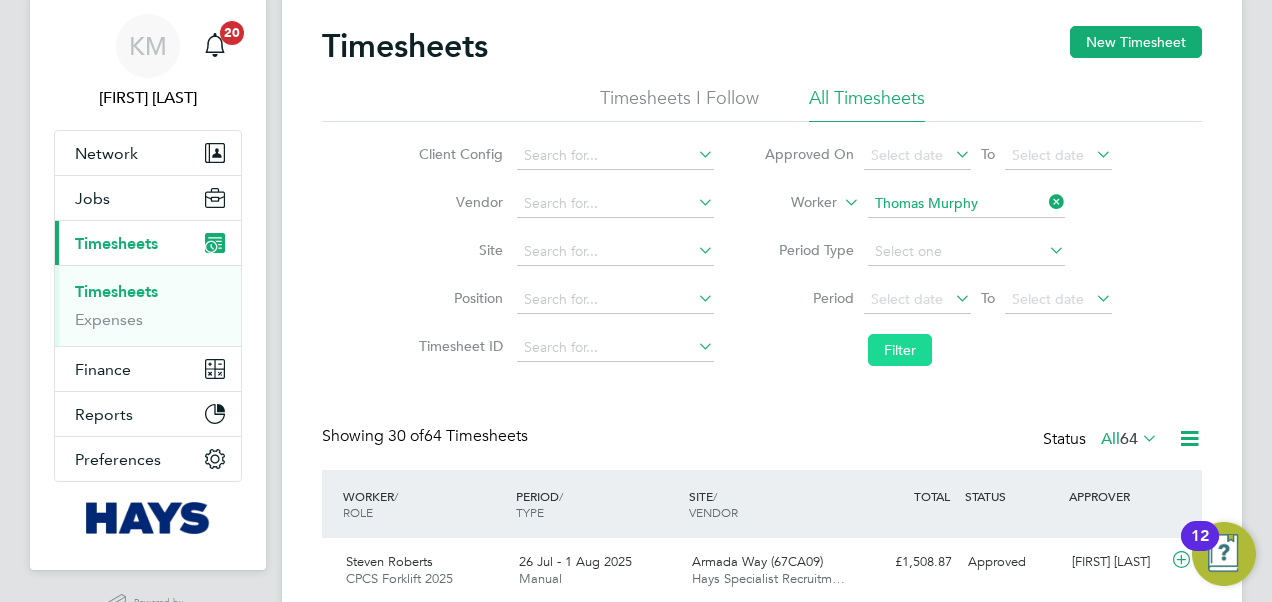click on "Filter" 